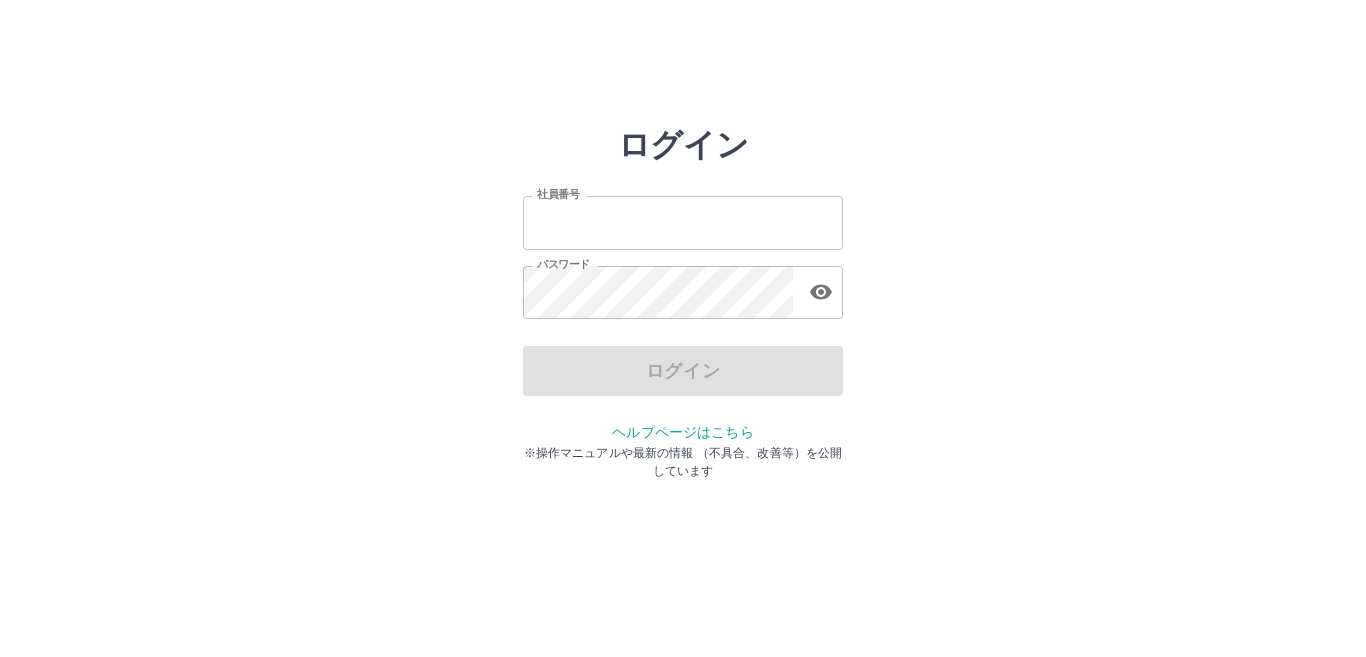 scroll, scrollTop: 0, scrollLeft: 0, axis: both 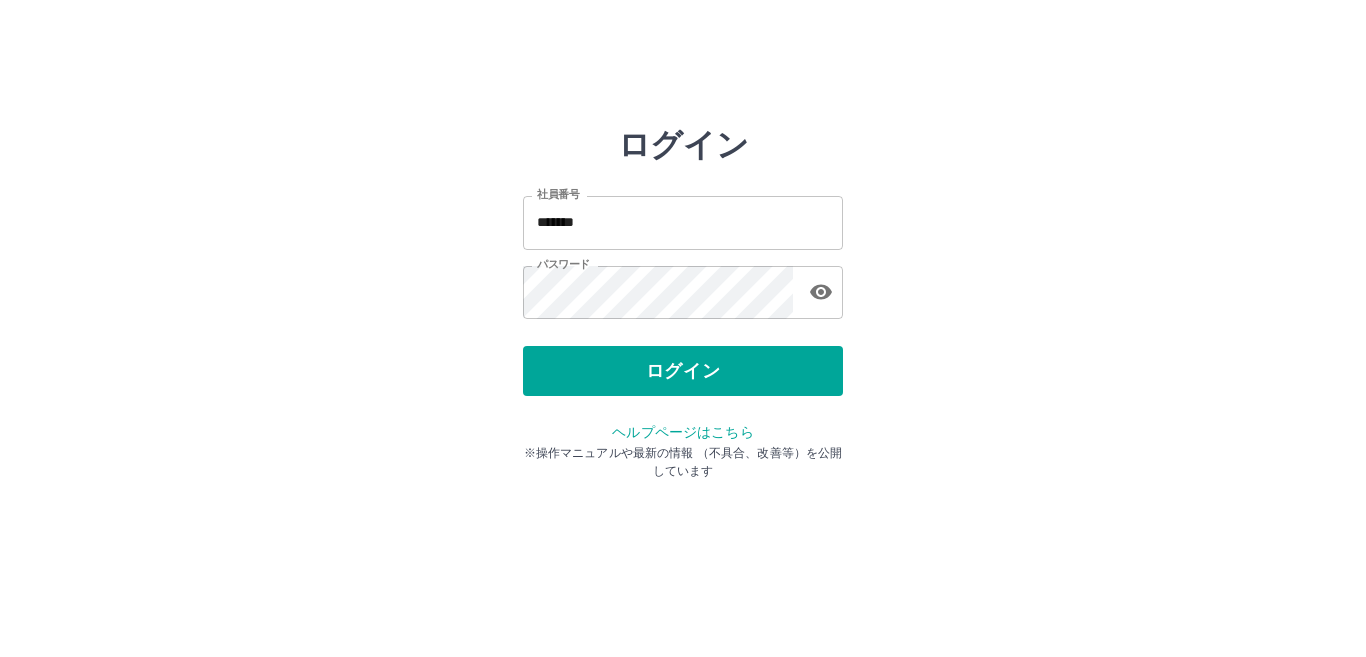 click on "ログイン 社員番号 ******* 社員番号 パスワード パスワード ログイン ヘルプページはこちら ※操作マニュアルや最新の情報 （不具合、改善等）を公開しています" at bounding box center (683, 223) 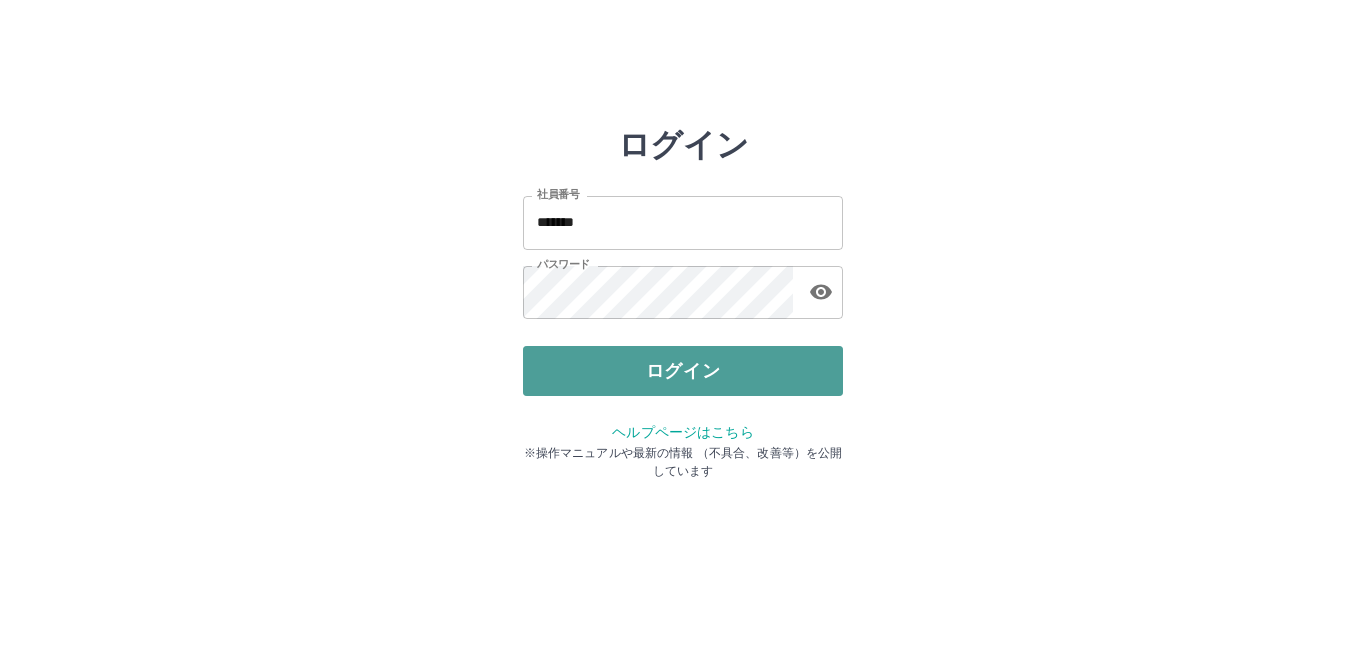 click on "ログイン" at bounding box center [683, 371] 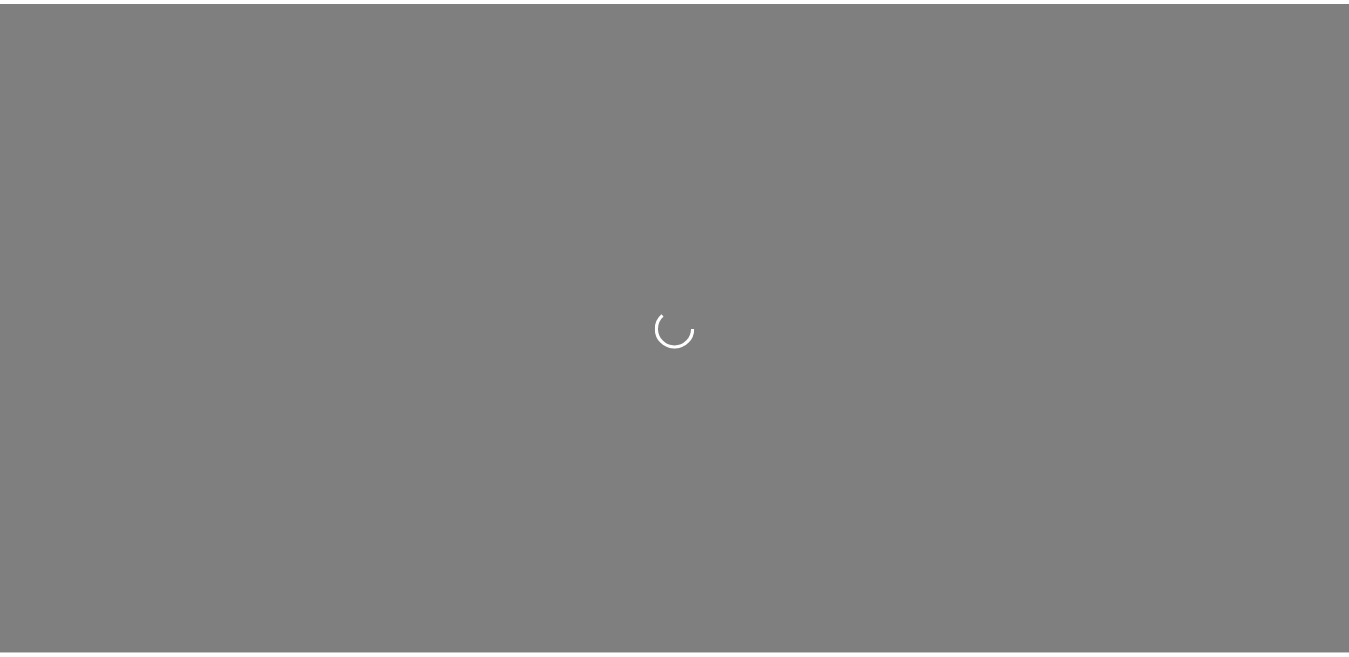 scroll, scrollTop: 0, scrollLeft: 0, axis: both 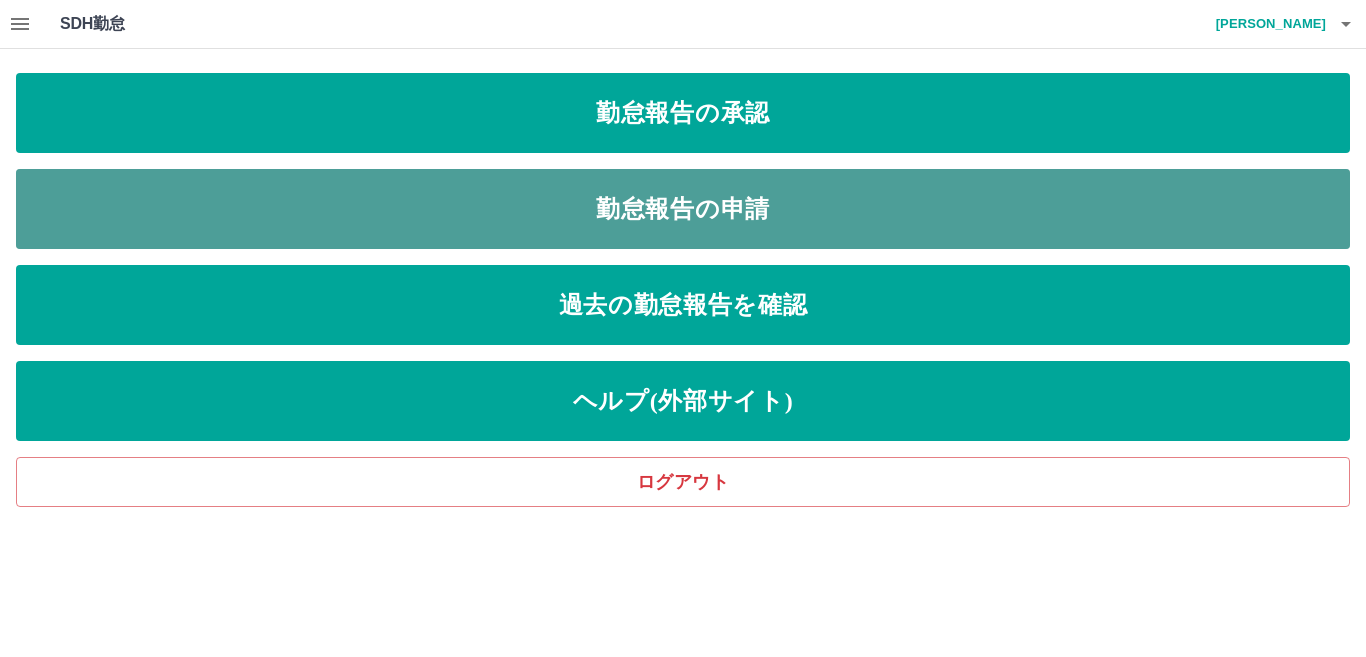 click on "勤怠報告の申請" at bounding box center (683, 209) 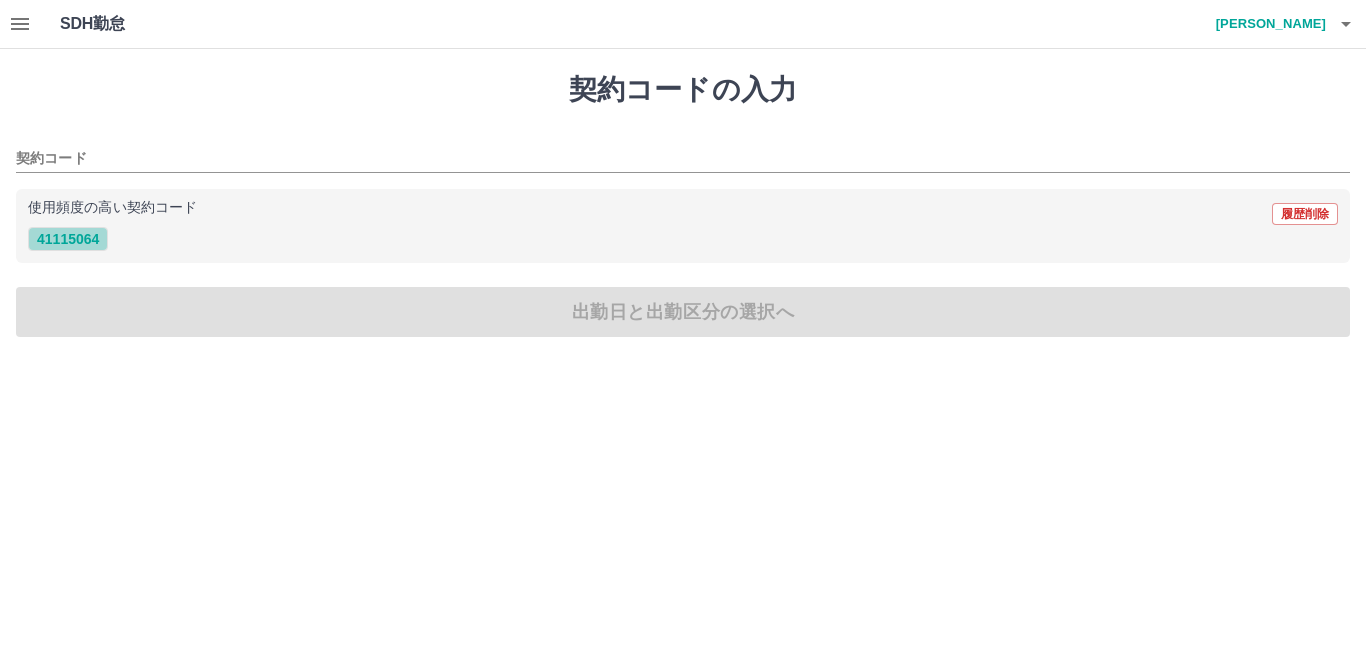 click on "41115064" at bounding box center (68, 239) 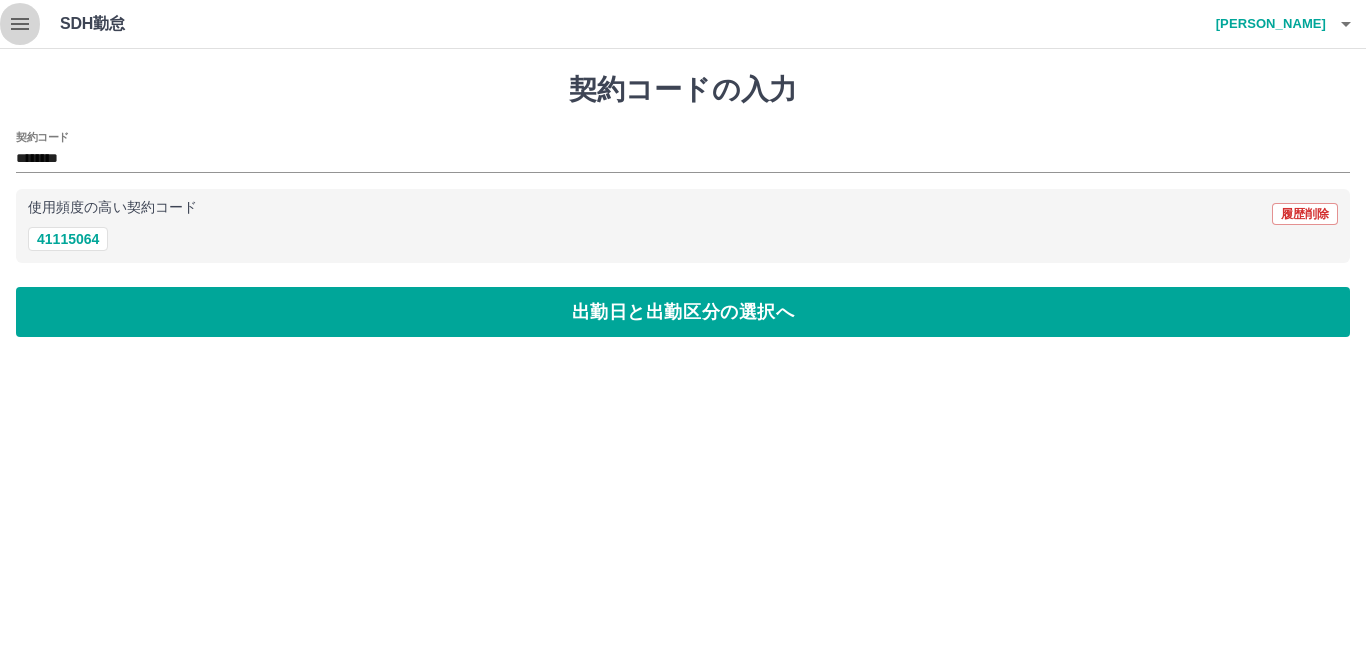 drag, startPoint x: 10, startPoint y: 29, endPoint x: 22, endPoint y: 31, distance: 12.165525 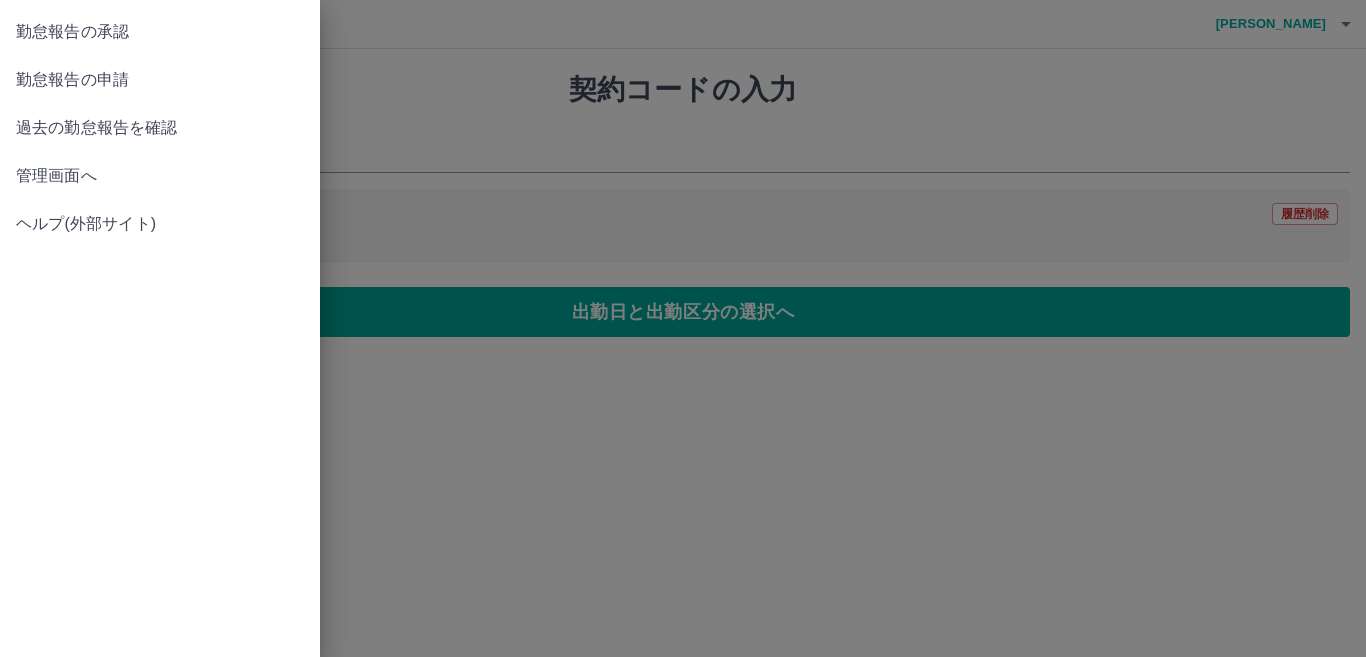 click on "勤怠報告の承認" at bounding box center (160, 32) 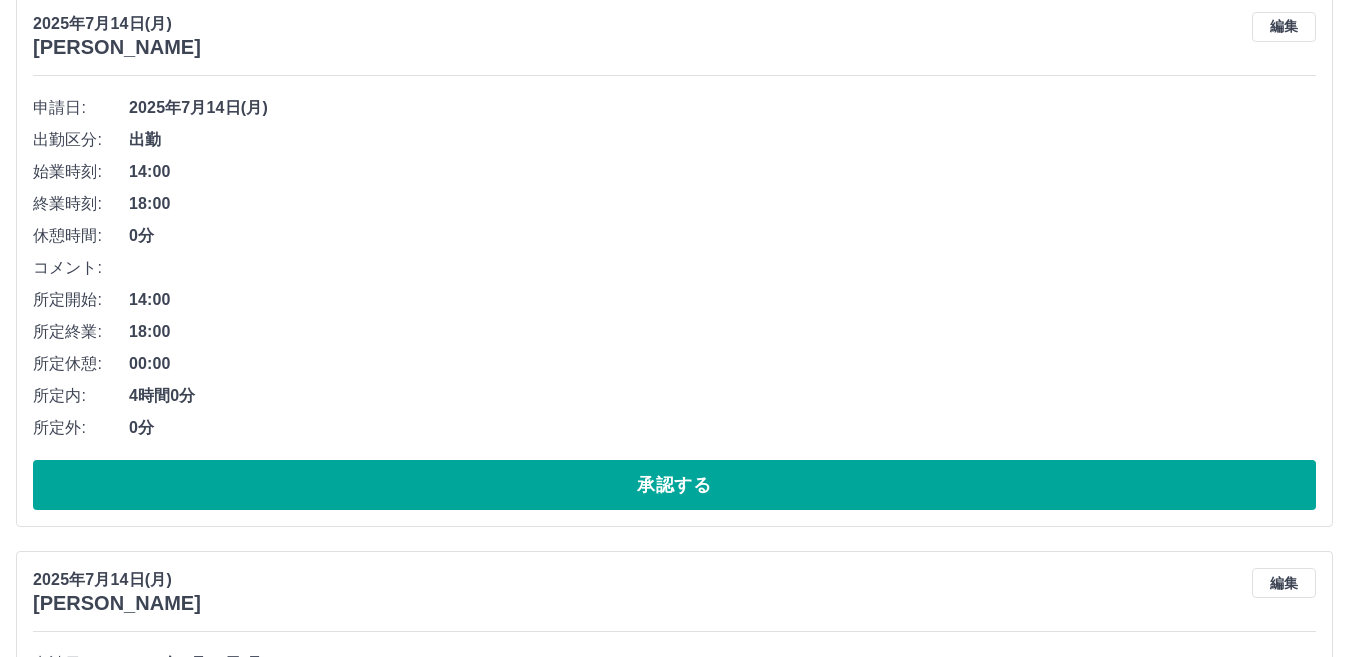 scroll, scrollTop: 300, scrollLeft: 0, axis: vertical 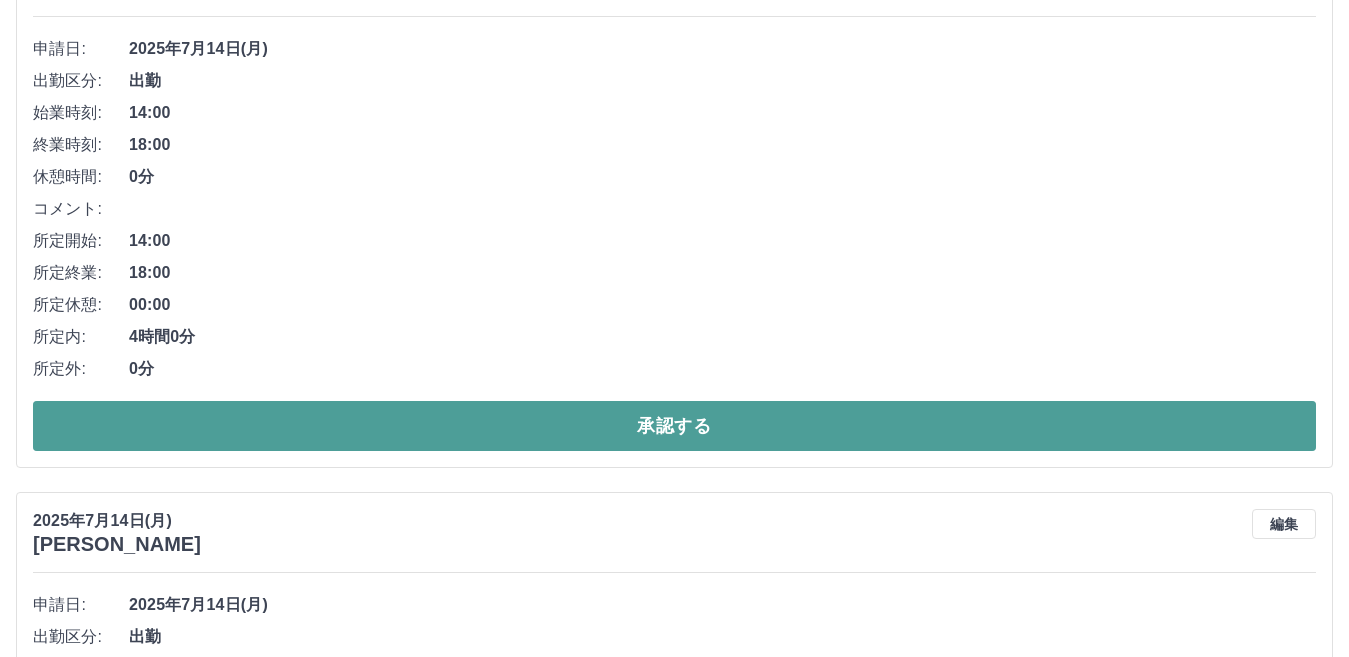 click on "承認する" at bounding box center [674, 426] 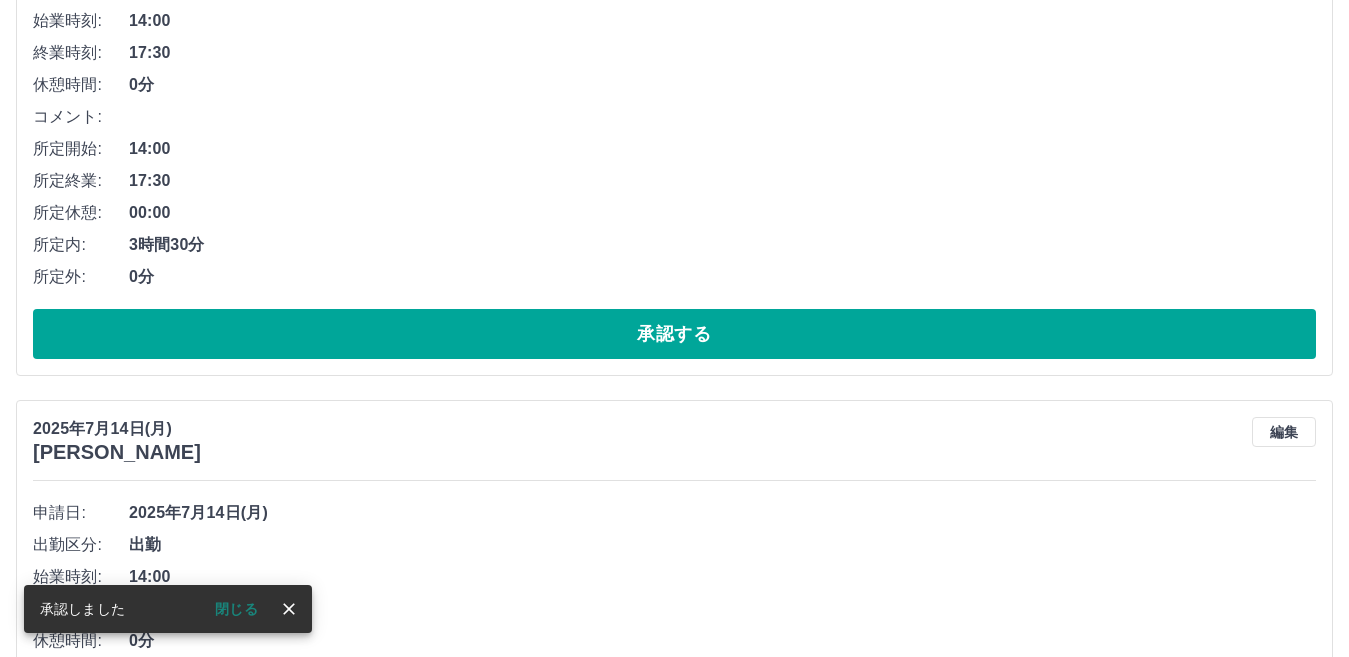scroll, scrollTop: 400, scrollLeft: 0, axis: vertical 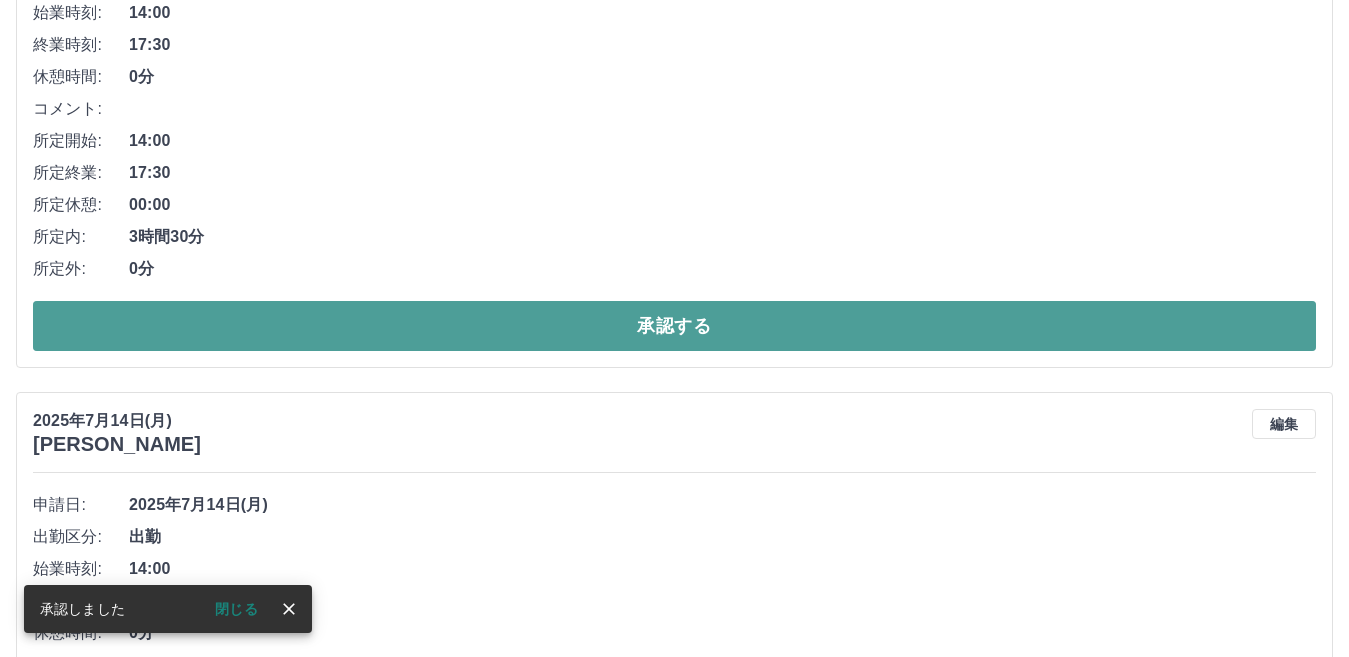 click on "承認する" at bounding box center (674, 326) 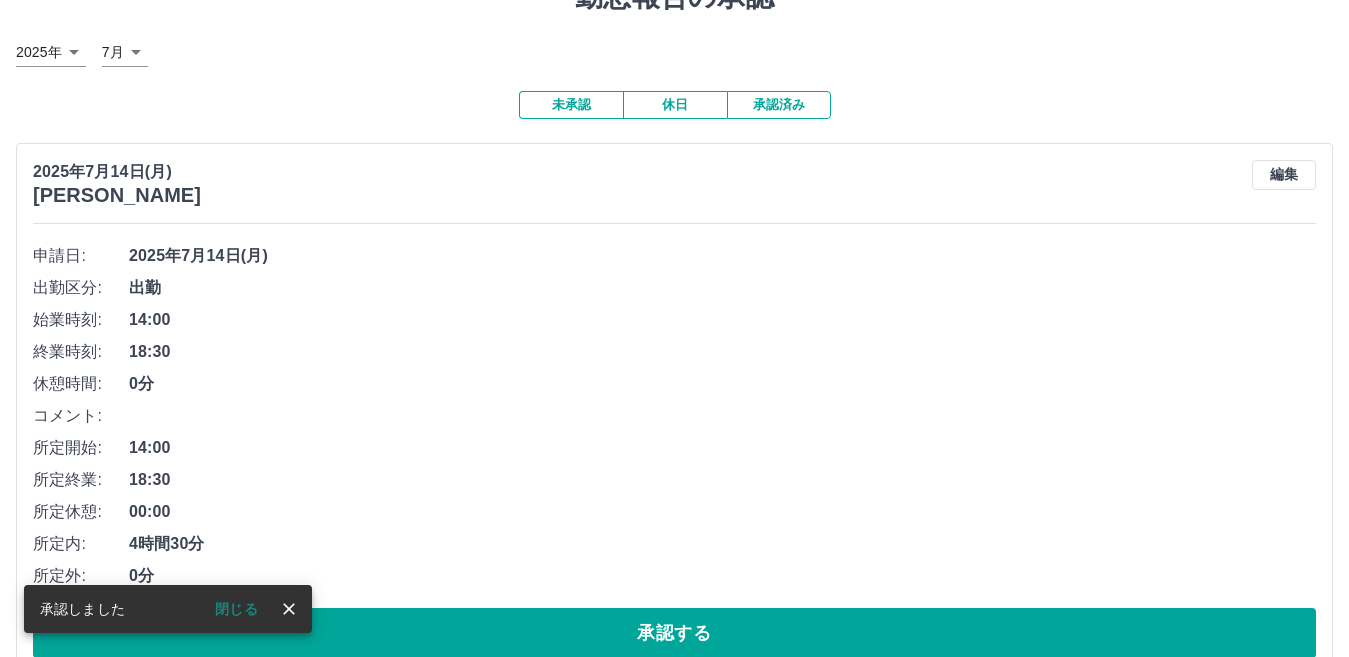 scroll, scrollTop: 300, scrollLeft: 0, axis: vertical 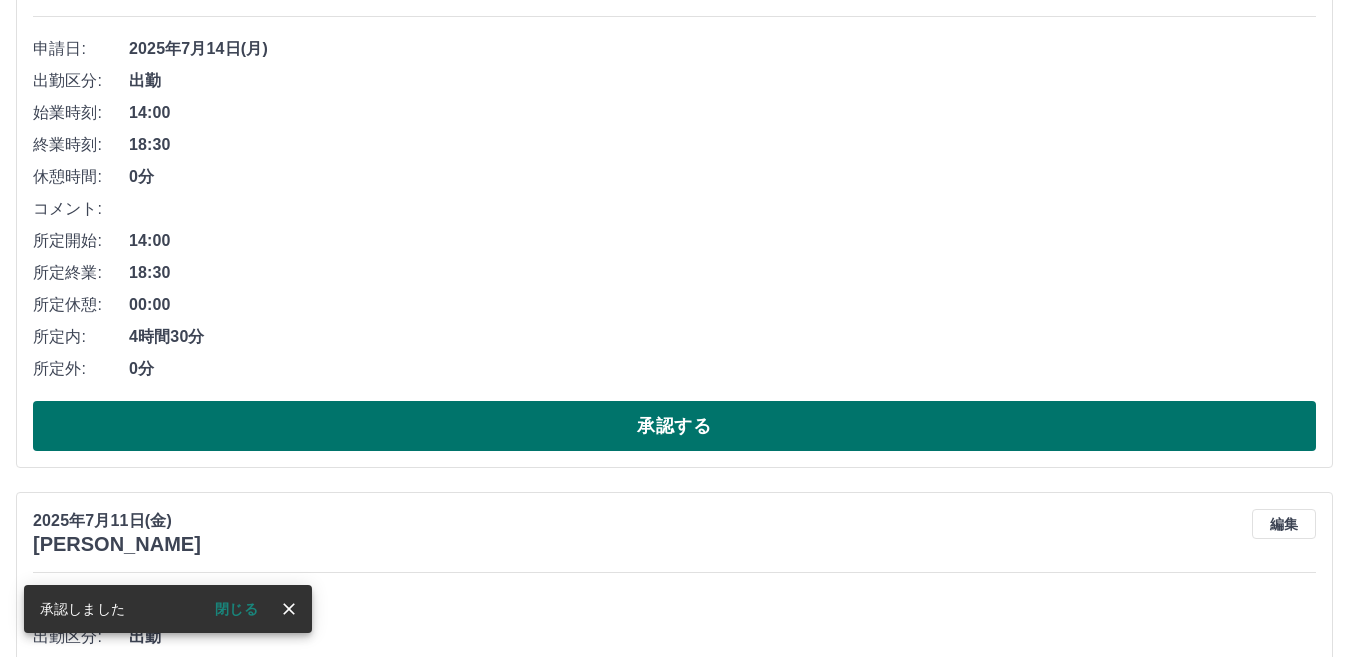 click on "承認する" at bounding box center [674, 426] 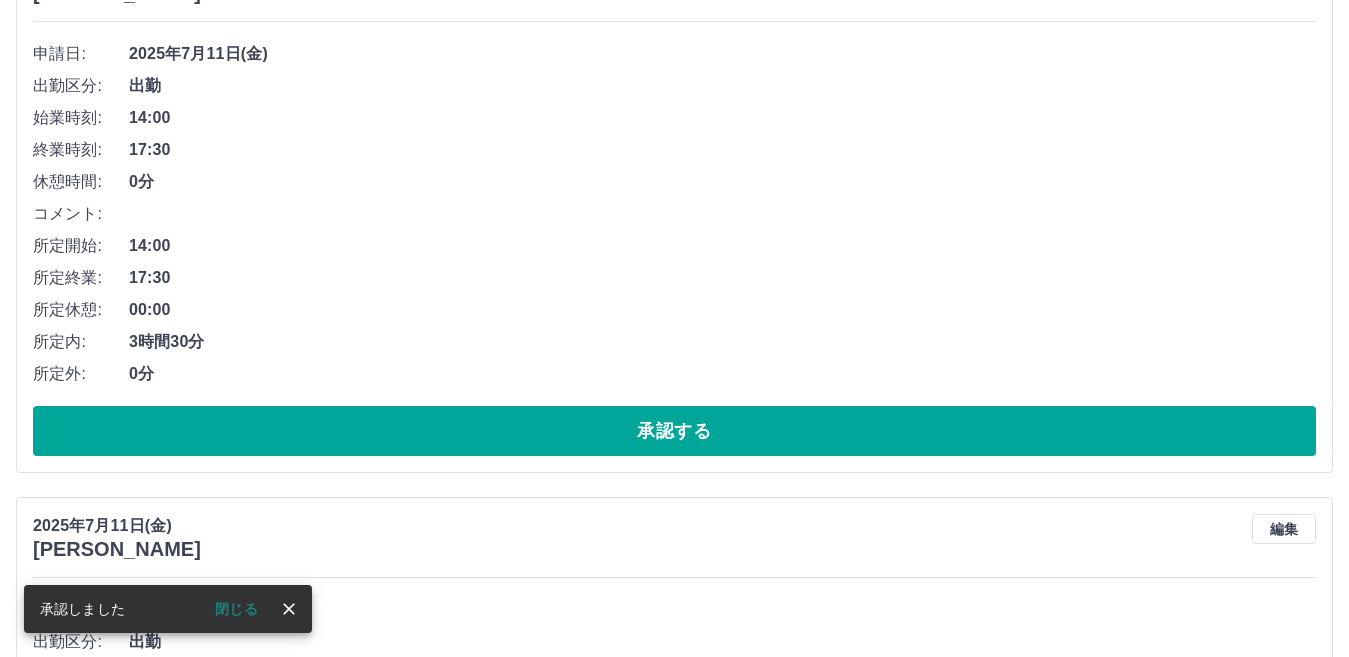 scroll, scrollTop: 300, scrollLeft: 0, axis: vertical 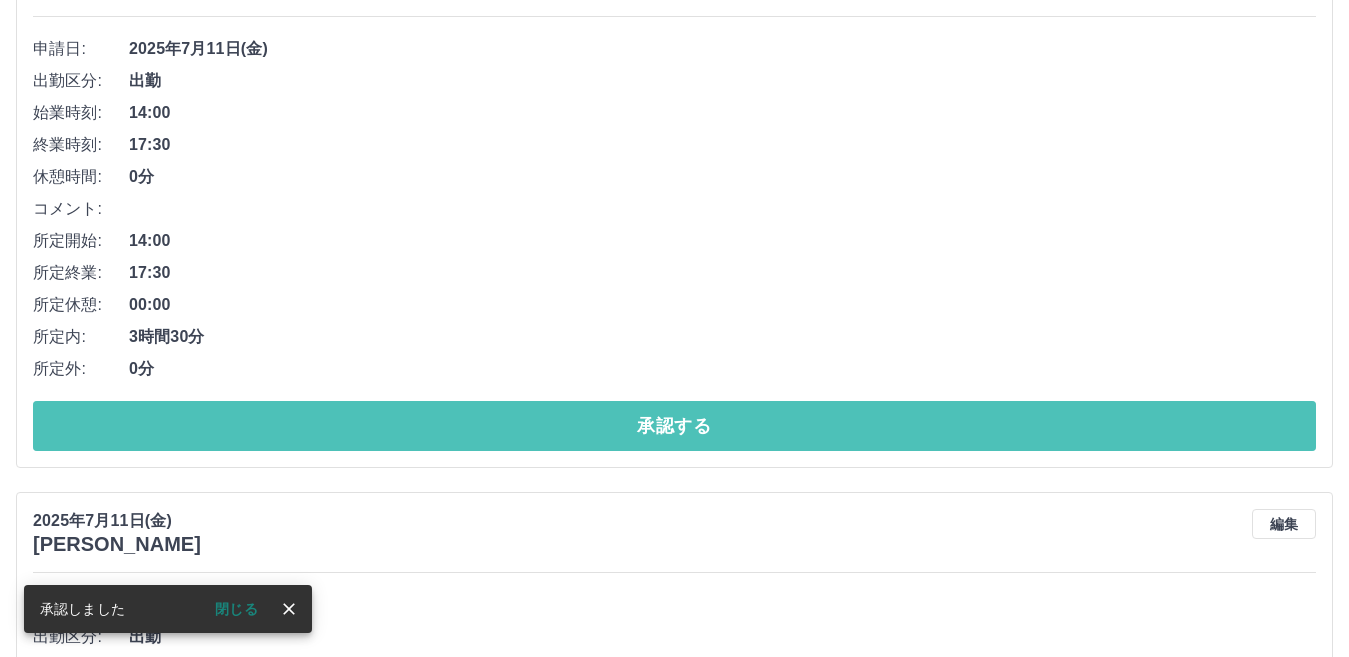 click on "承認する" at bounding box center [674, 426] 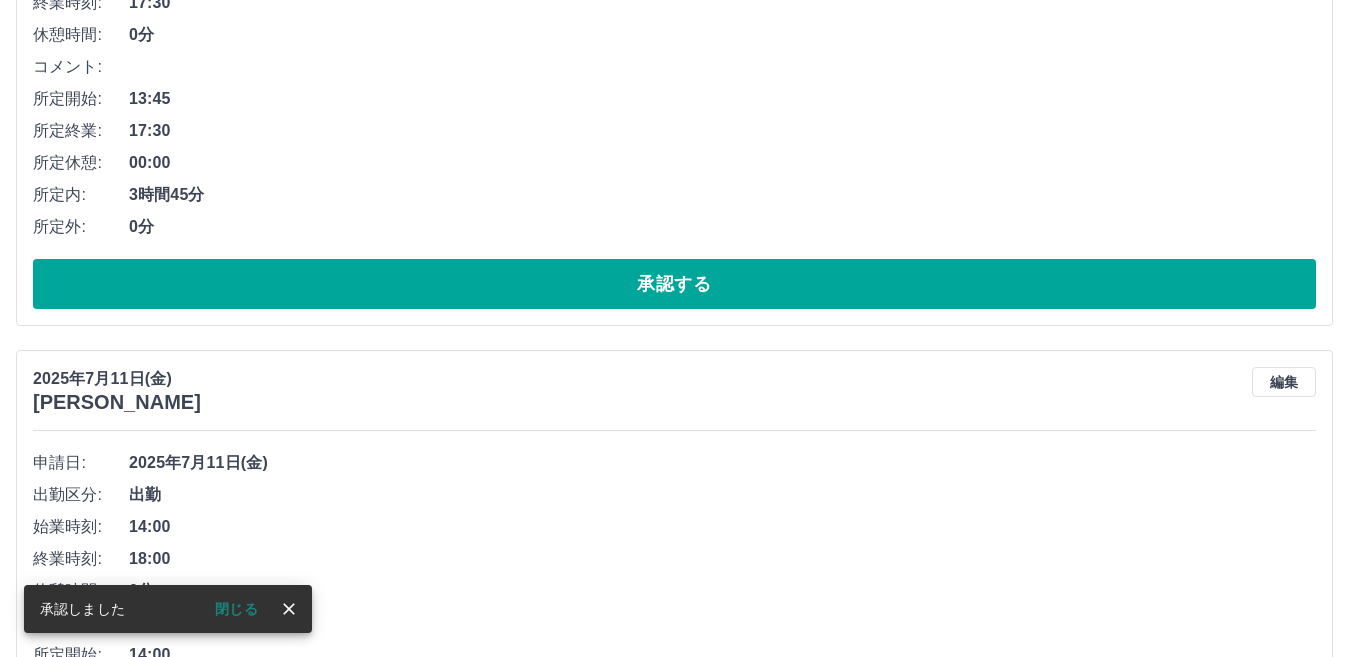 scroll, scrollTop: 500, scrollLeft: 0, axis: vertical 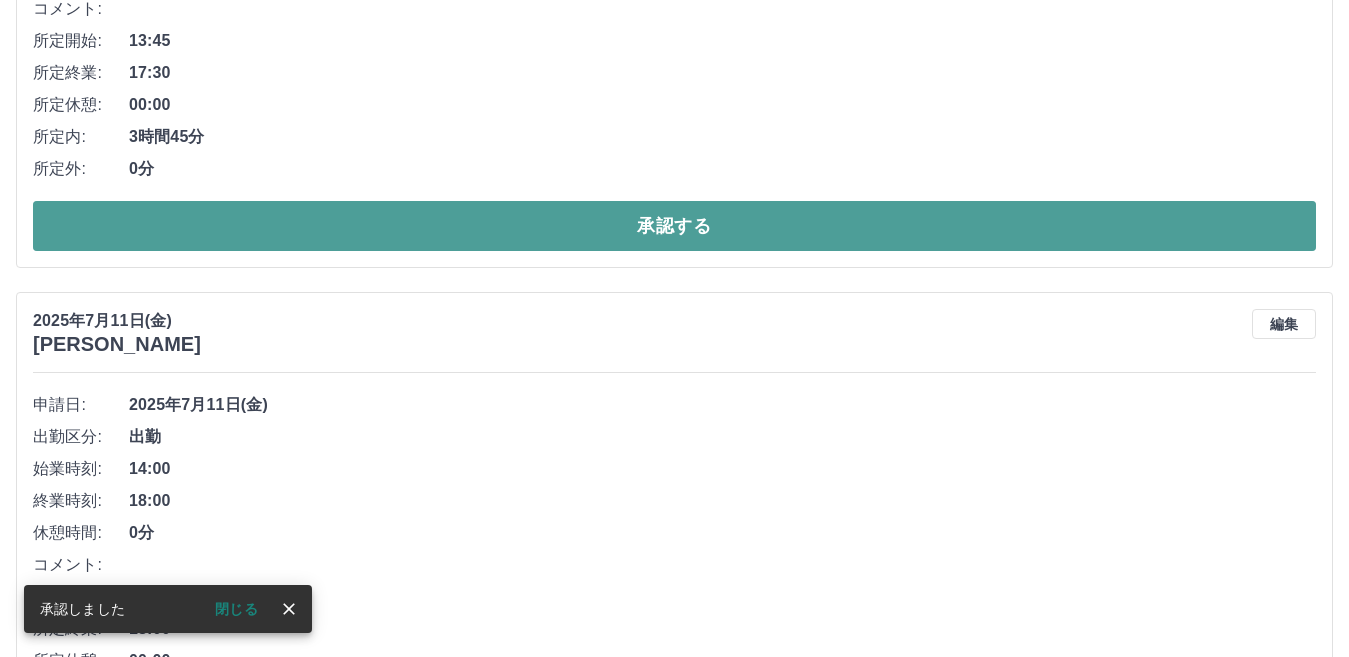 click on "承認する" at bounding box center (674, 226) 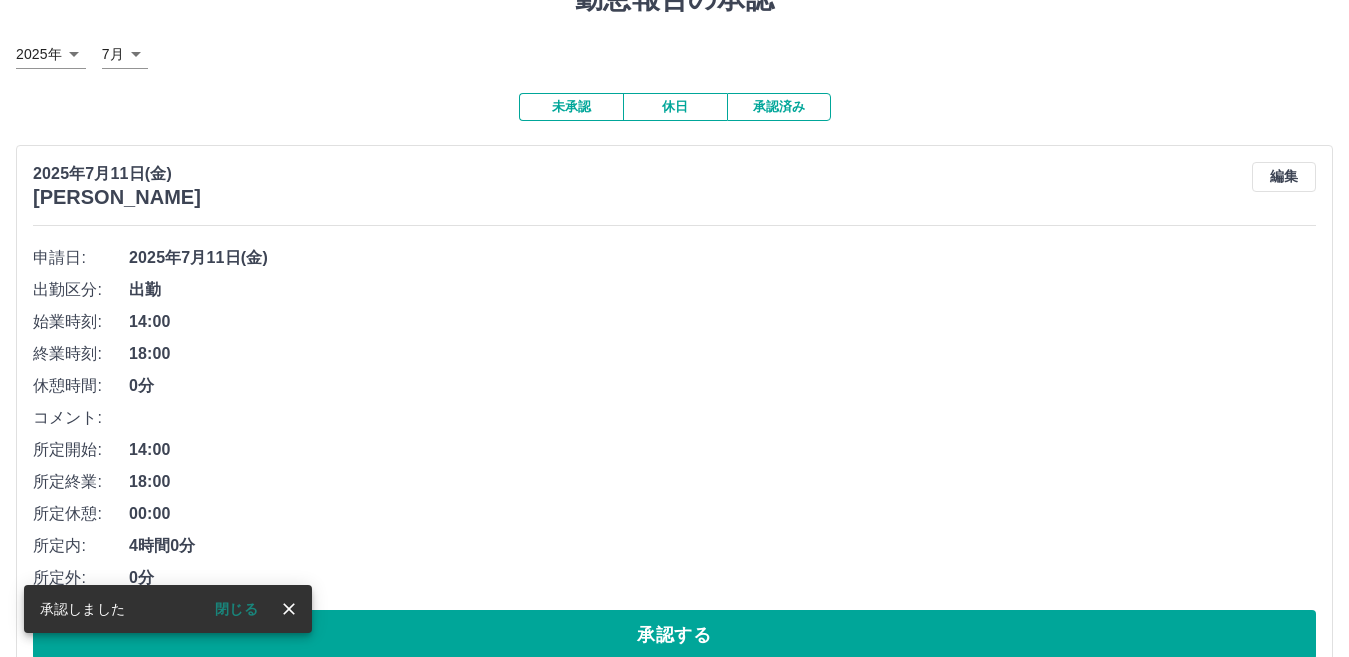 scroll, scrollTop: 300, scrollLeft: 0, axis: vertical 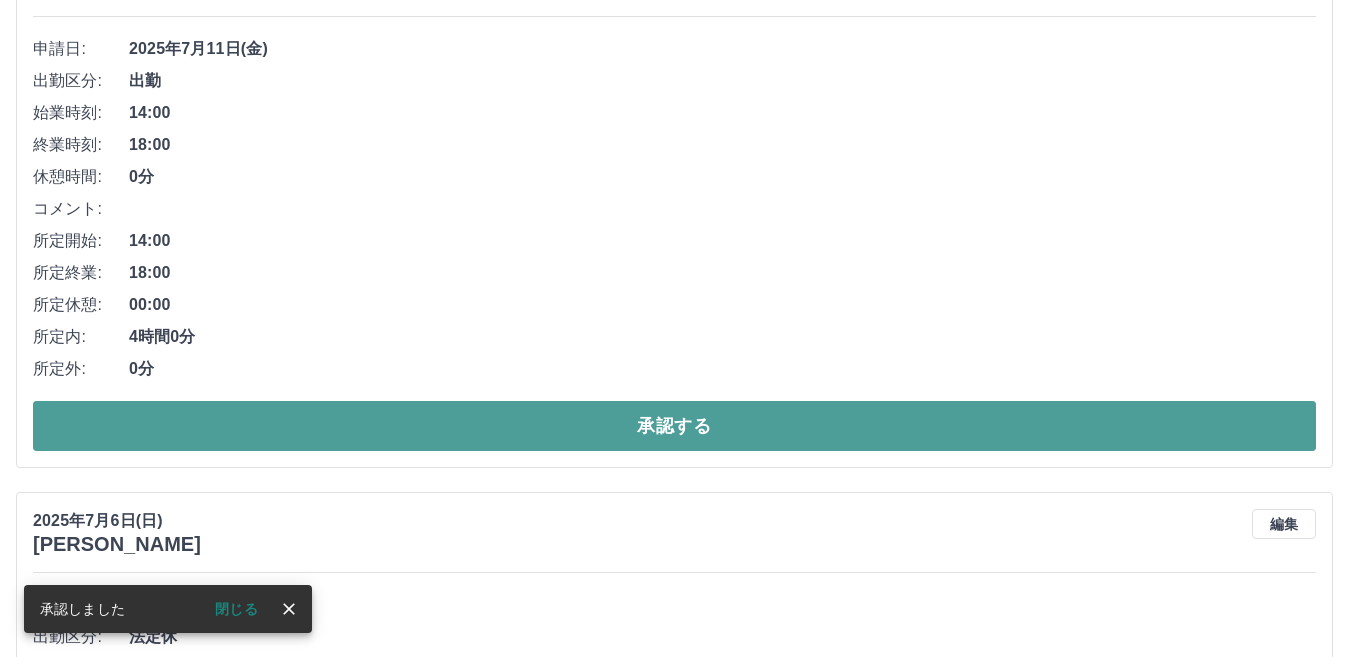 click on "承認する" at bounding box center [674, 426] 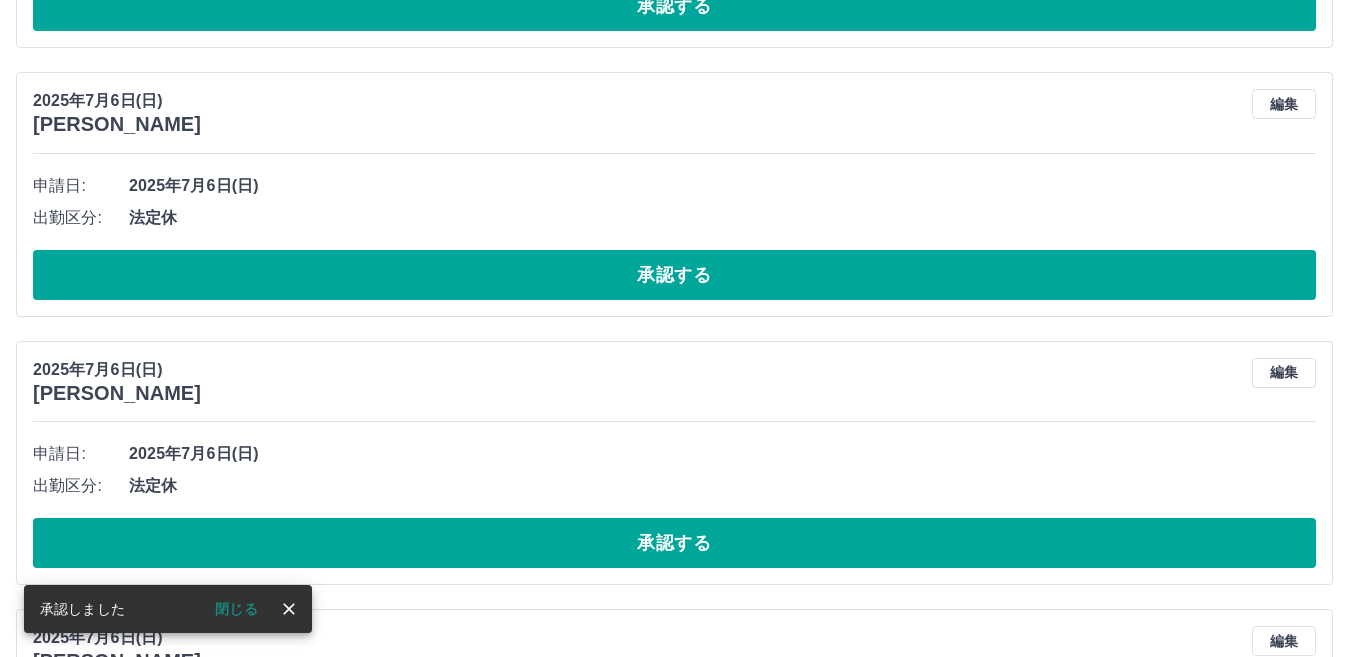 scroll, scrollTop: 144, scrollLeft: 0, axis: vertical 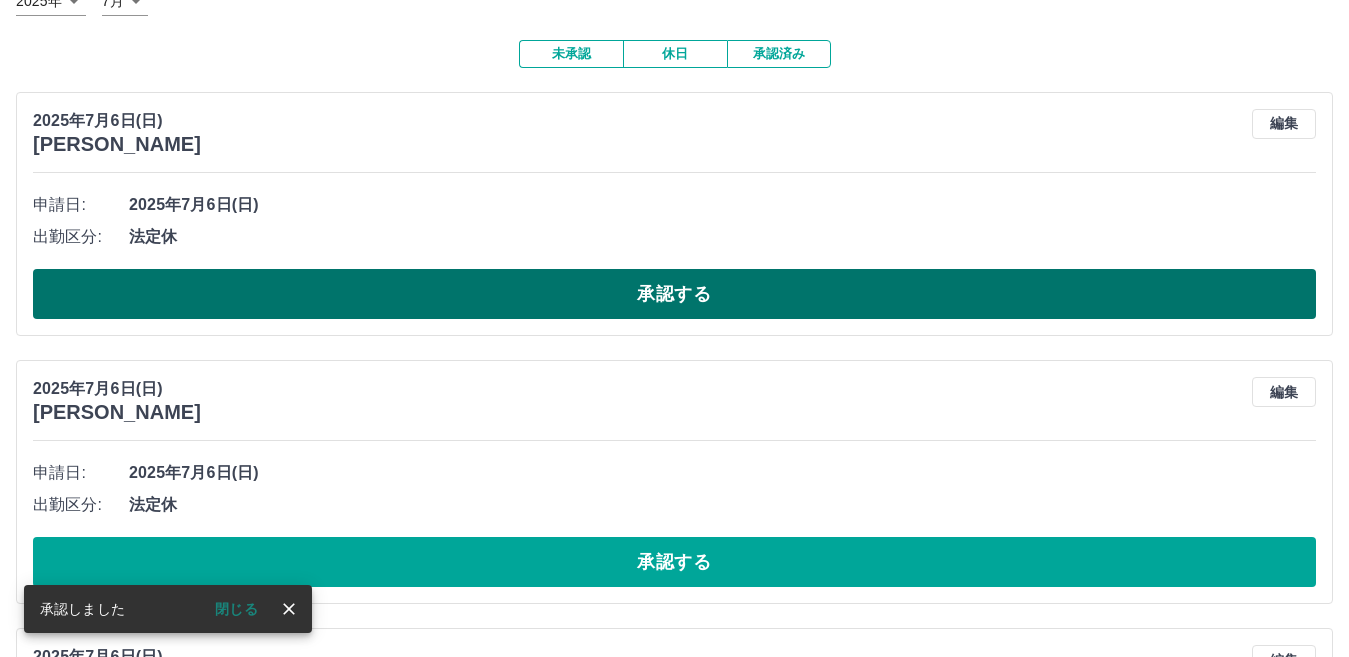 click on "承認する" at bounding box center [674, 294] 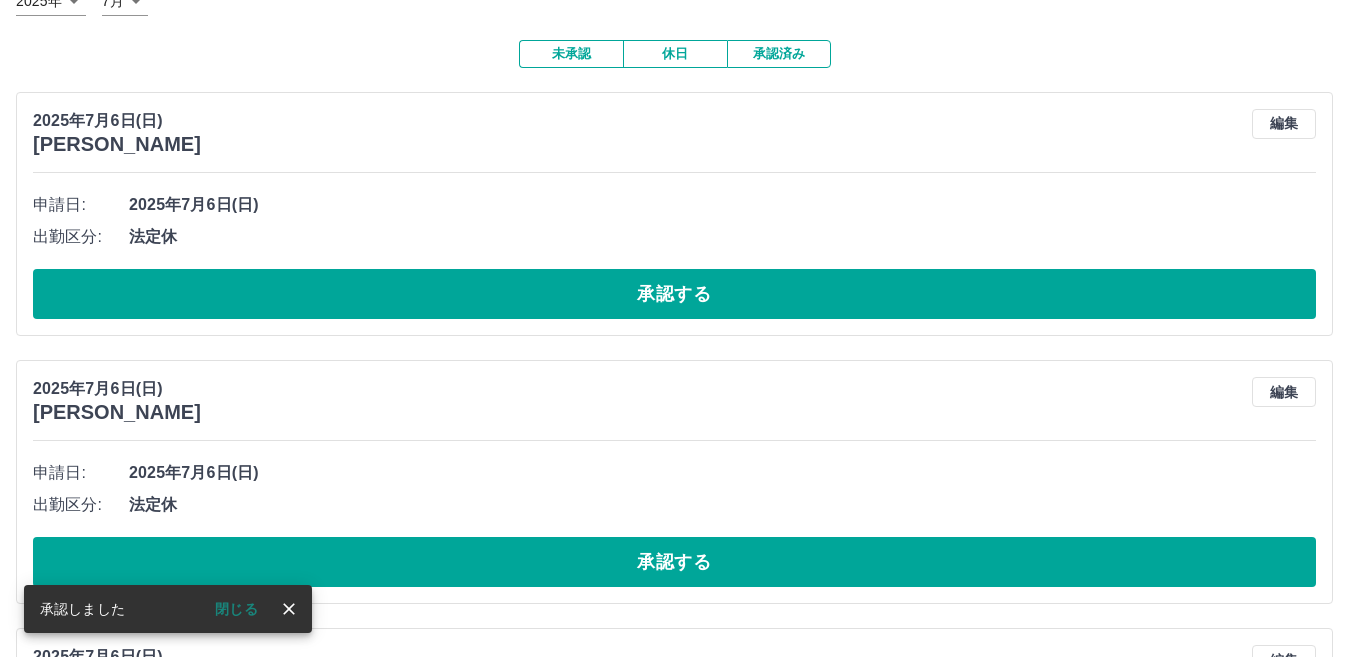 click on "承認する" at bounding box center [674, 294] 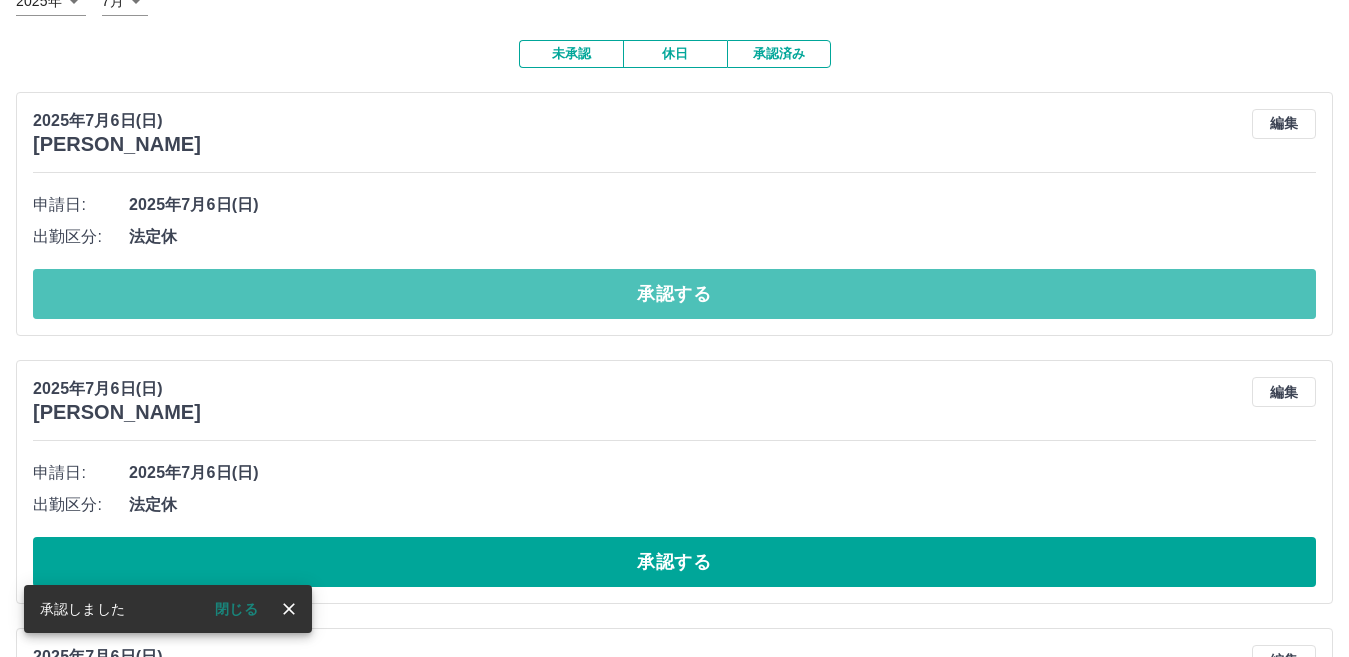 click on "承認する" at bounding box center (674, 294) 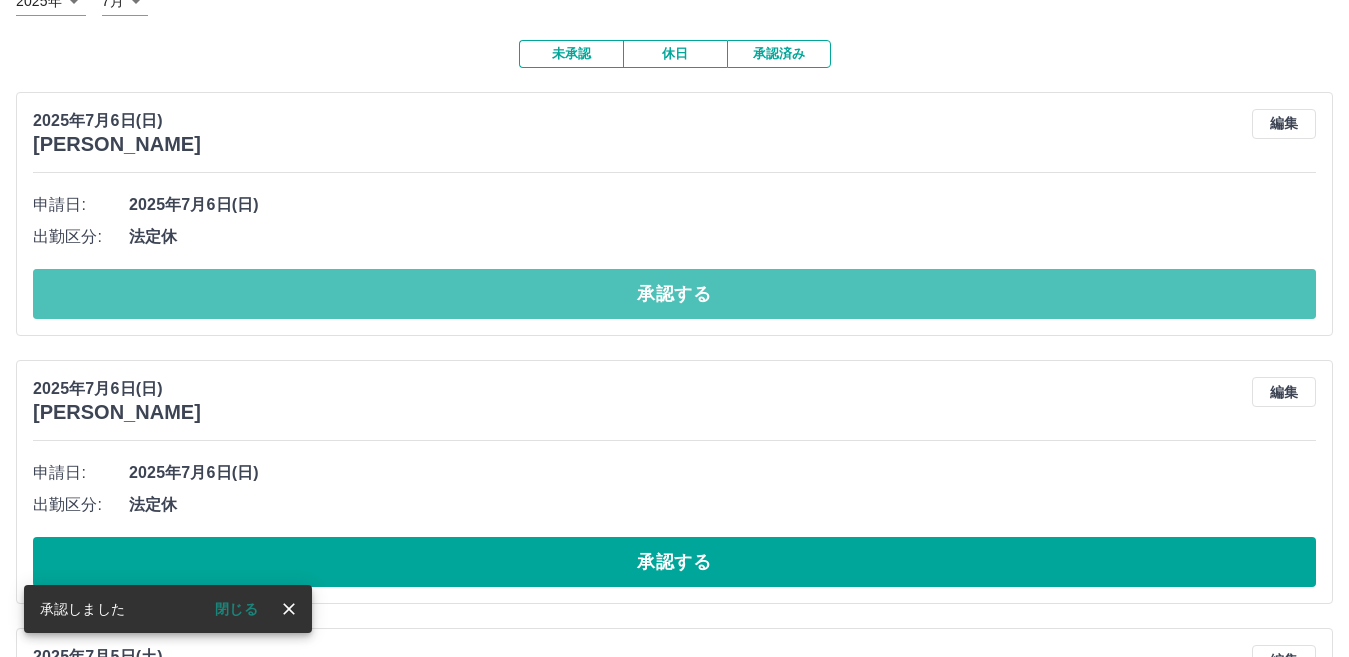 click on "承認する" at bounding box center [674, 294] 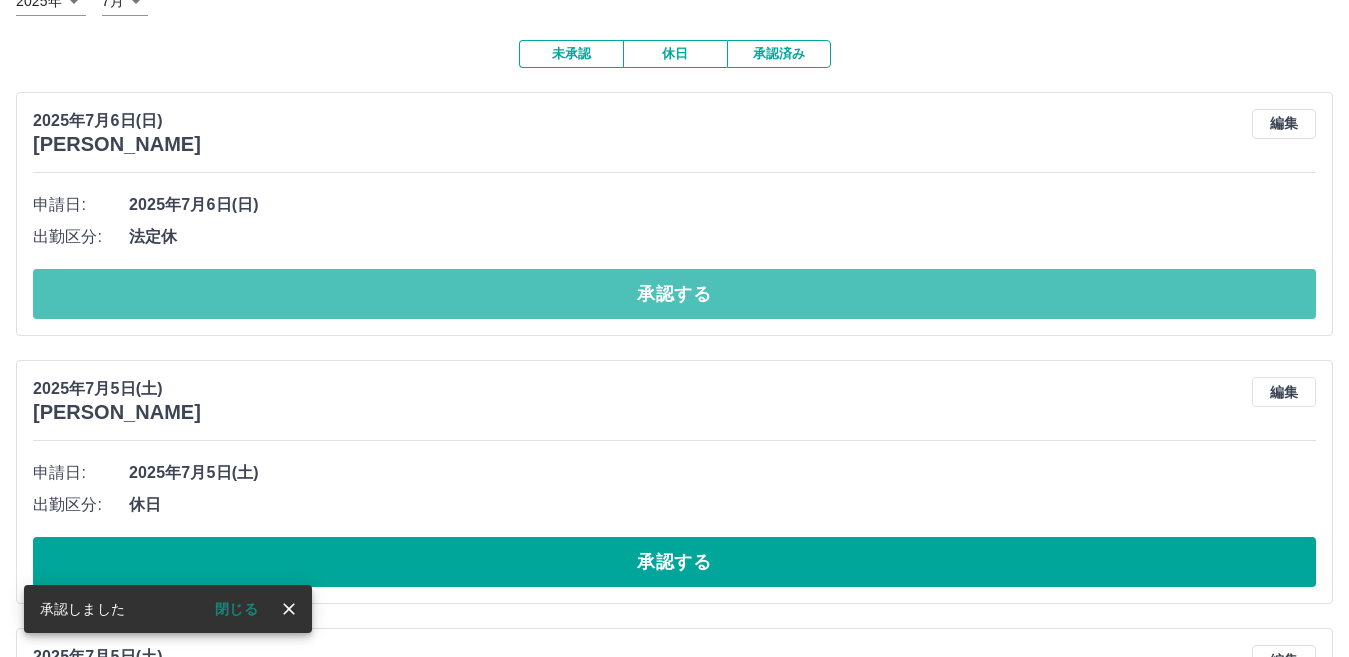 click on "承認する" at bounding box center [674, 294] 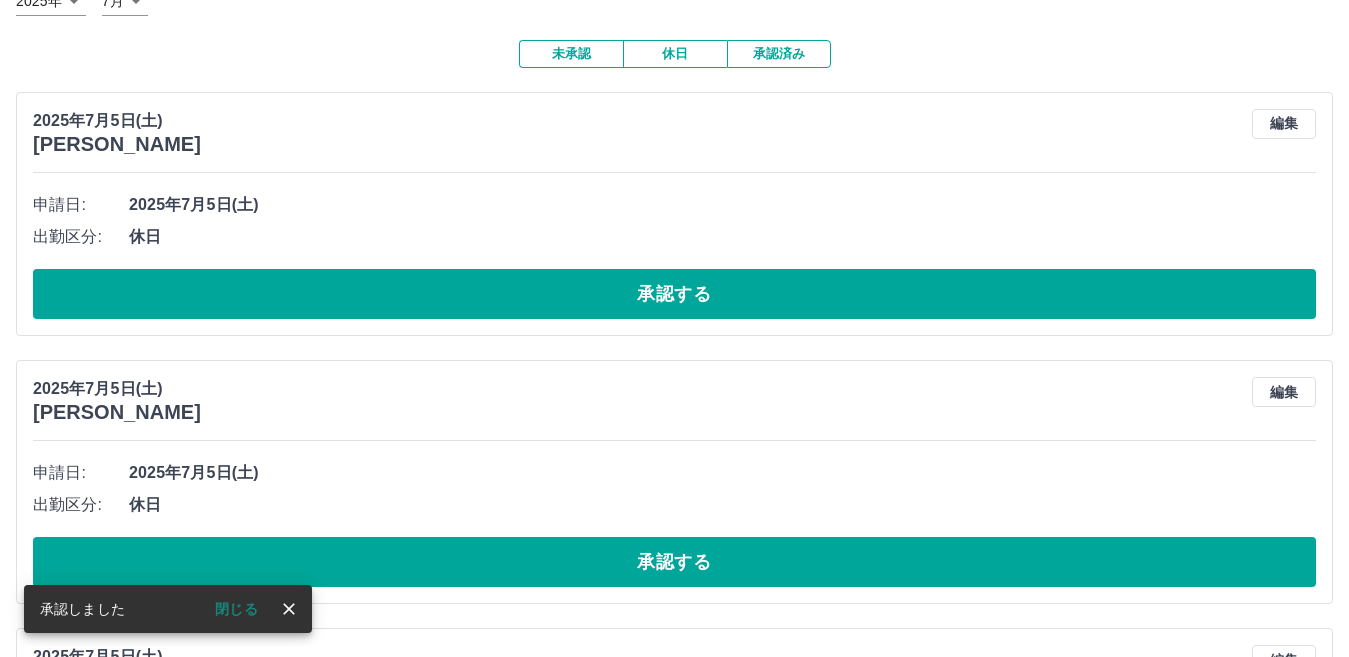 click on "承認する" at bounding box center [674, 294] 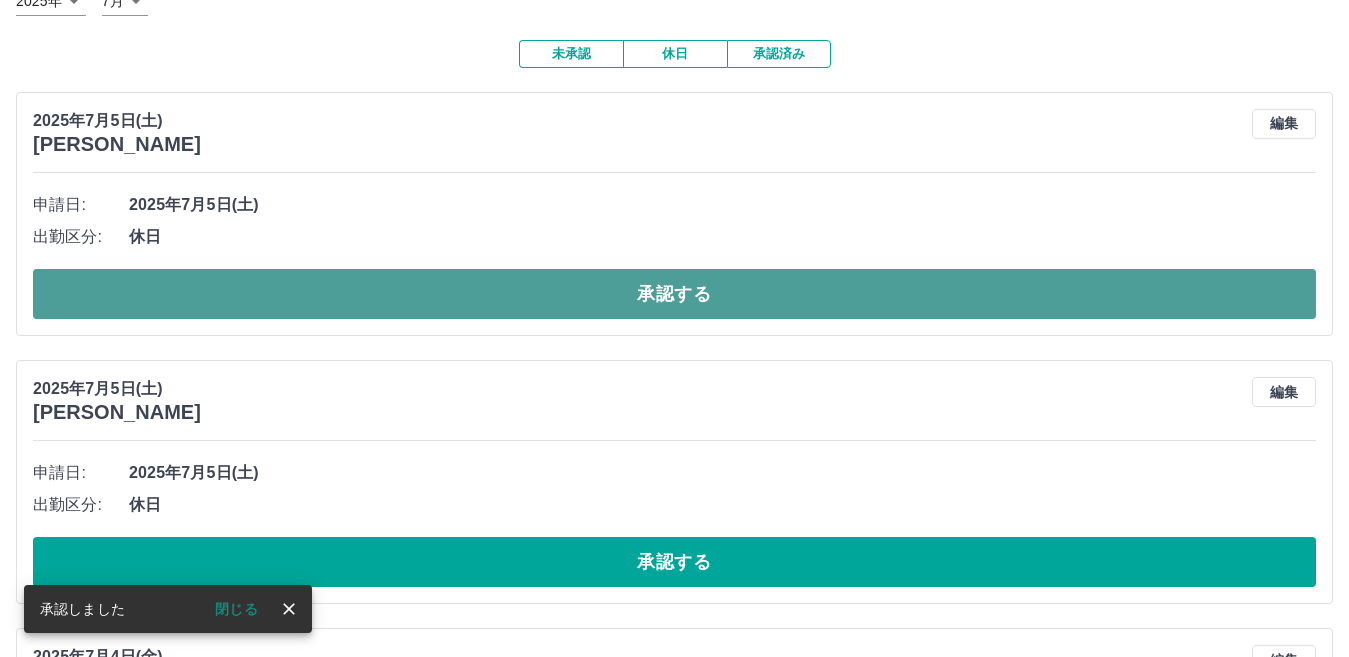 click on "承認する" at bounding box center [674, 294] 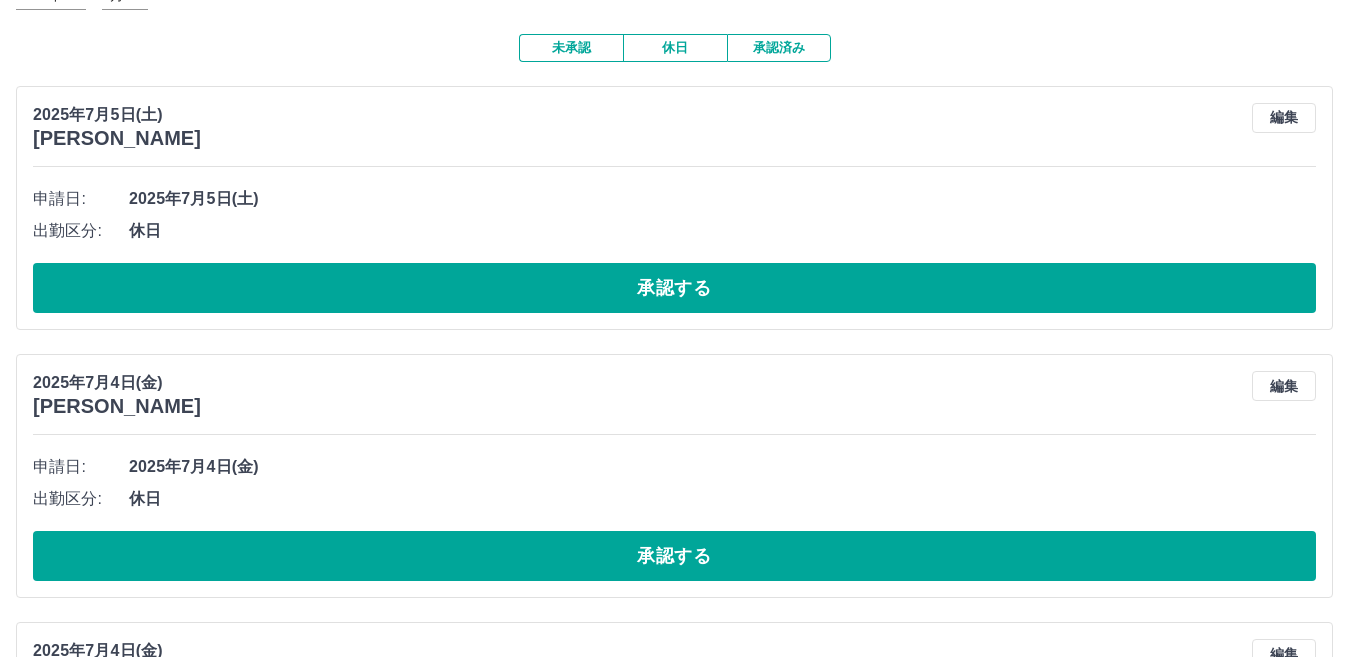 scroll, scrollTop: 144, scrollLeft: 0, axis: vertical 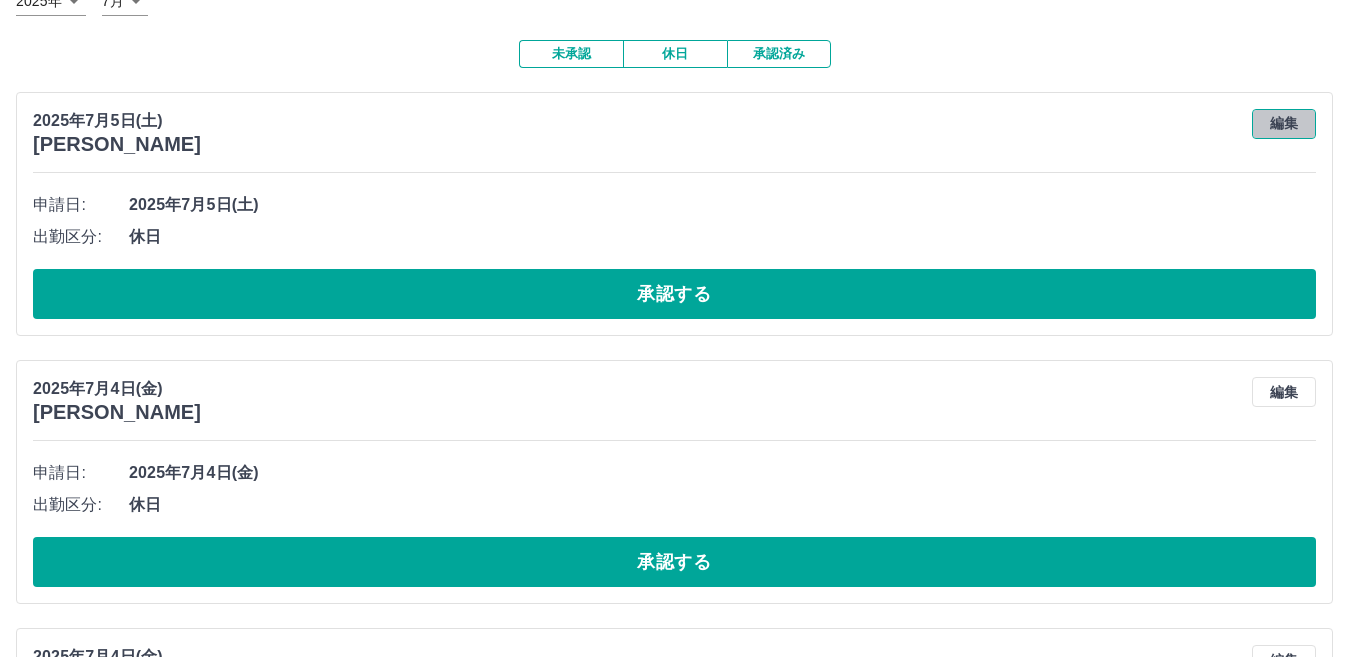 click on "編集" at bounding box center (1284, 124) 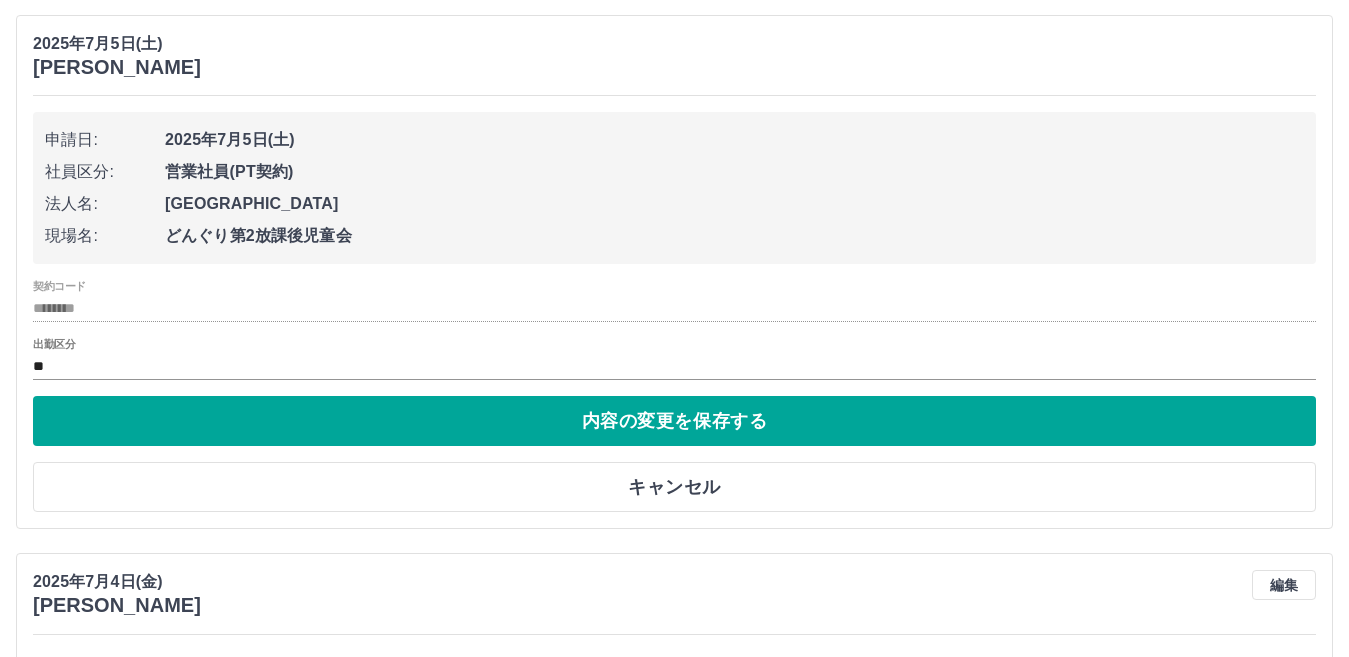 scroll, scrollTop: 244, scrollLeft: 0, axis: vertical 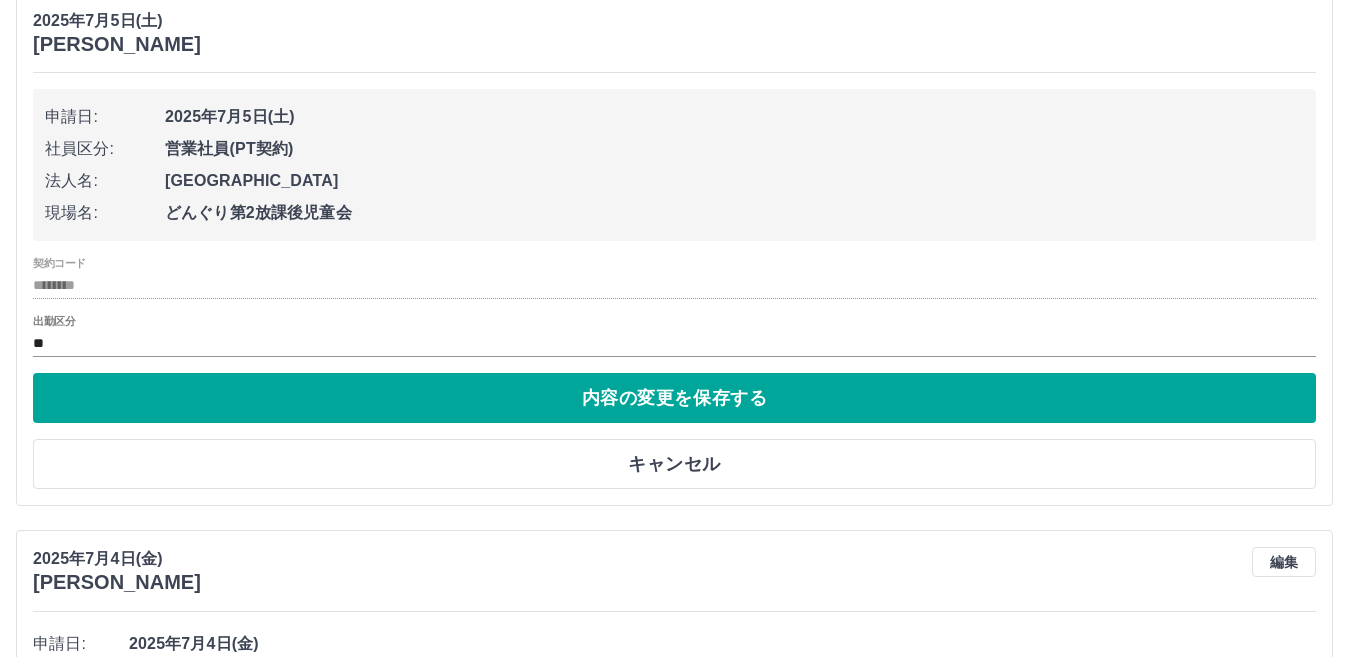 click on "********" at bounding box center [674, 285] 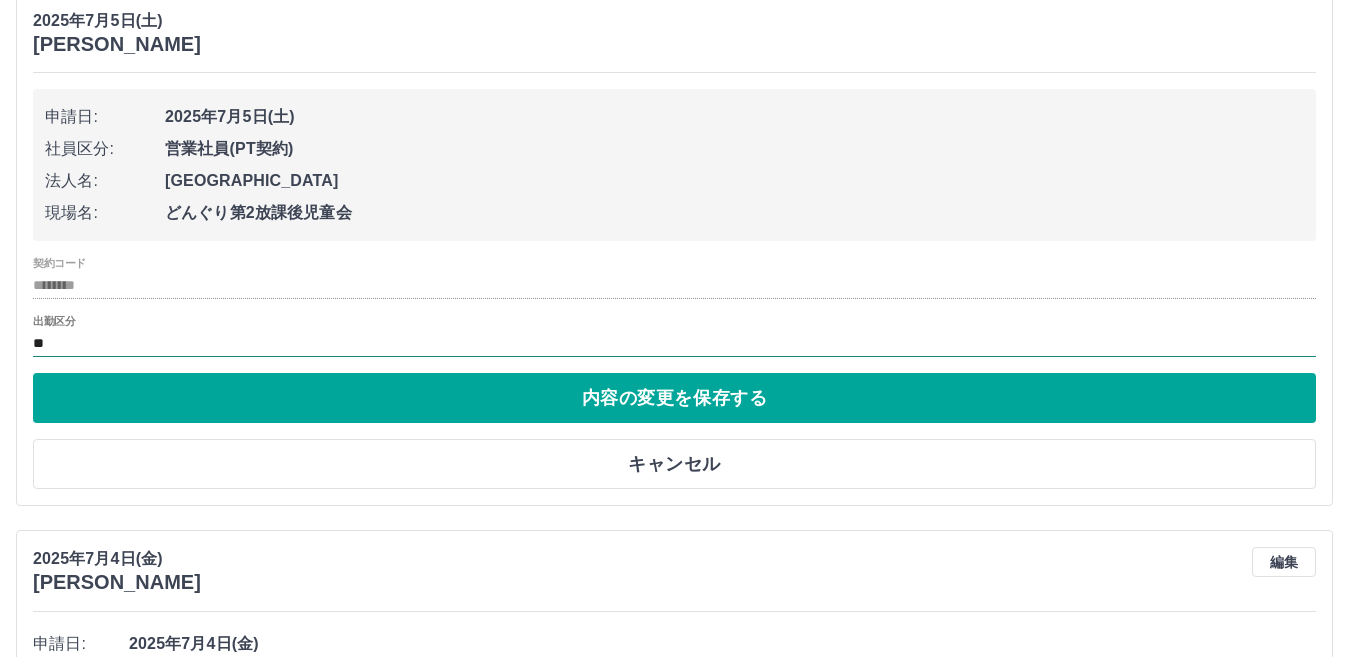 click on "**" at bounding box center [674, 343] 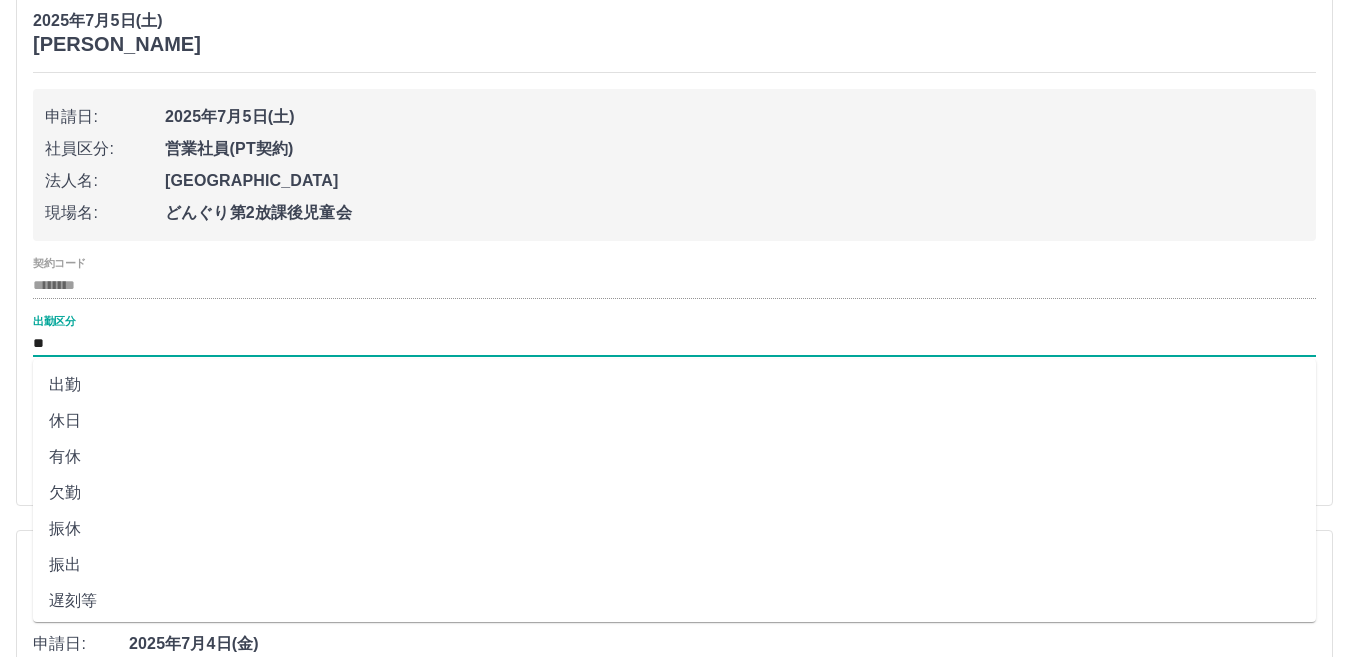 click on "出勤" at bounding box center (674, 385) 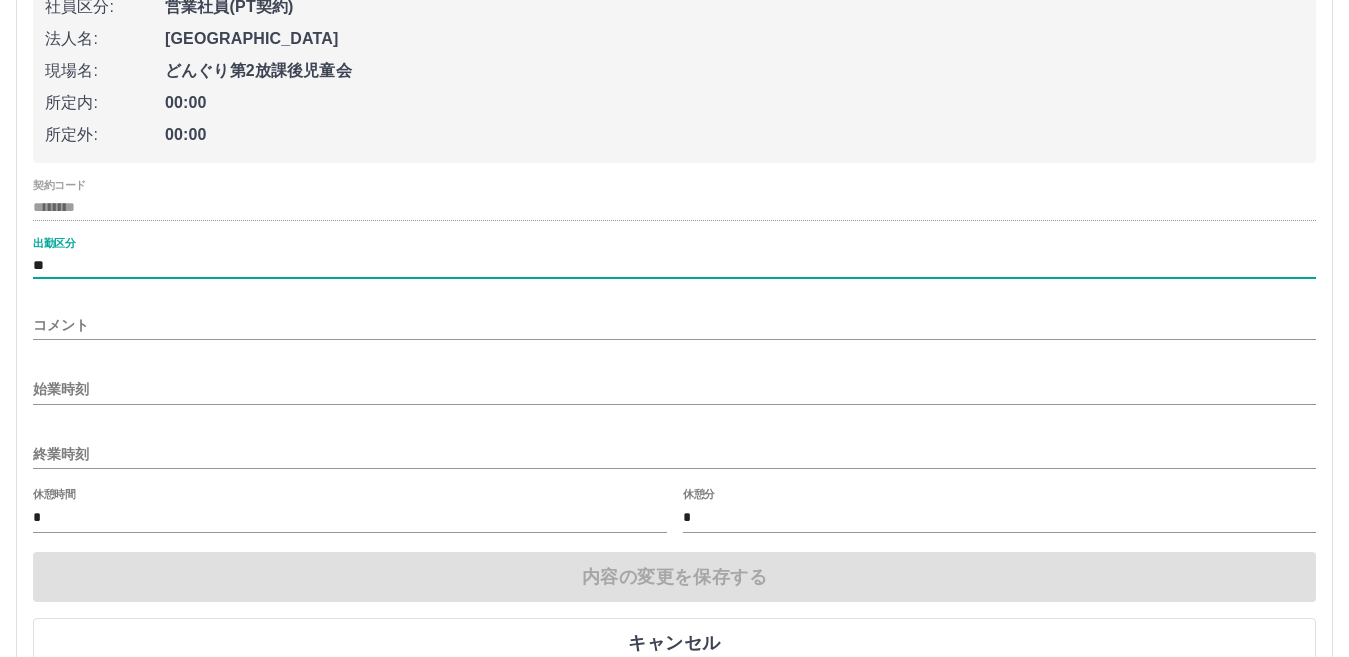 scroll, scrollTop: 444, scrollLeft: 0, axis: vertical 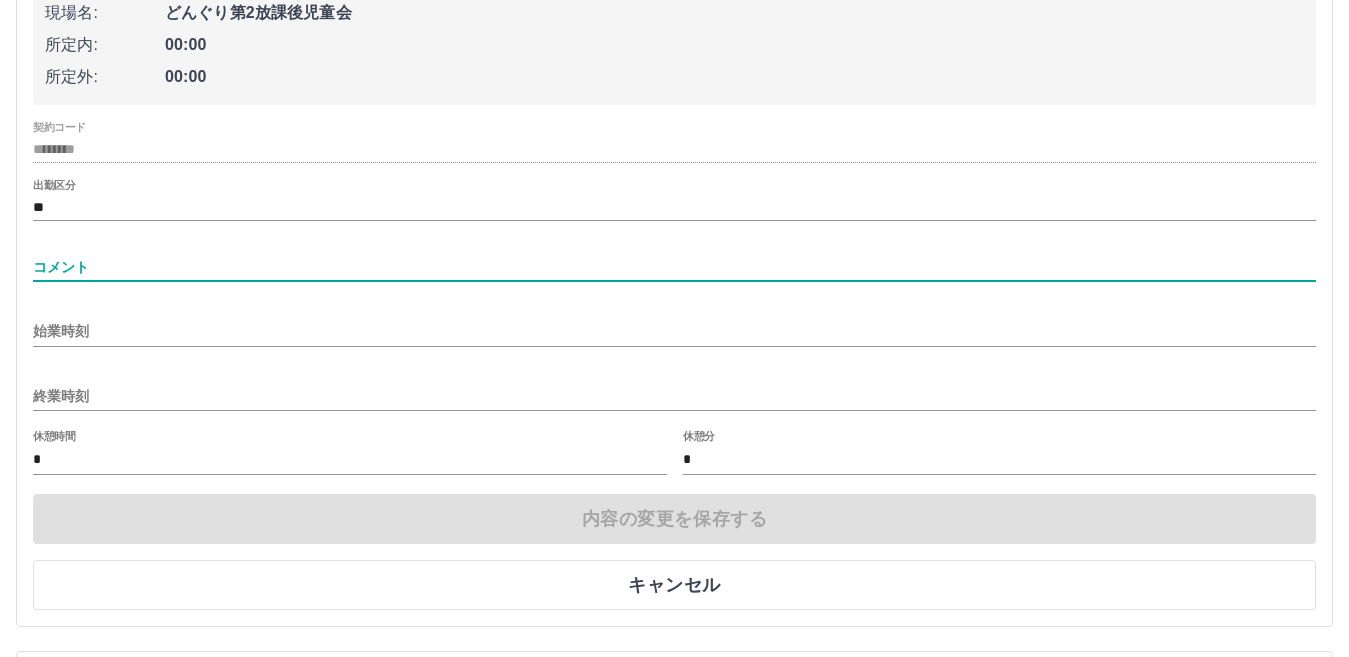 click on "コメント" at bounding box center [674, 267] 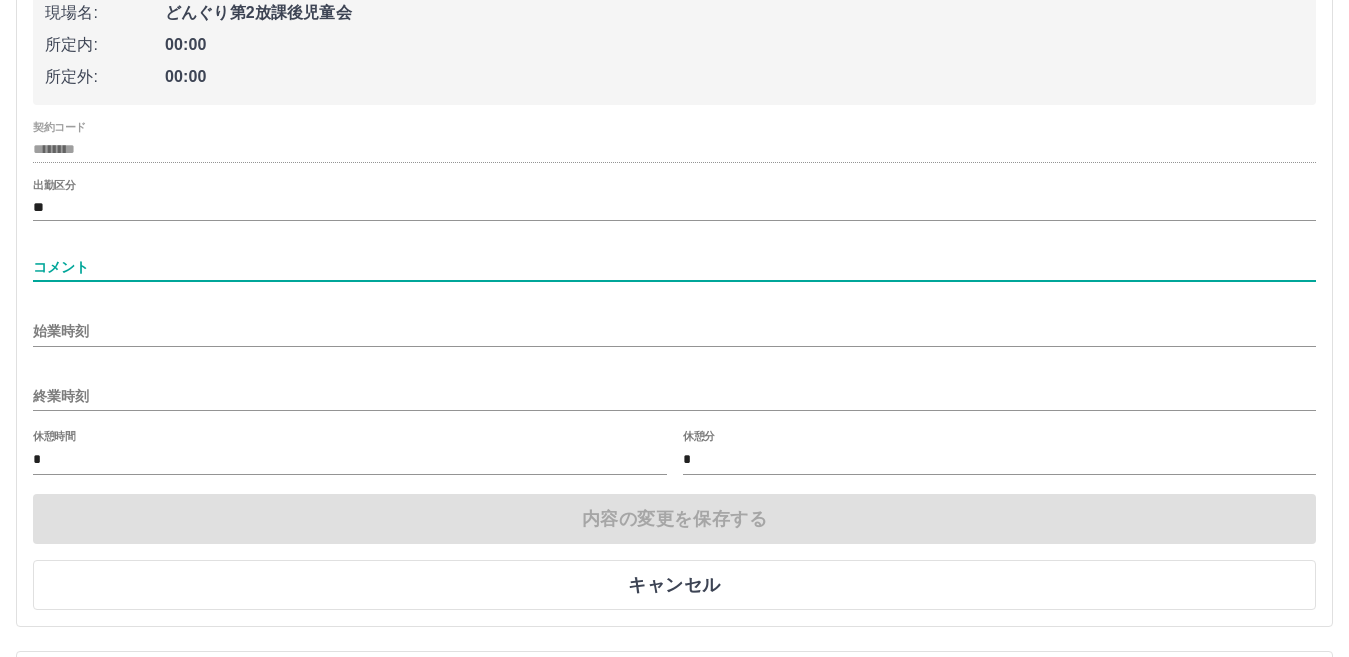 click on "コメント" at bounding box center (674, 267) 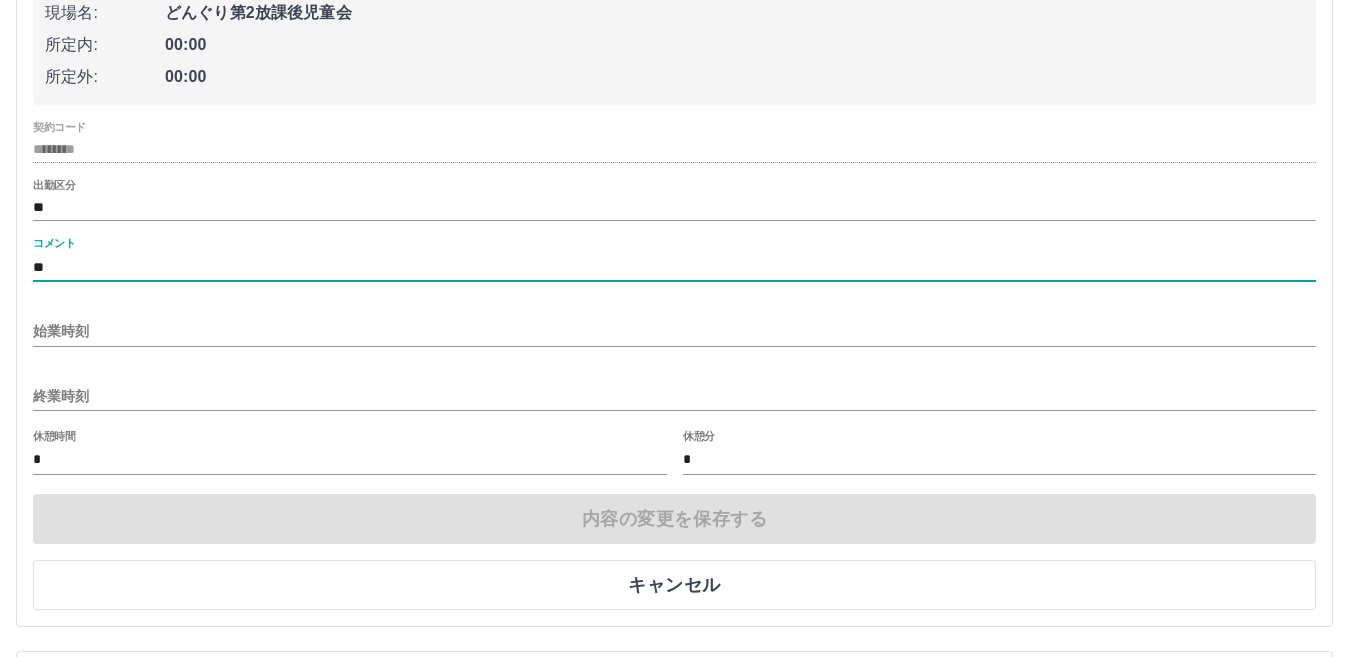 type on "*" 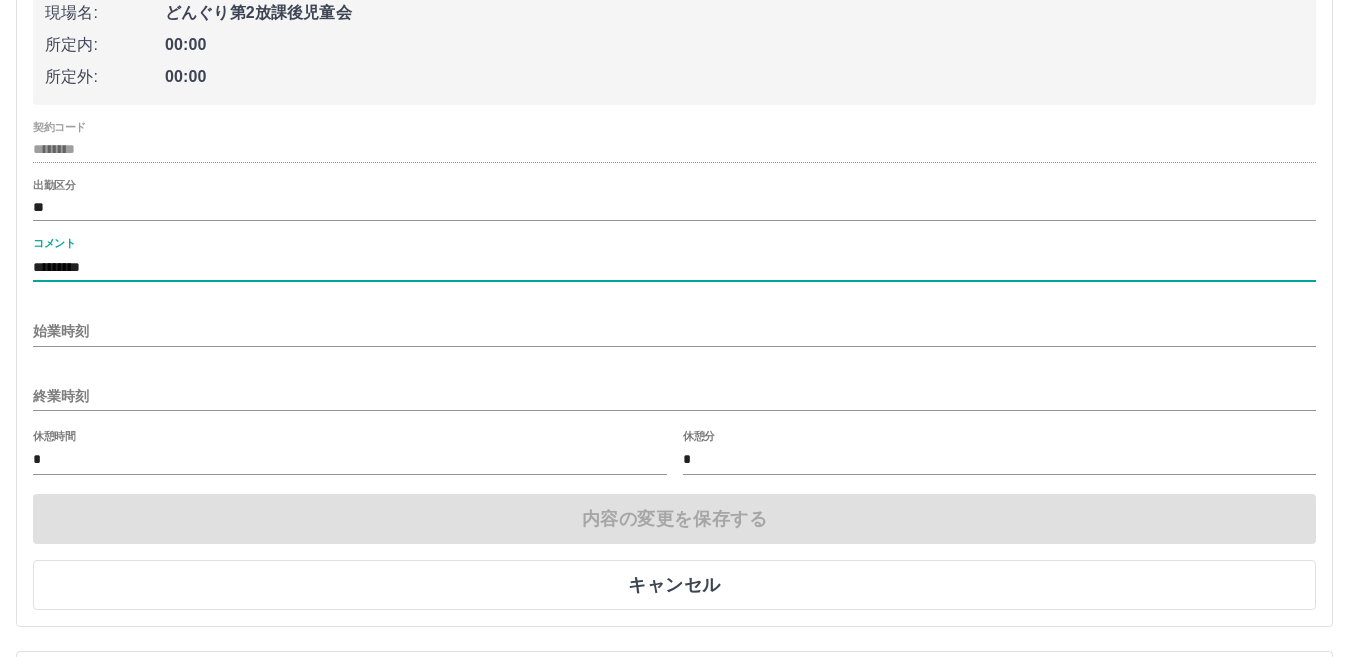 type on "*********" 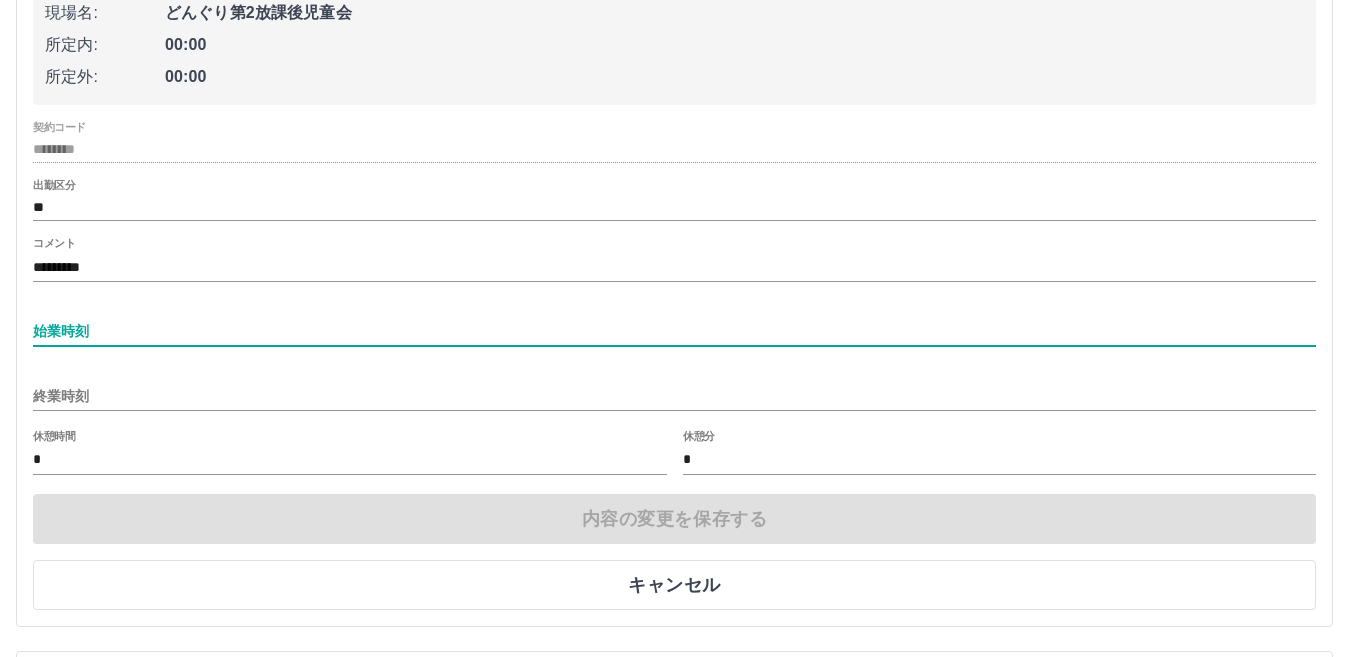 click on "始業時刻" at bounding box center (674, 331) 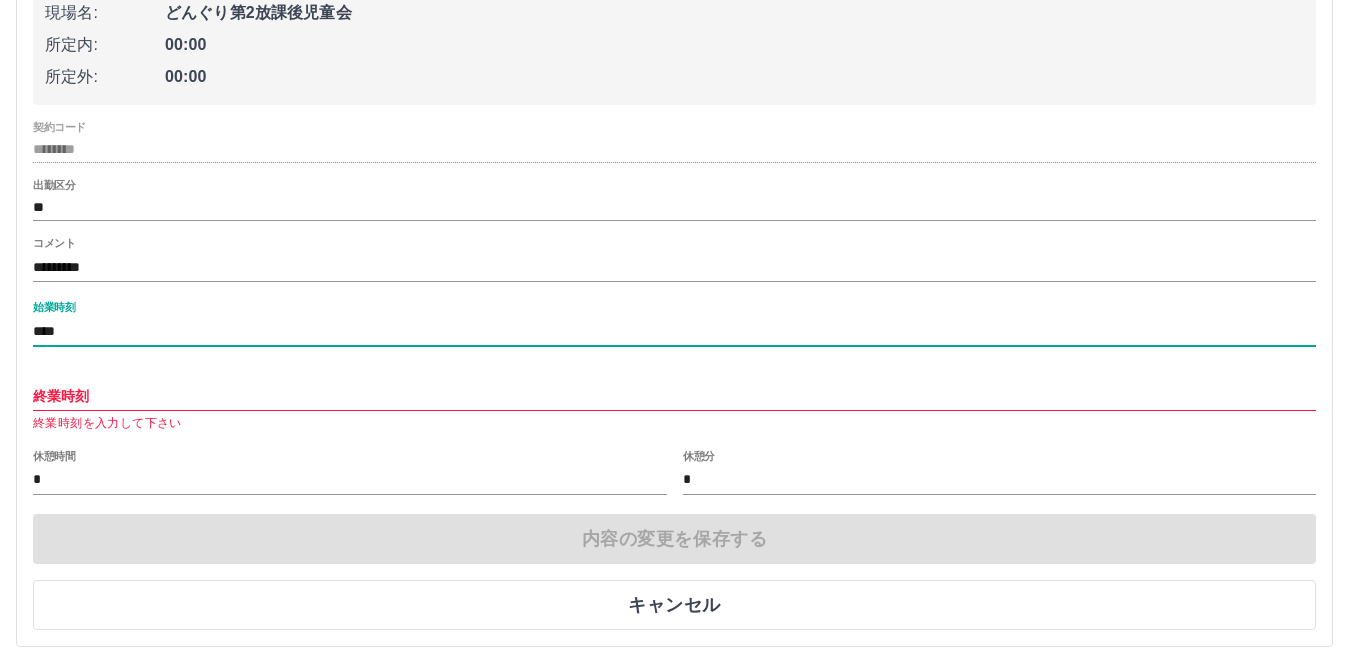 type on "****" 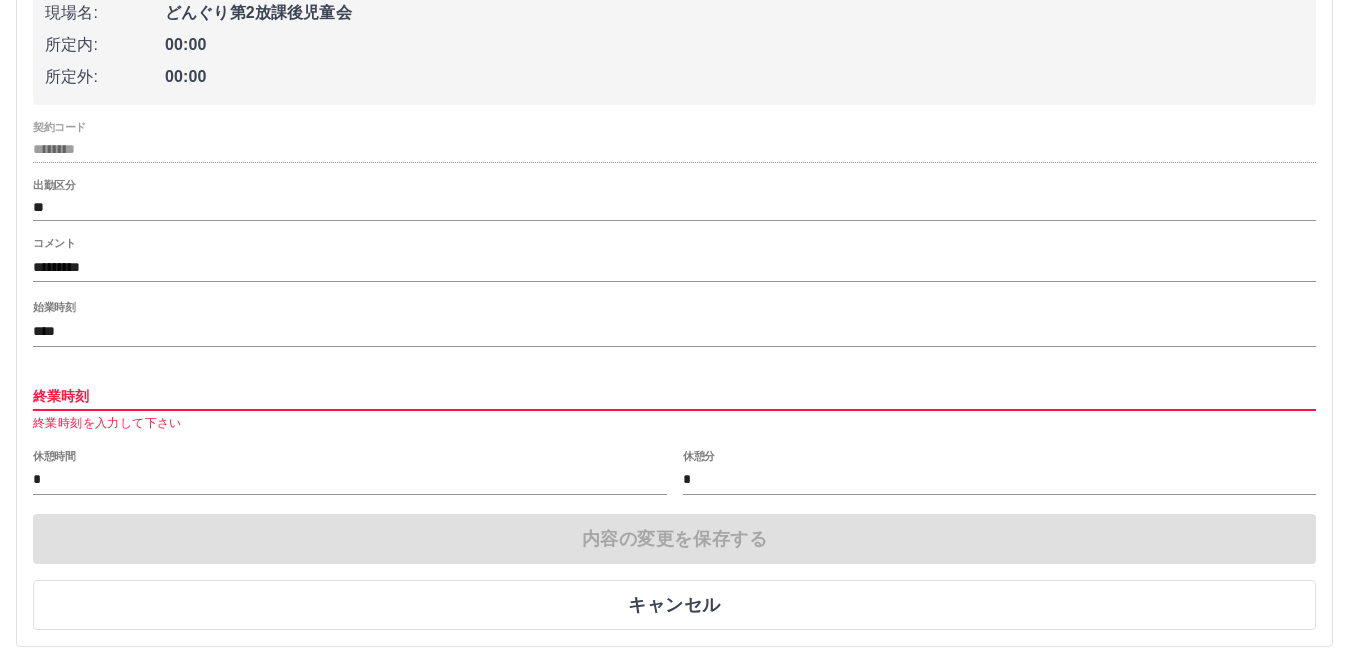 click on "終業時刻" at bounding box center (674, 396) 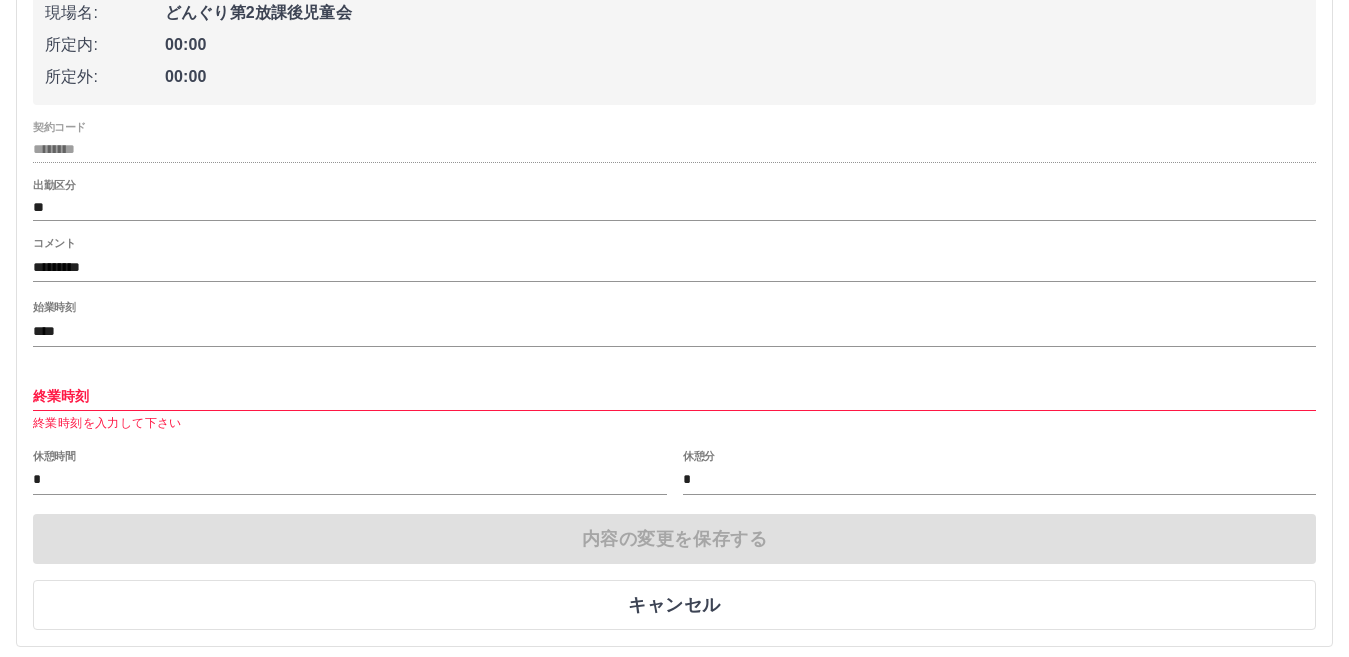 click on "終業時刻 終業時刻を入力して下さい" at bounding box center [674, 400] 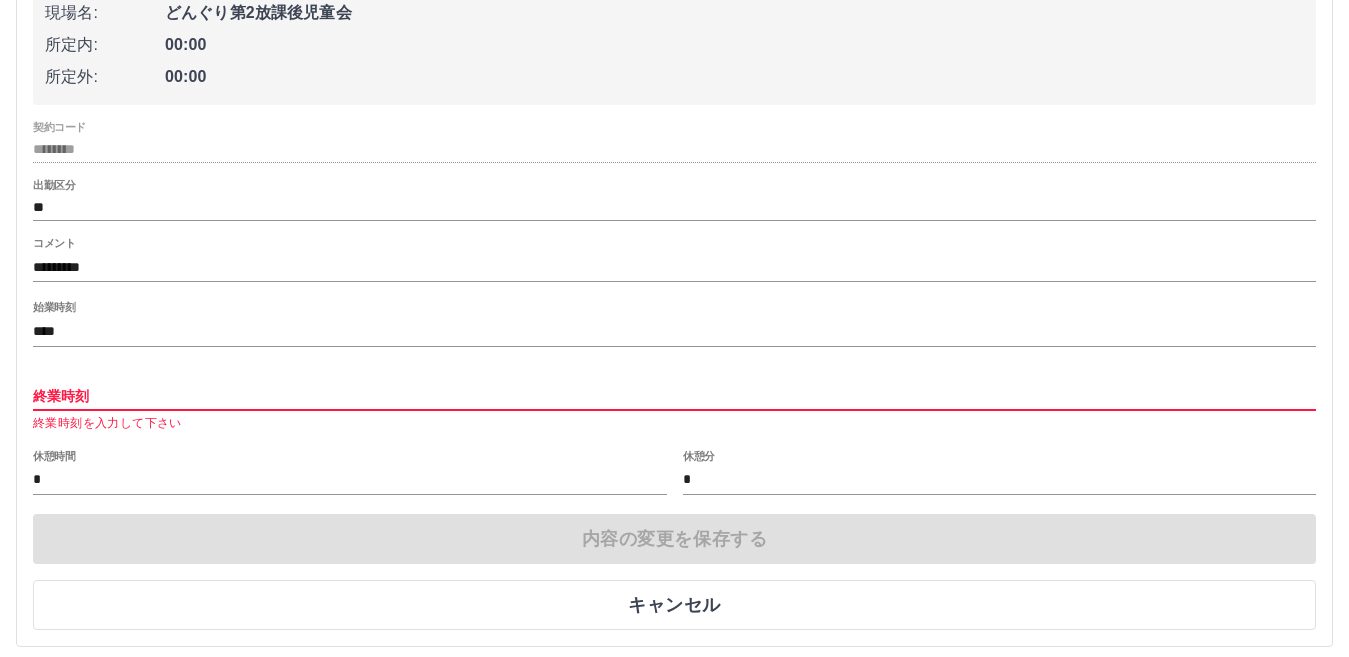 click on "終業時刻" at bounding box center (674, 396) 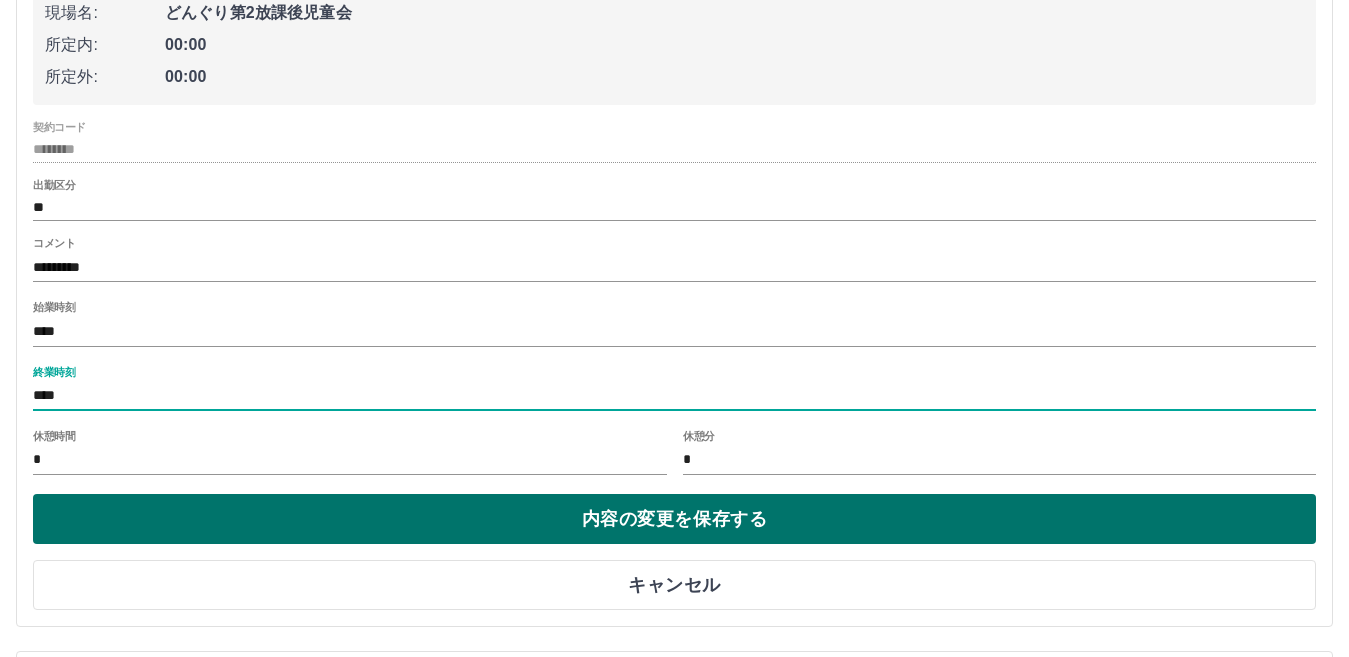type on "****" 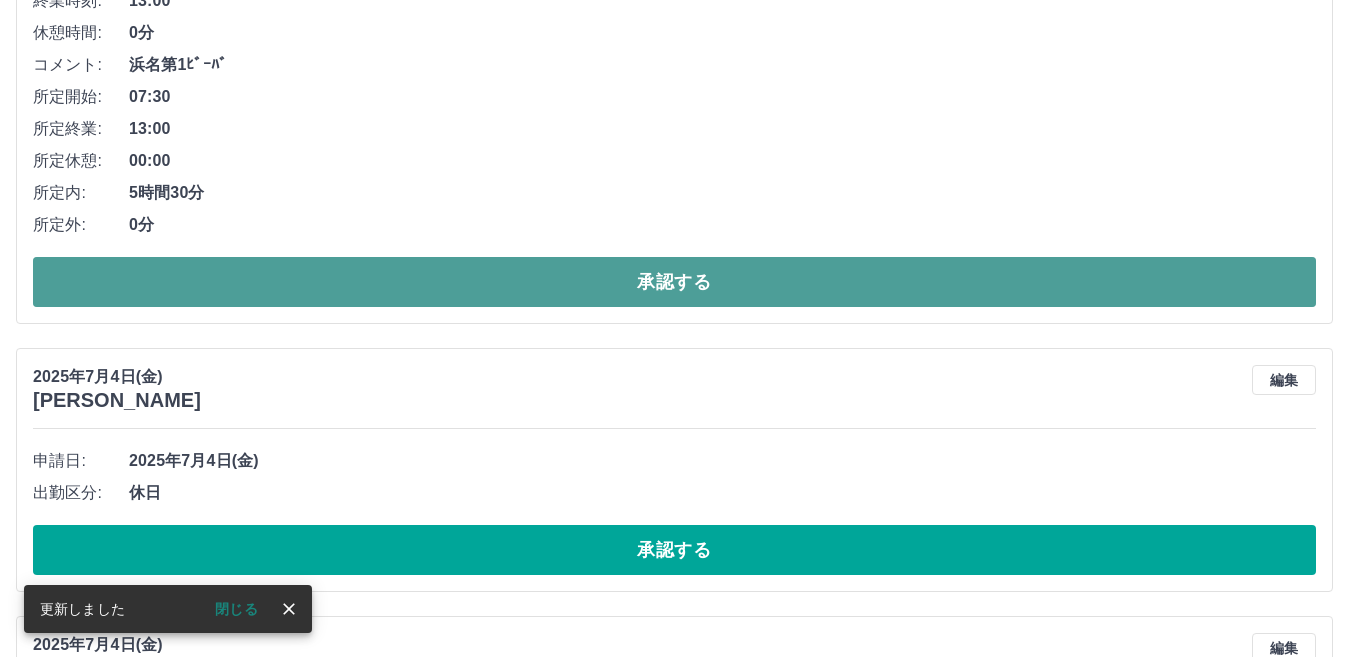 click on "承認する" at bounding box center [674, 282] 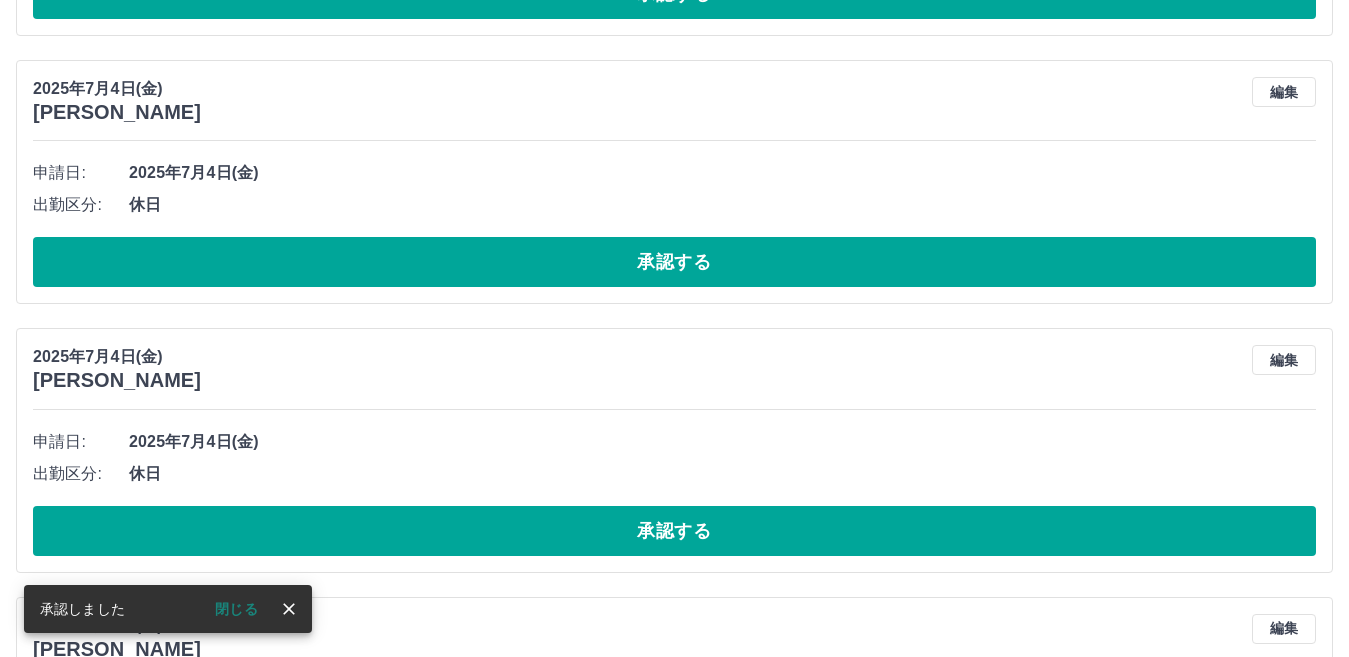 scroll, scrollTop: 0, scrollLeft: 0, axis: both 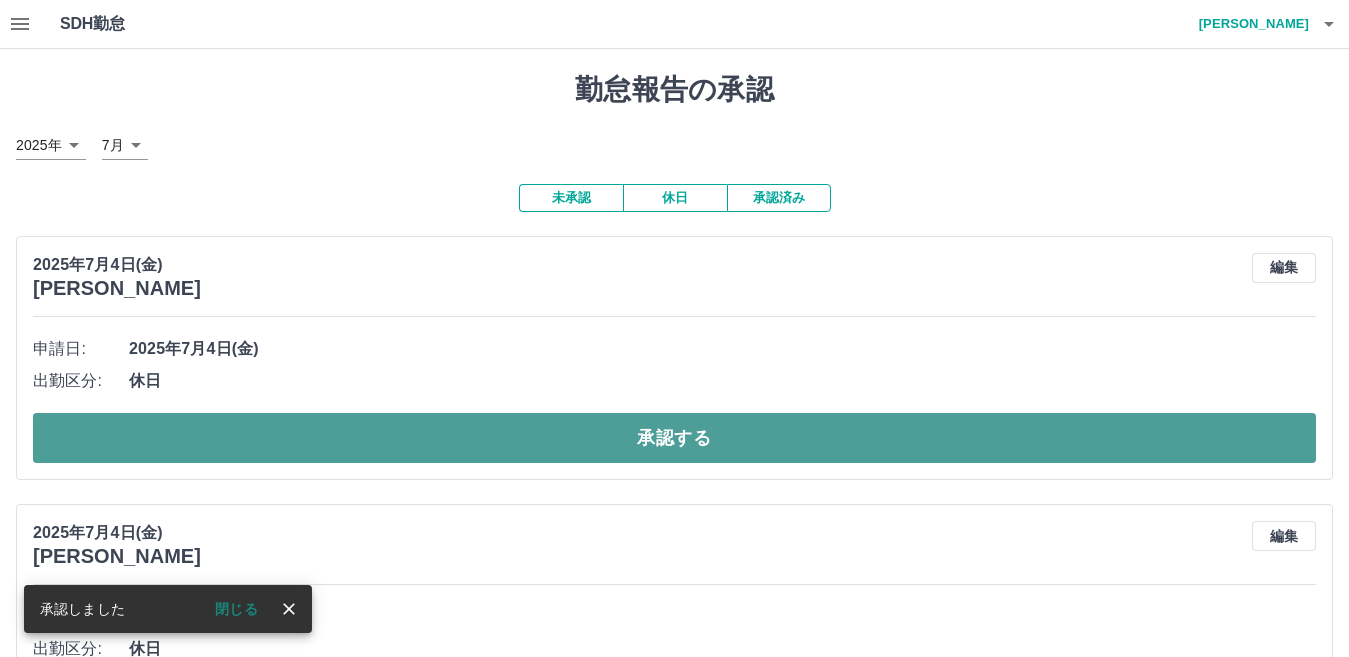 click on "承認する" at bounding box center (674, 438) 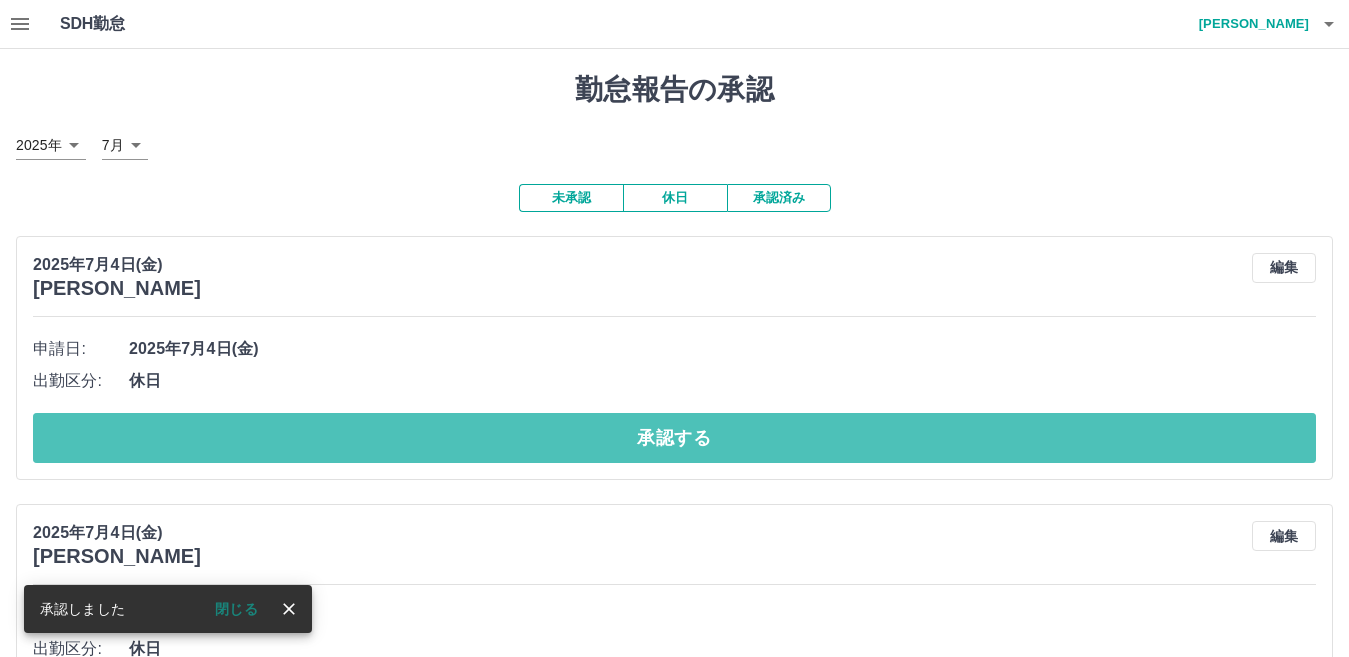 click on "承認する" at bounding box center [674, 438] 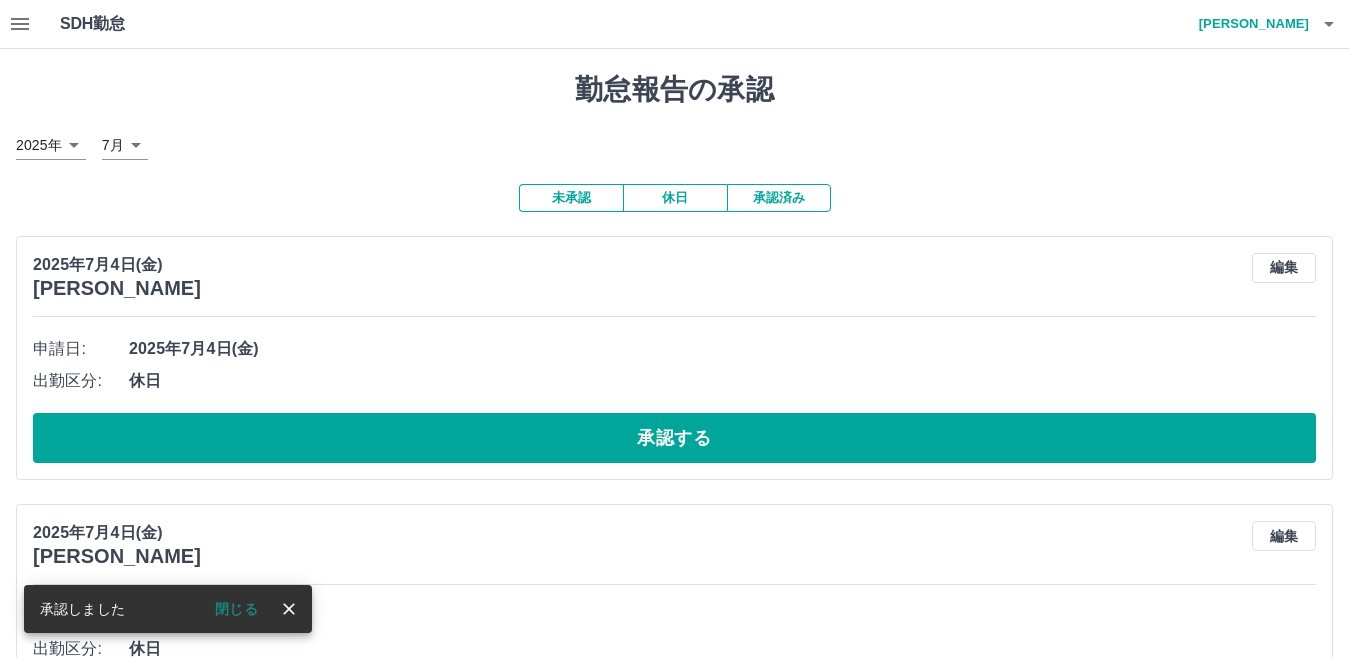 click on "承認する" at bounding box center [674, 438] 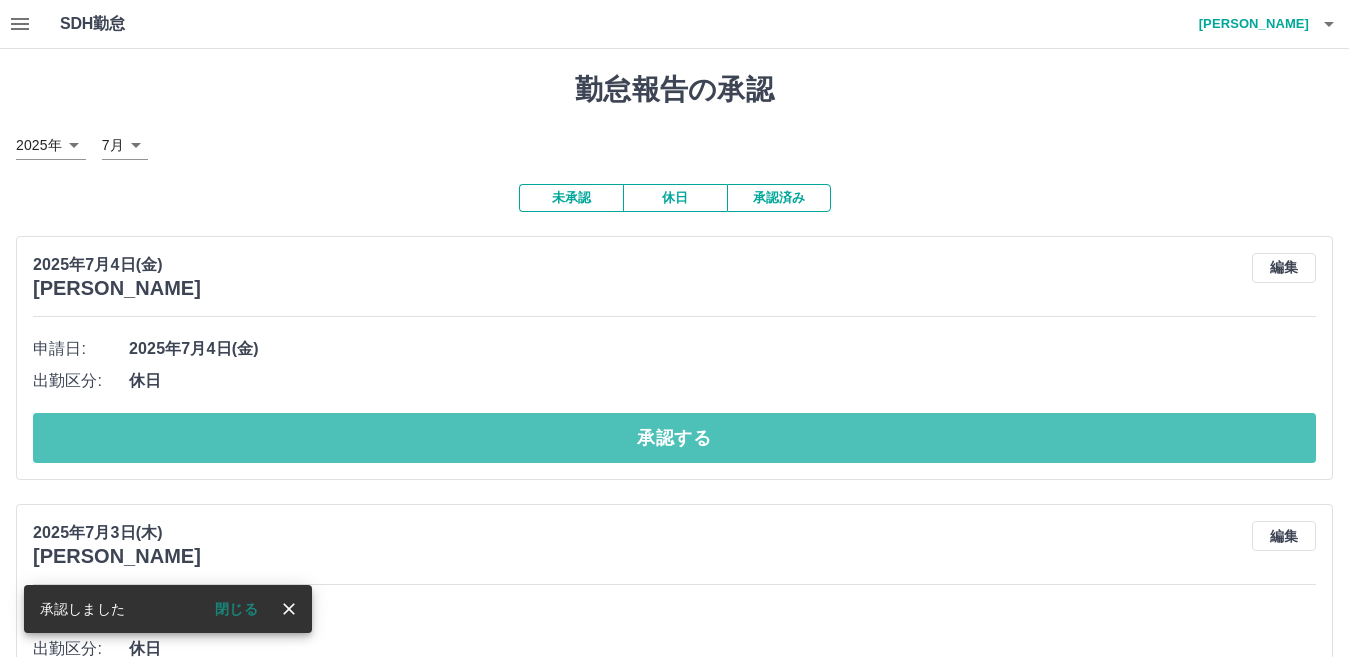 click on "承認する" at bounding box center (674, 438) 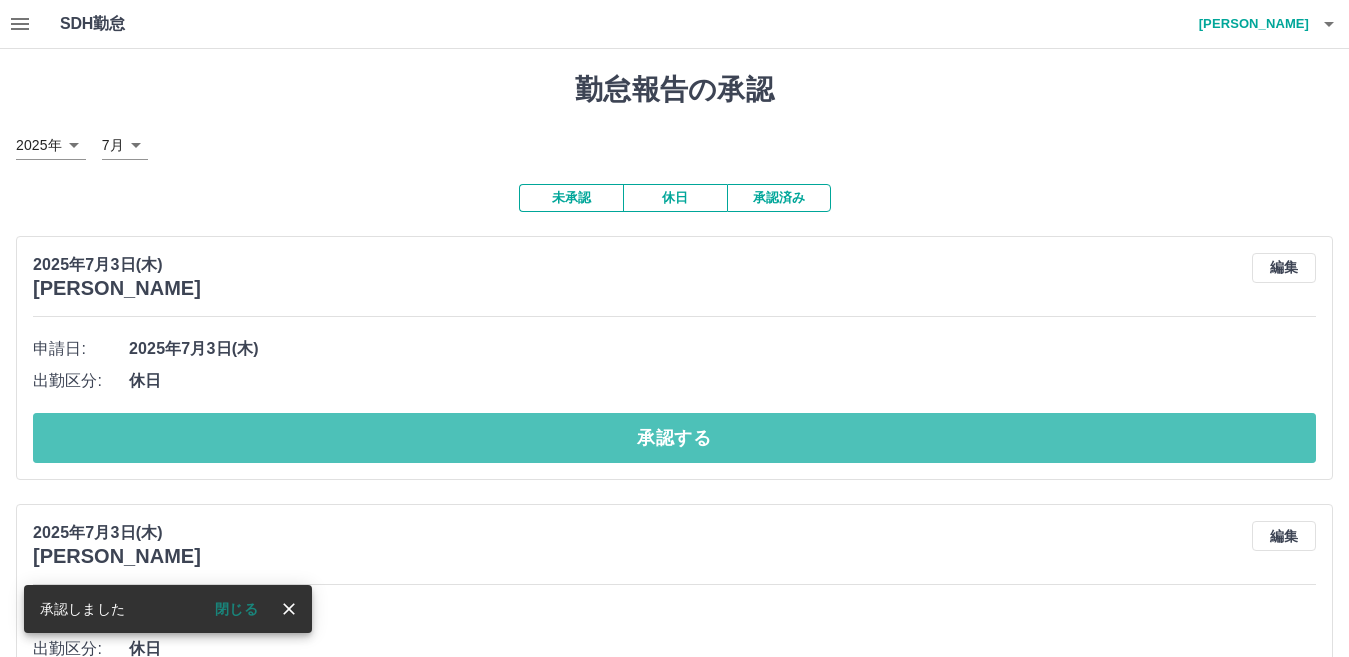 click on "承認する" at bounding box center (674, 438) 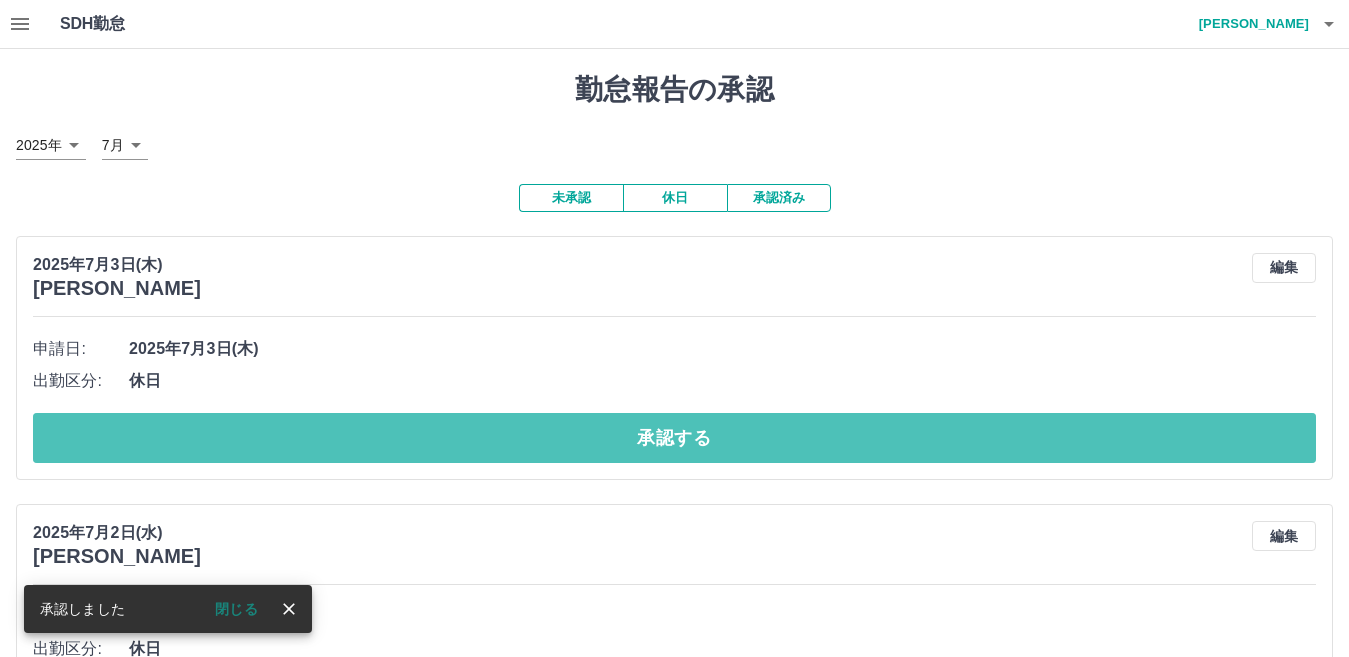 click on "承認する" at bounding box center [674, 438] 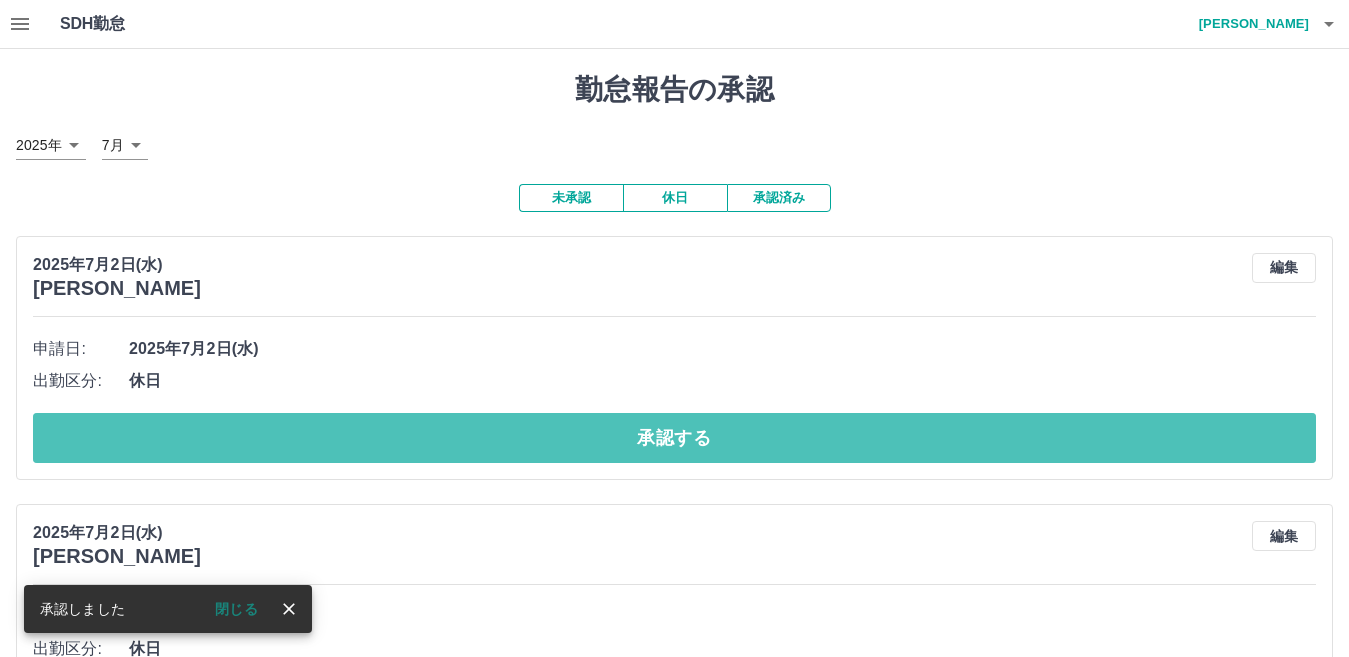 click on "承認する" at bounding box center [674, 438] 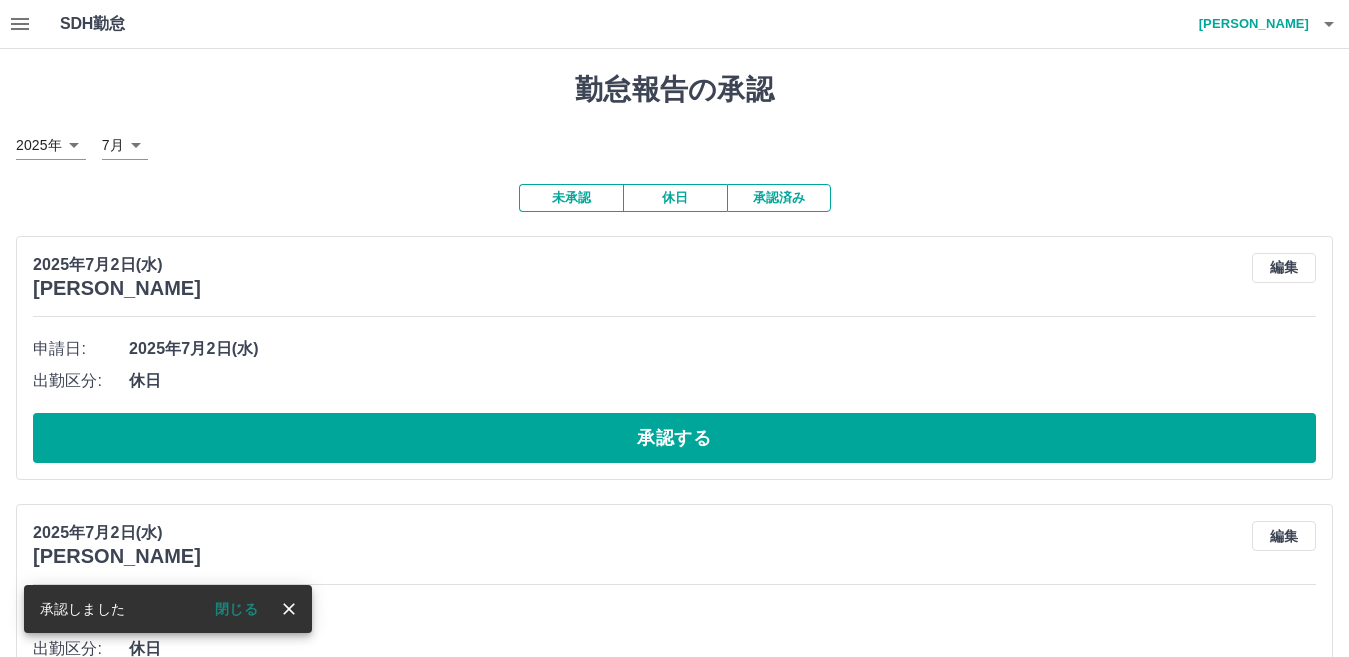 click on "承認する" at bounding box center [674, 438] 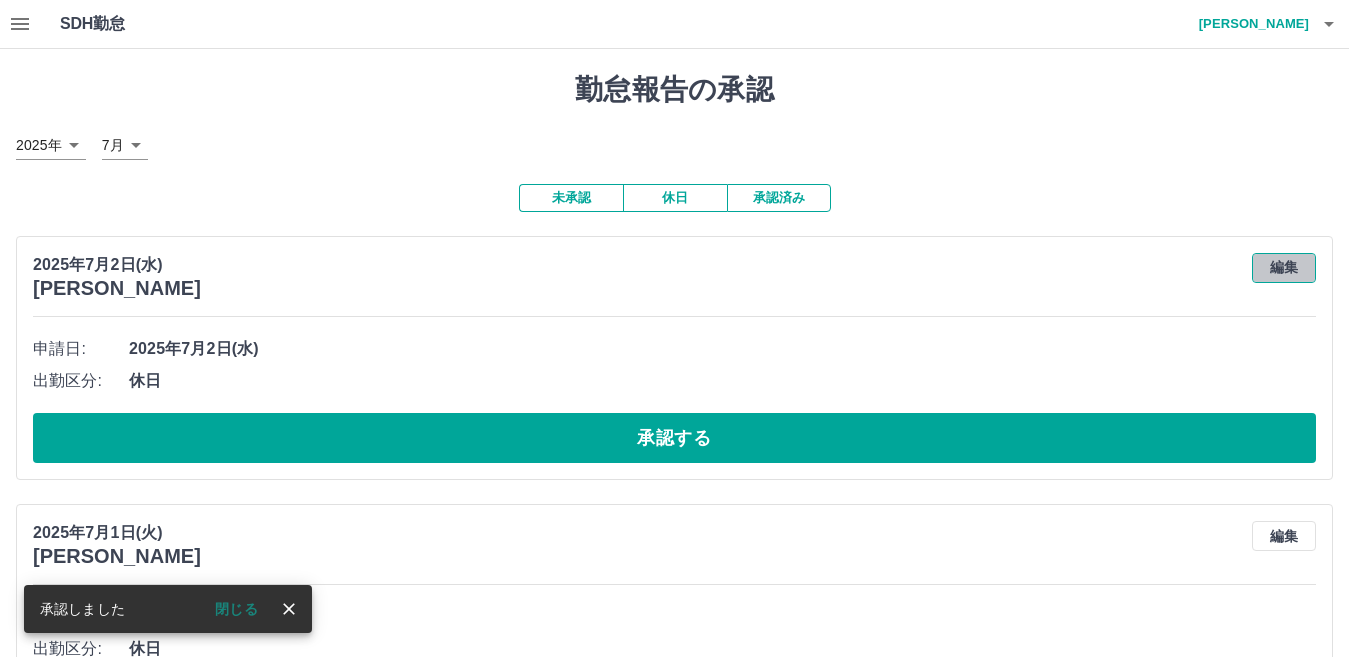 click on "編集" at bounding box center [1284, 268] 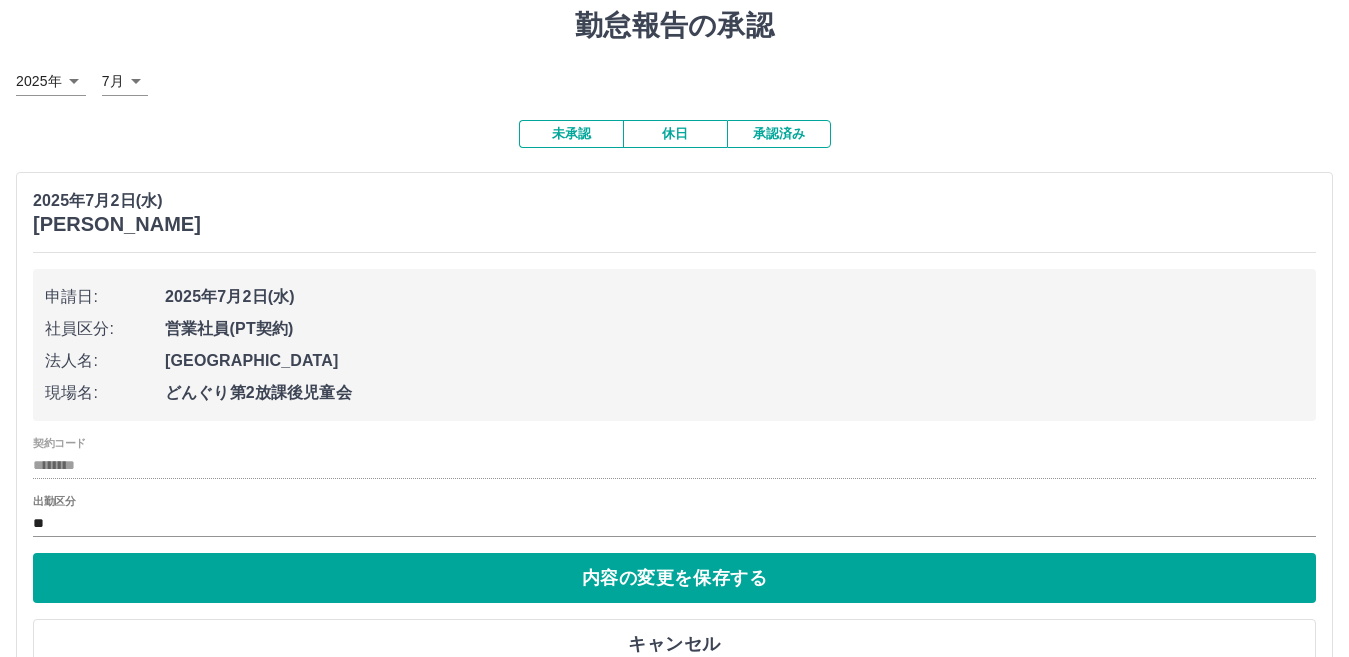 scroll, scrollTop: 100, scrollLeft: 0, axis: vertical 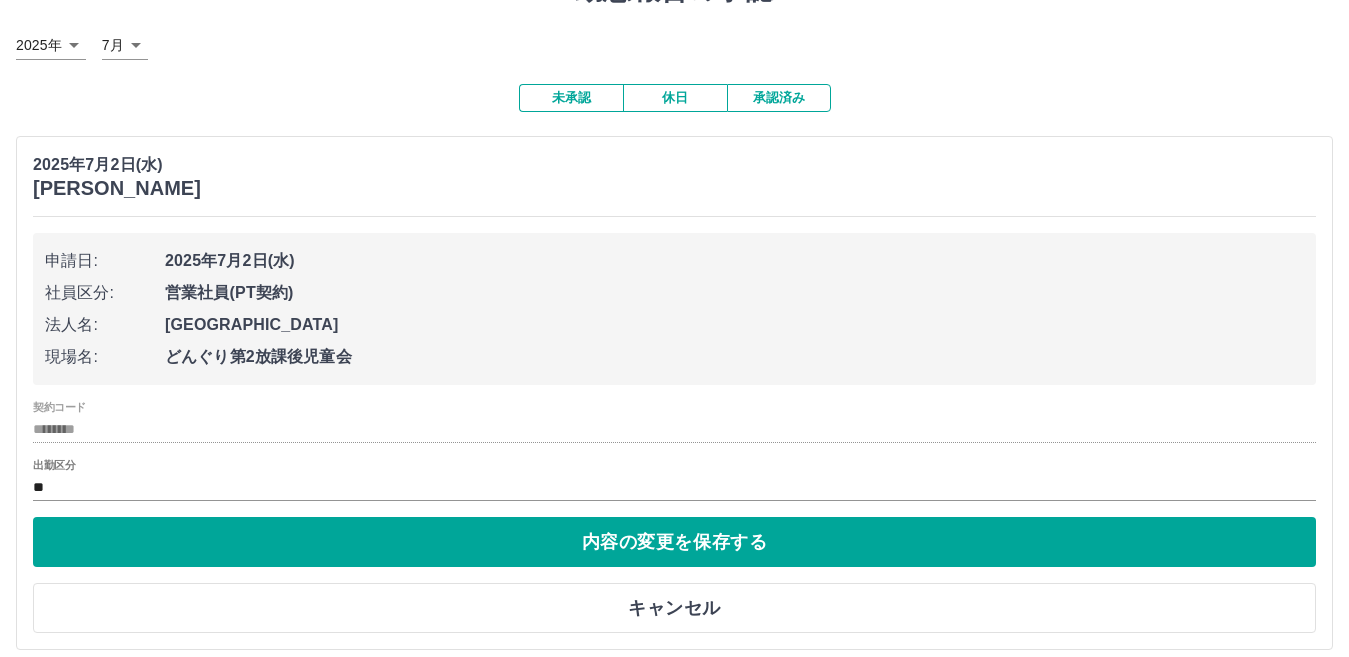 click on "出勤区分 **" at bounding box center (674, 480) 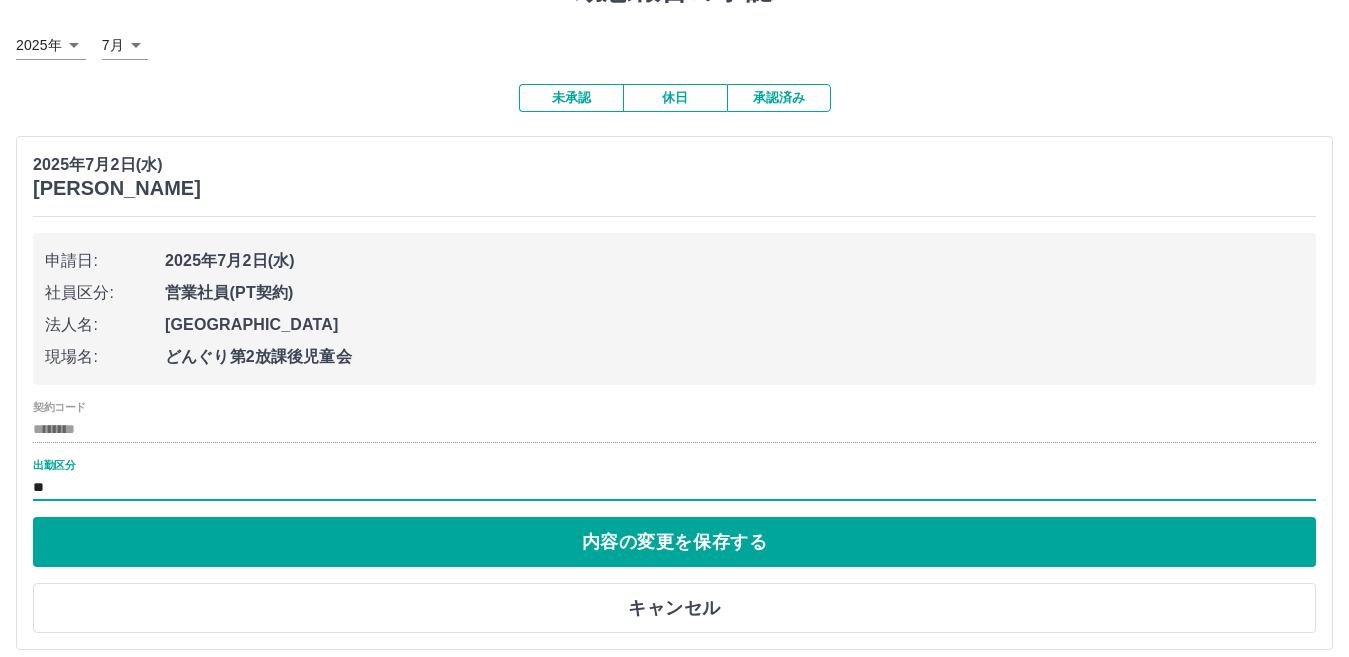 click on "**" at bounding box center (674, 487) 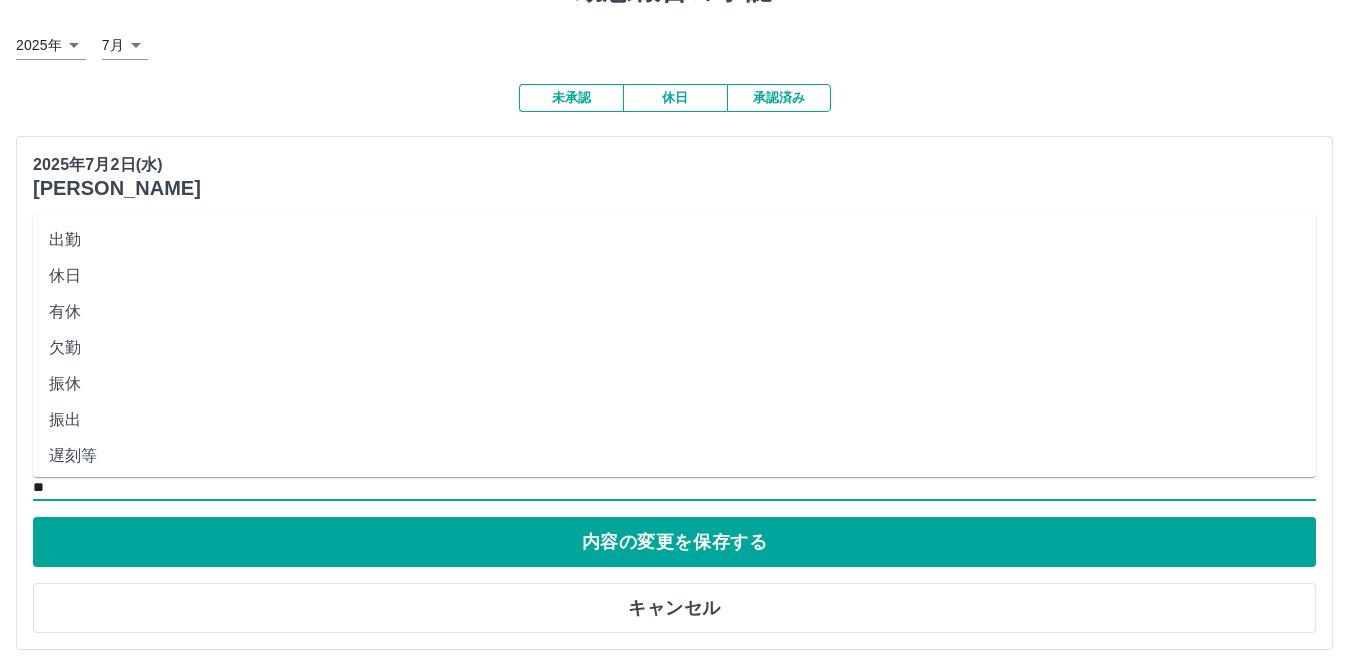 click on "出勤" at bounding box center (674, 240) 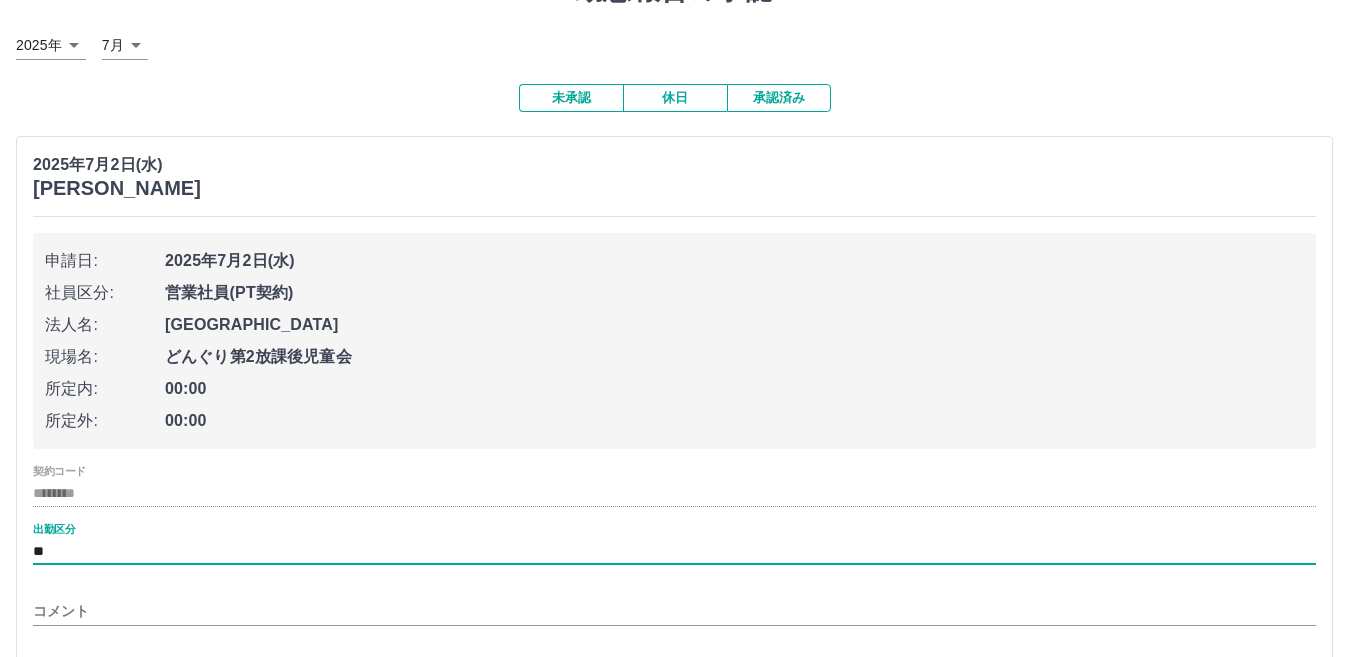 click on "********" at bounding box center [674, 493] 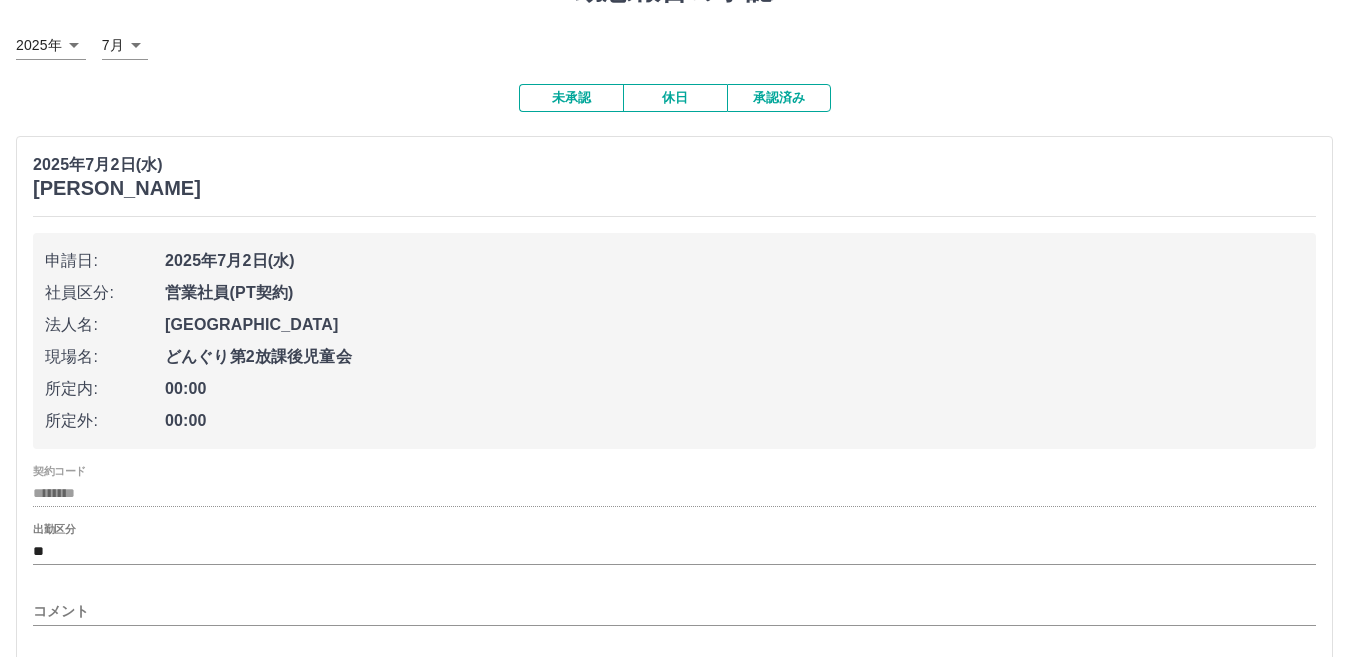 click on "コメント" at bounding box center [674, 605] 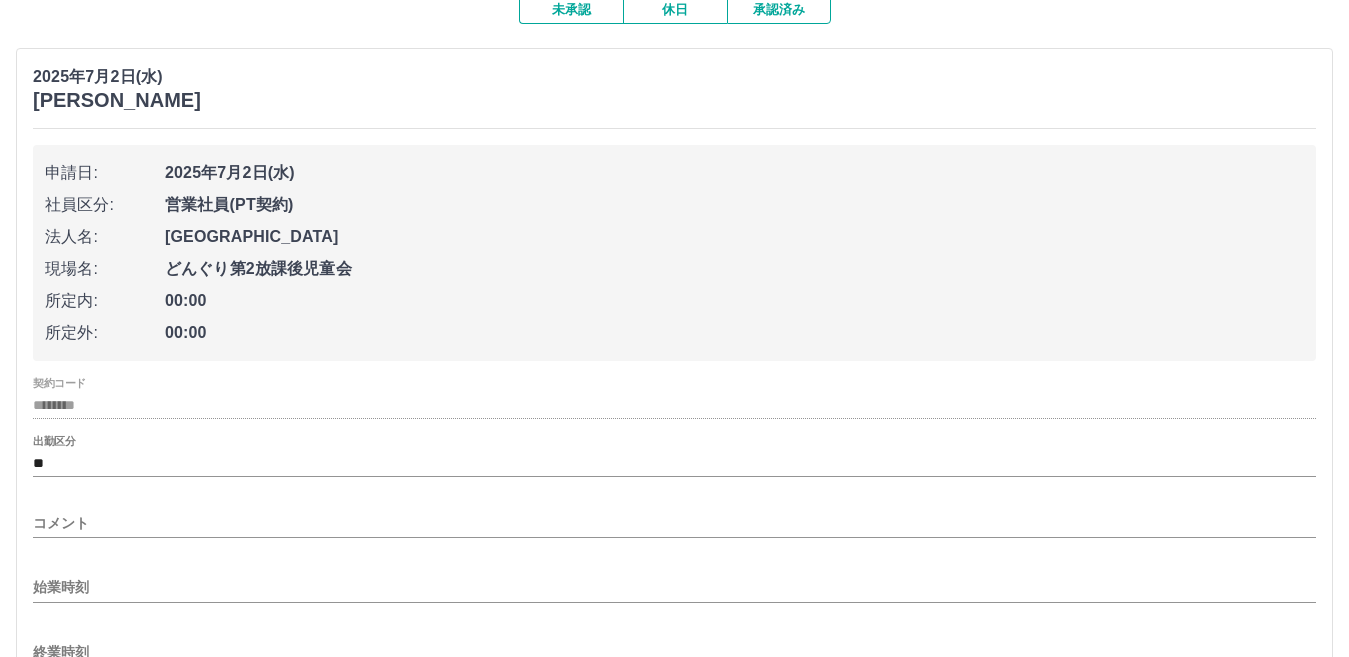 scroll, scrollTop: 300, scrollLeft: 0, axis: vertical 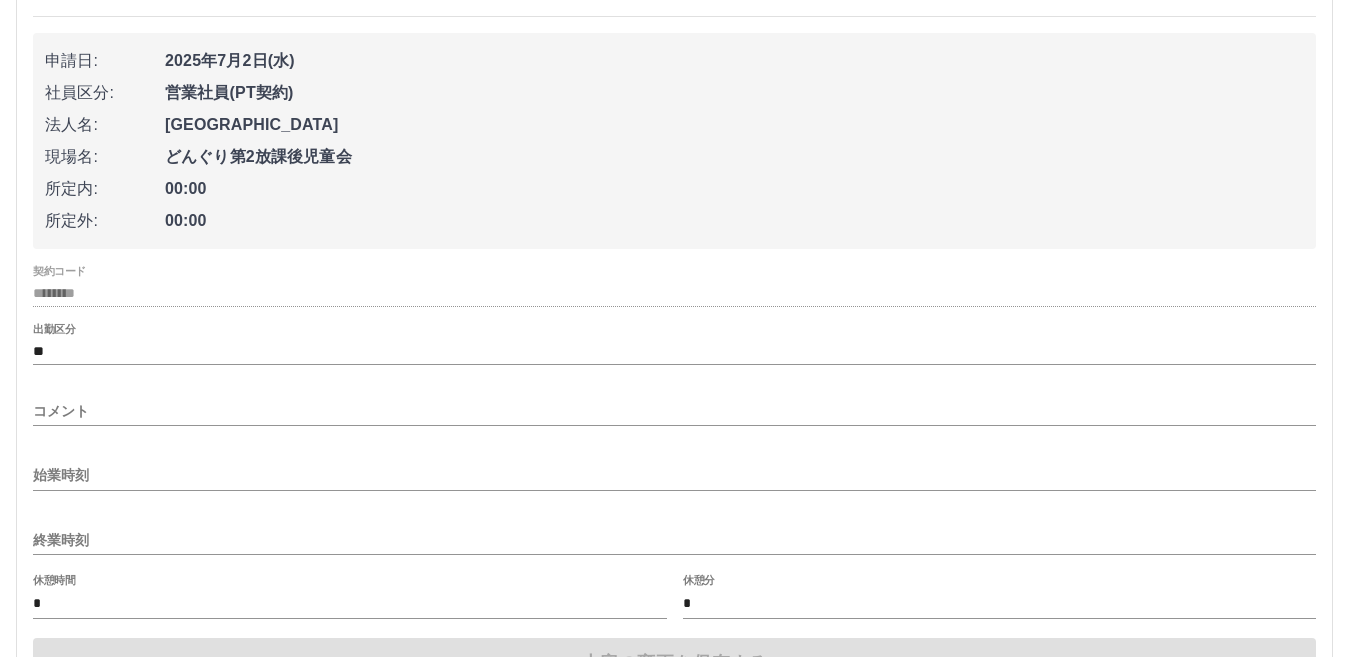click on "コメント" at bounding box center [674, 411] 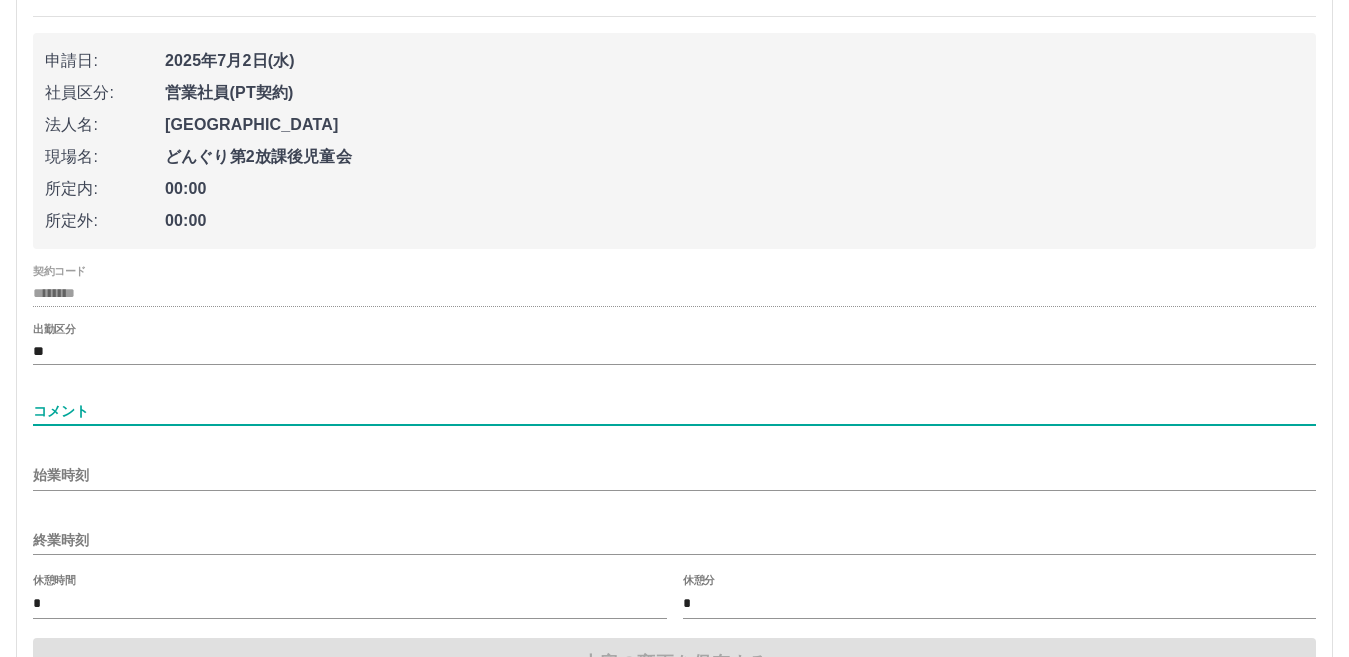 type on "*******" 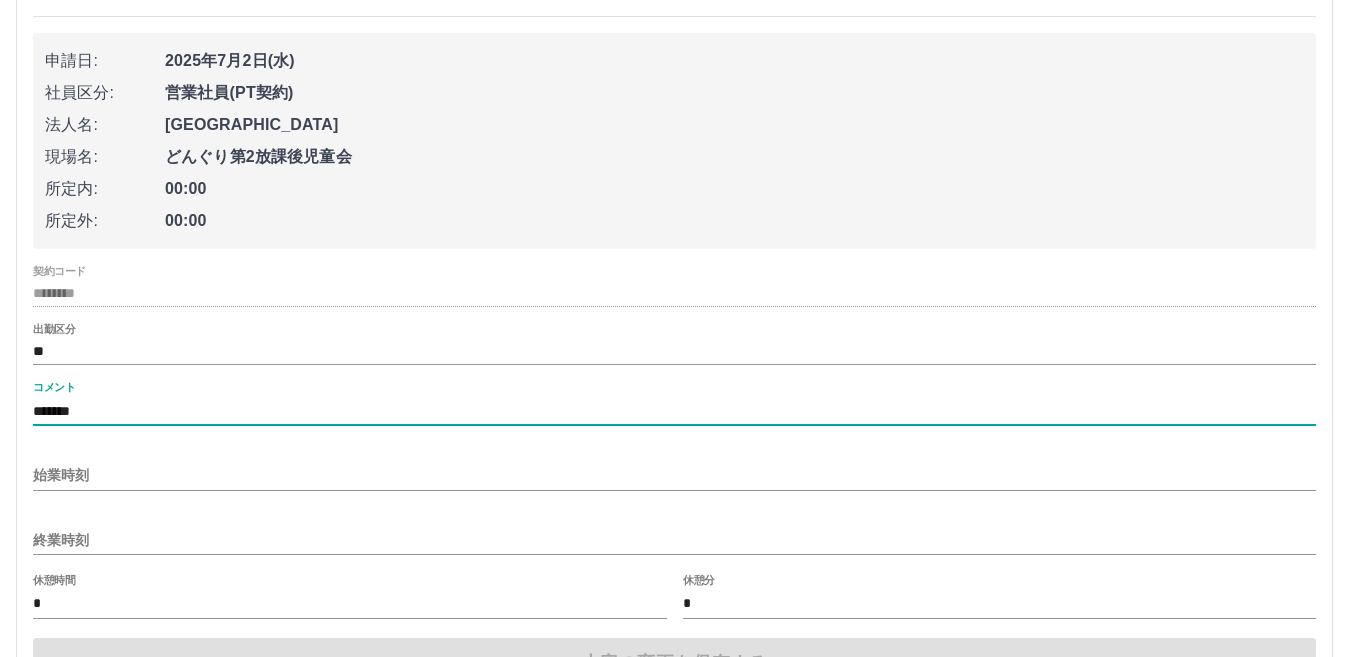 click on "始業時刻" at bounding box center (674, 469) 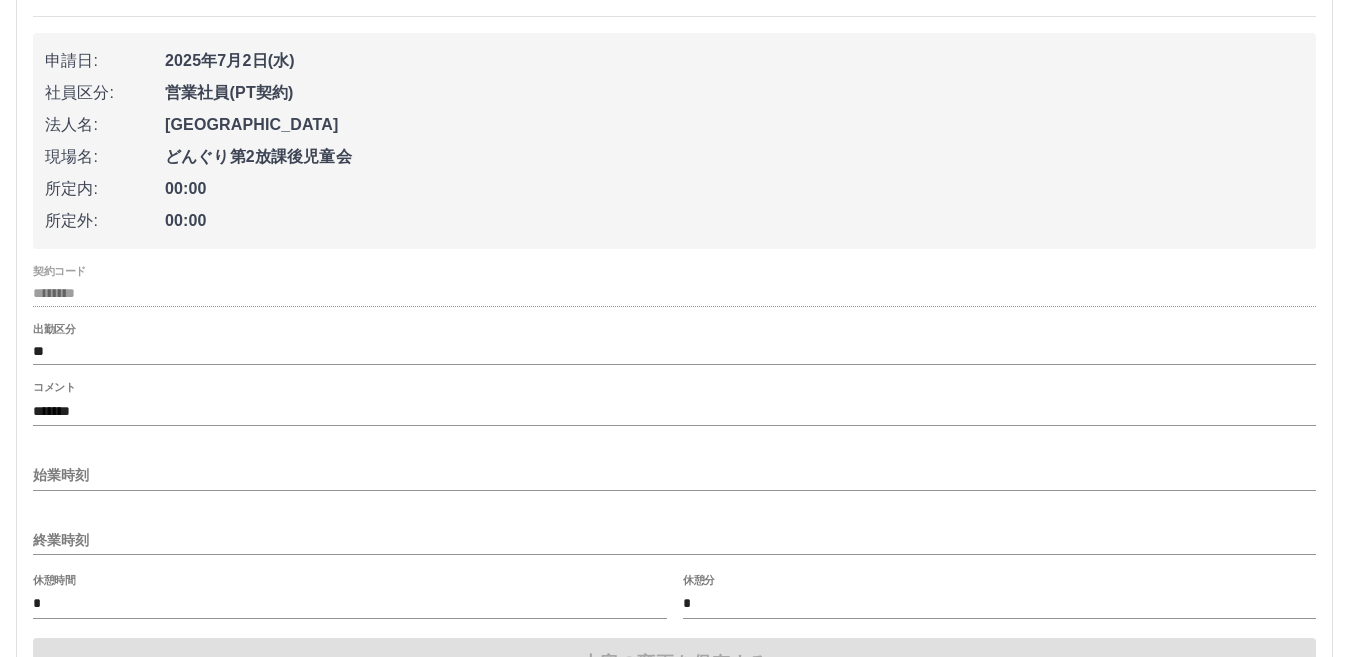 click on "始業時刻" at bounding box center [674, 469] 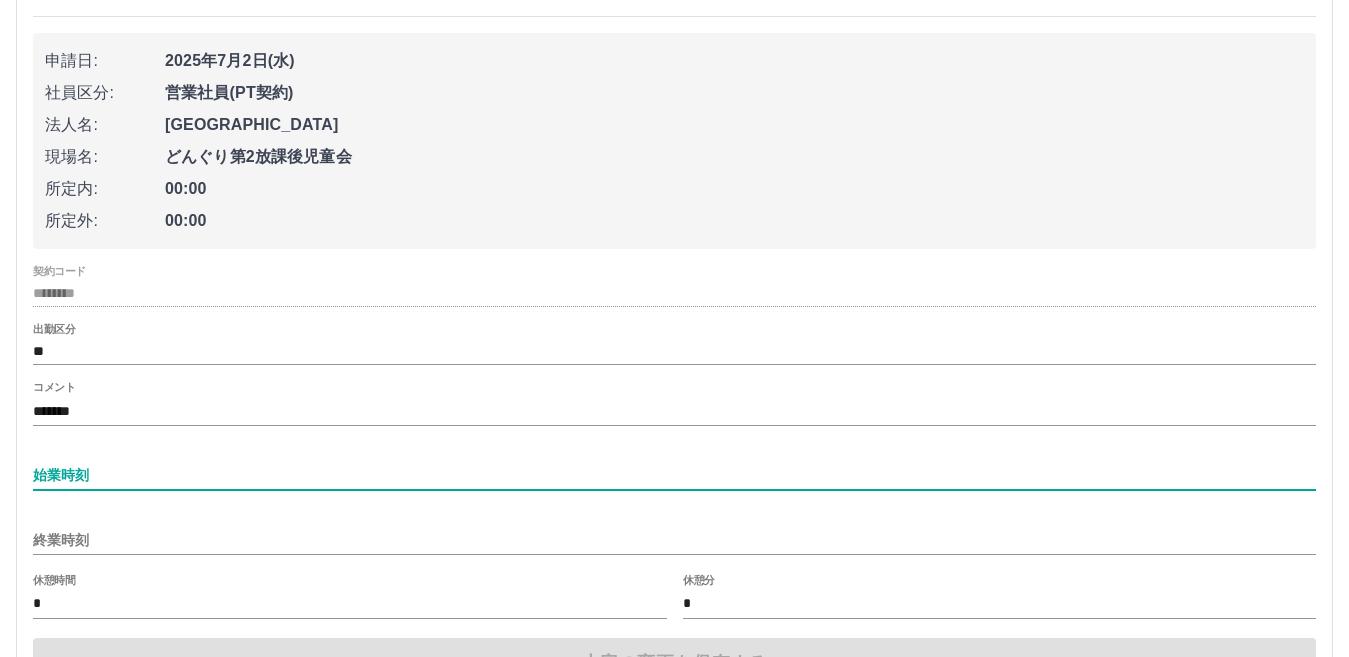 type on "****" 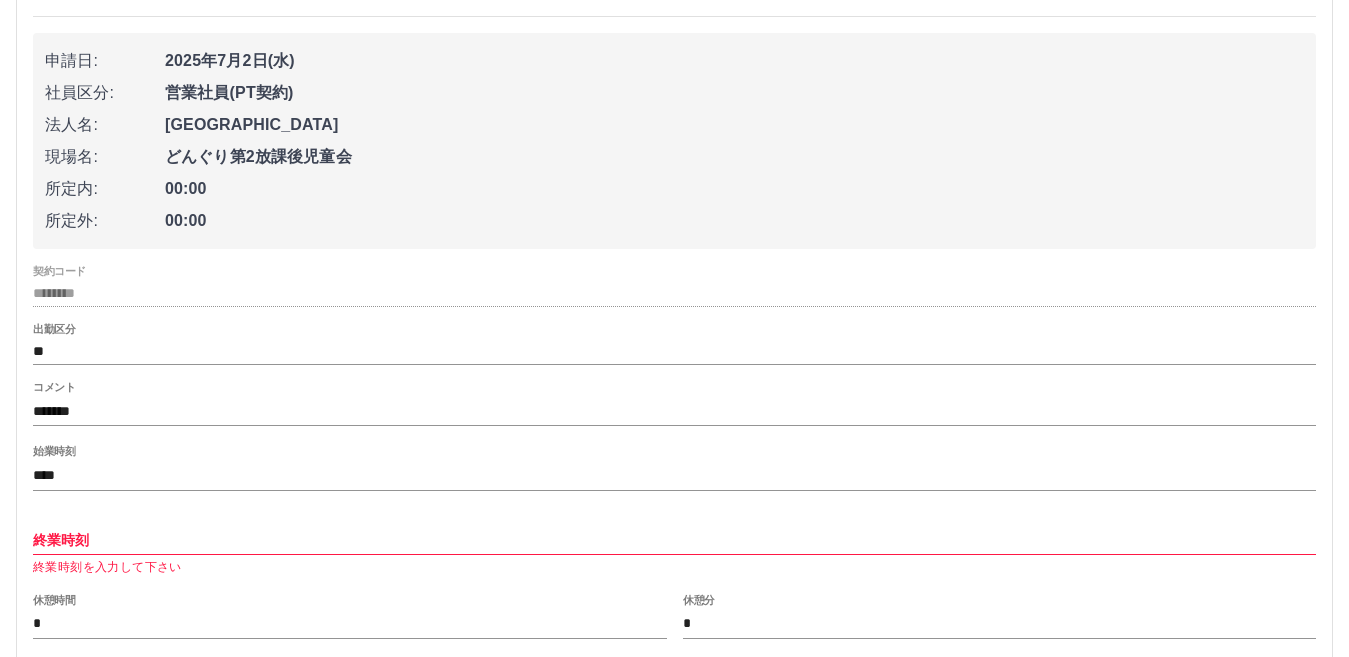 click on "終業時刻 終業時刻を入力して下さい" at bounding box center [674, 544] 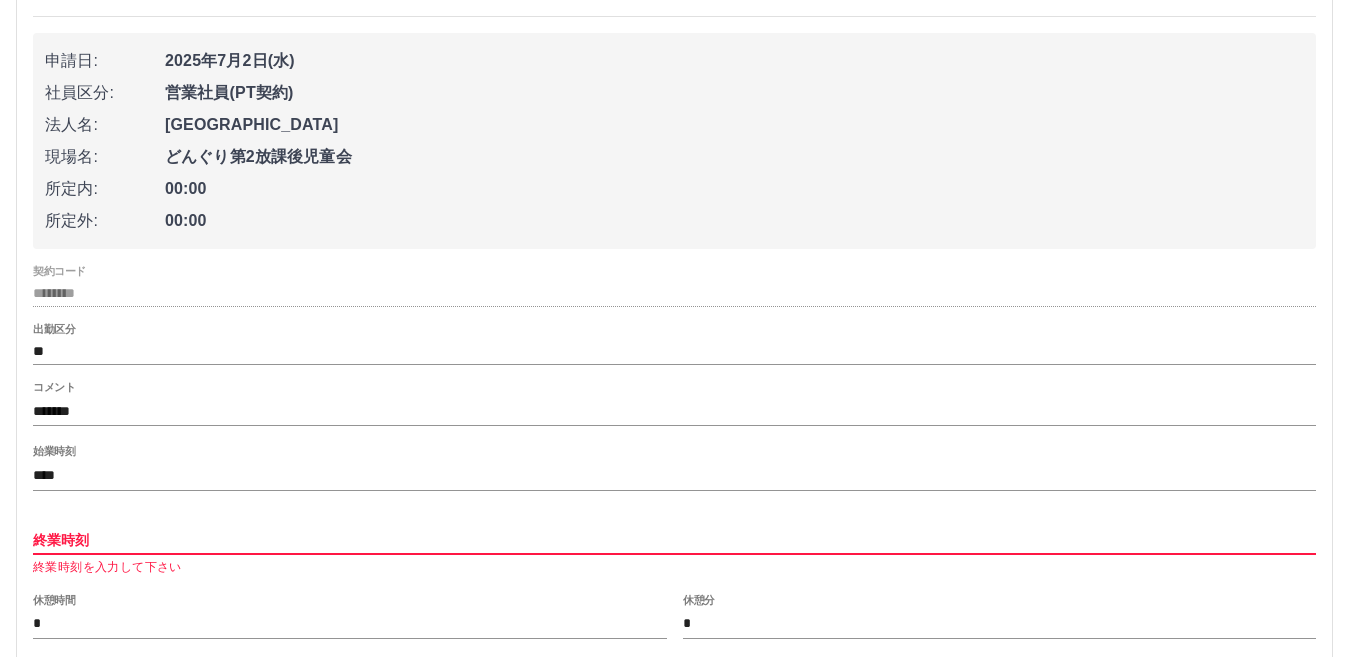click on "終業時刻" at bounding box center (674, 540) 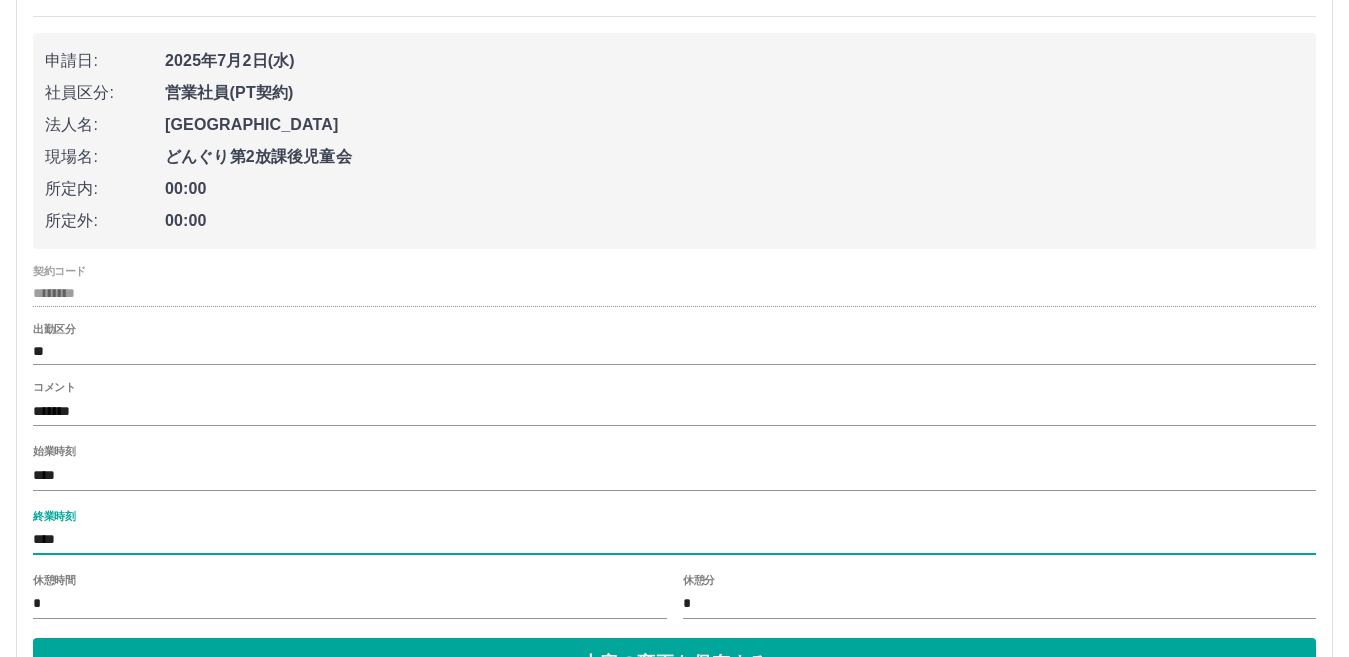 click on "休憩時間 *" at bounding box center [350, 598] 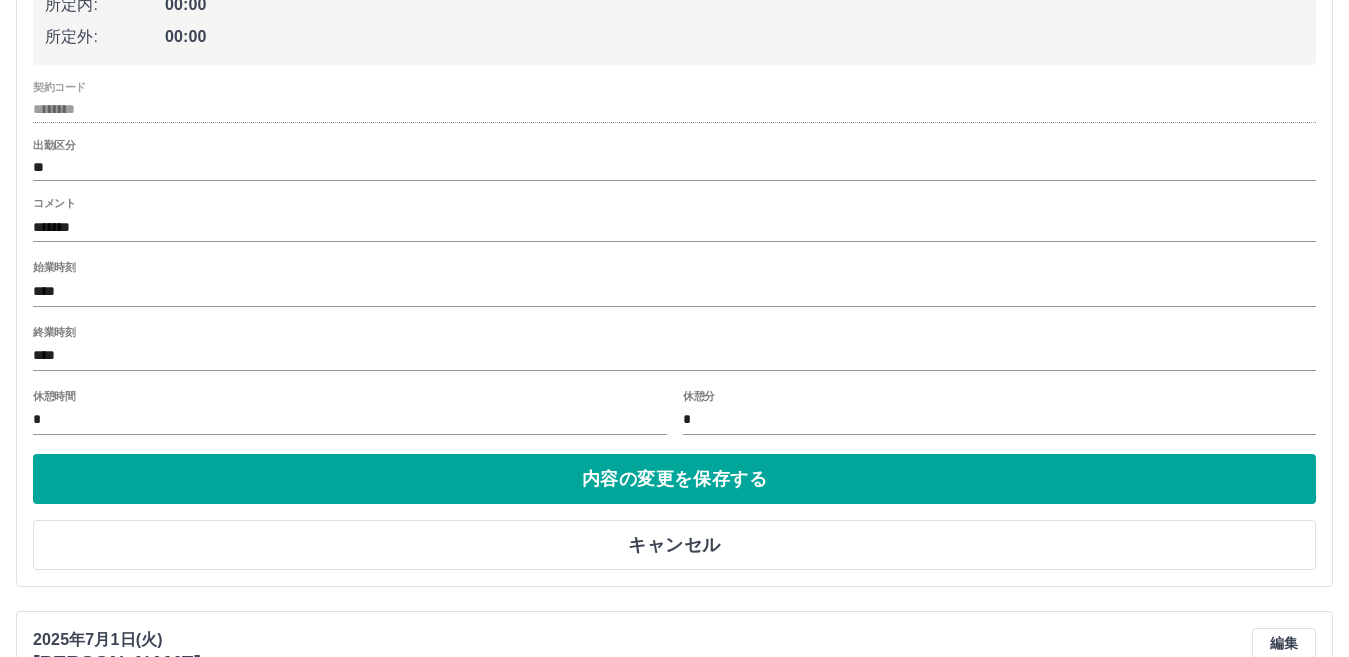 scroll, scrollTop: 500, scrollLeft: 0, axis: vertical 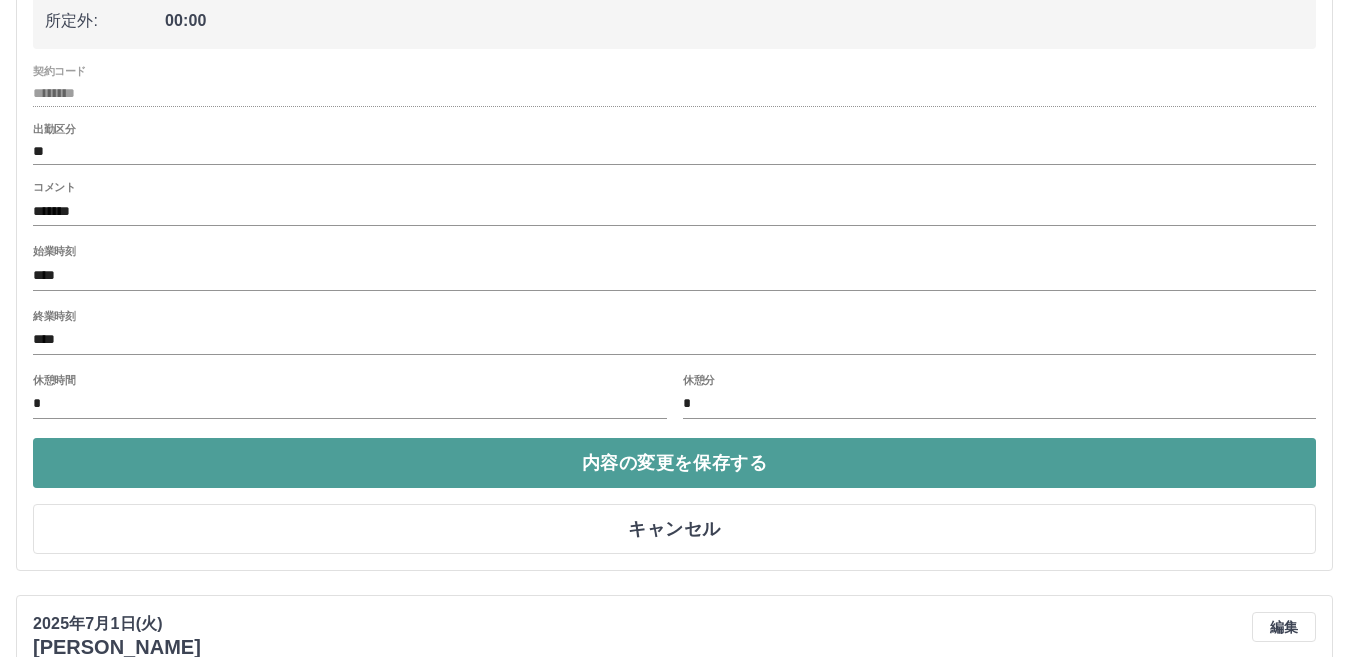 click on "内容の変更を保存する" at bounding box center (674, 463) 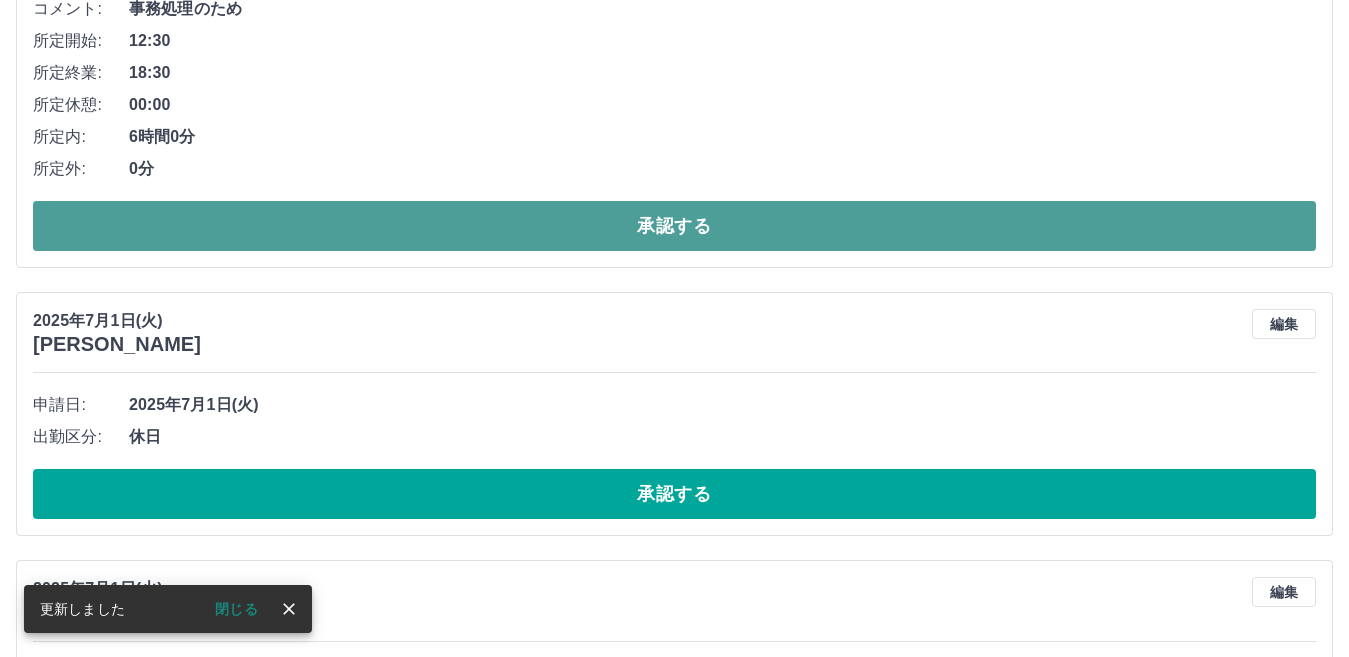 click on "承認する" at bounding box center [674, 226] 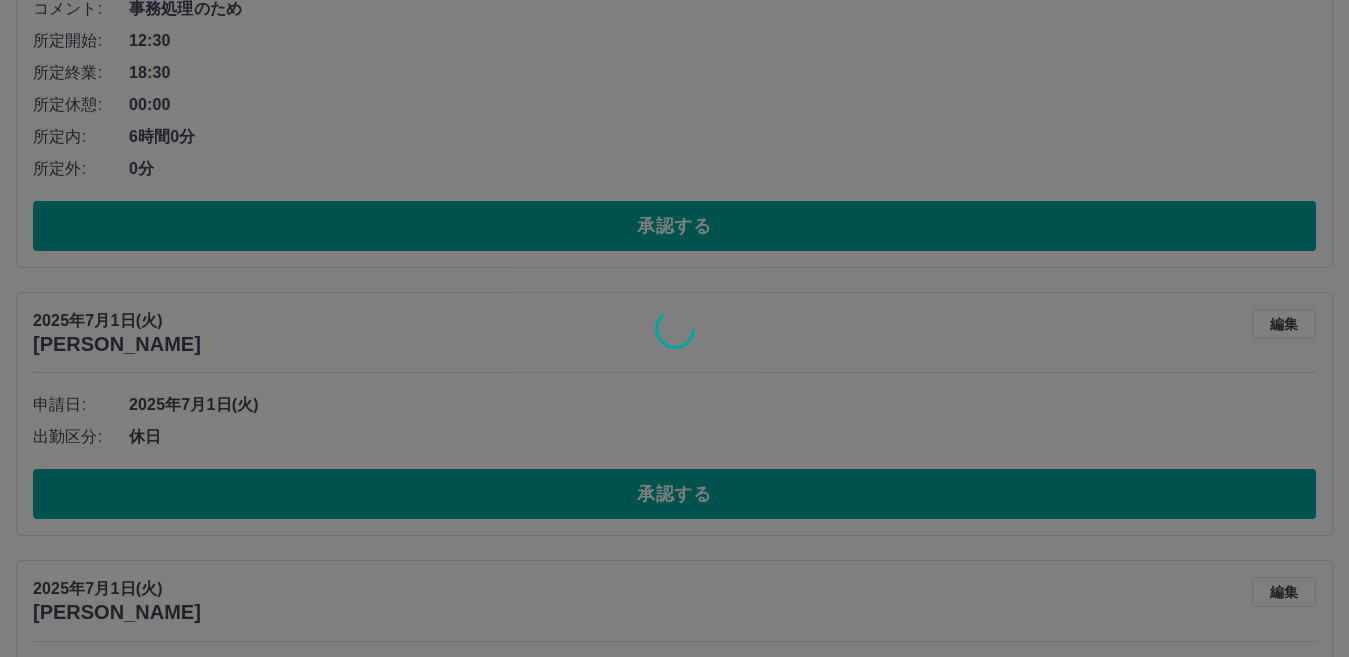 scroll, scrollTop: 0, scrollLeft: 0, axis: both 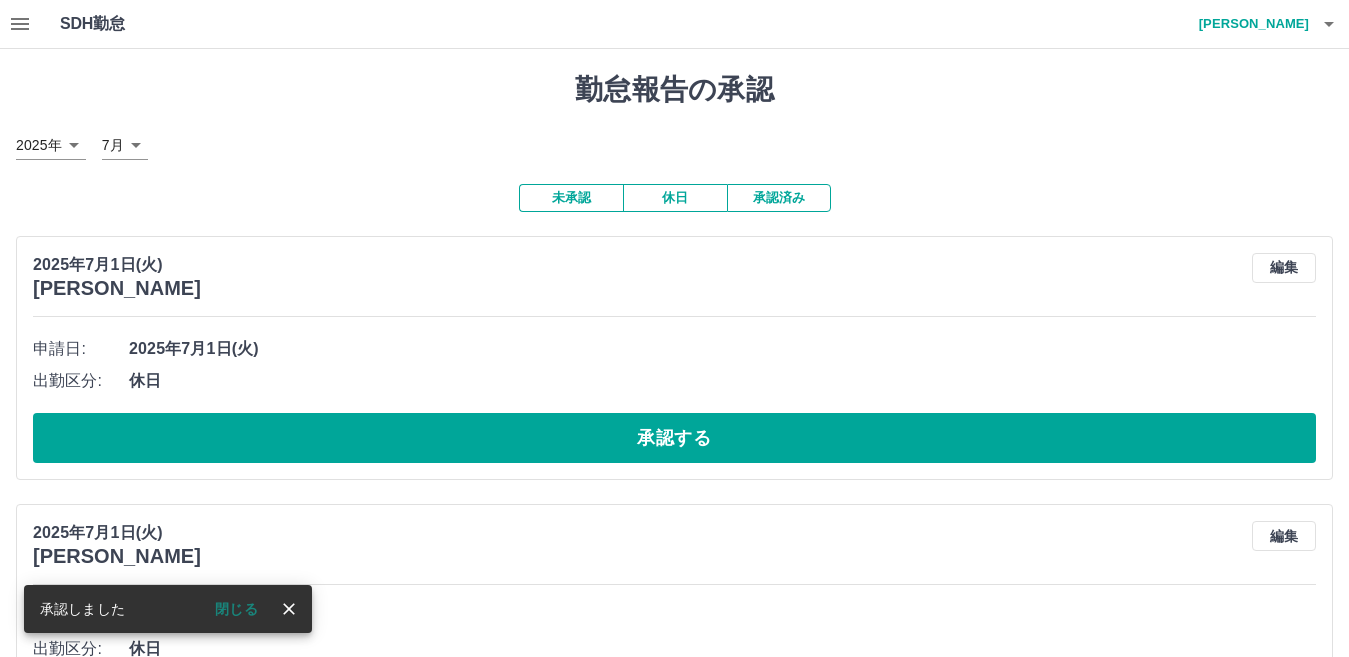 drag, startPoint x: 1292, startPoint y: 267, endPoint x: 1282, endPoint y: 273, distance: 11.661903 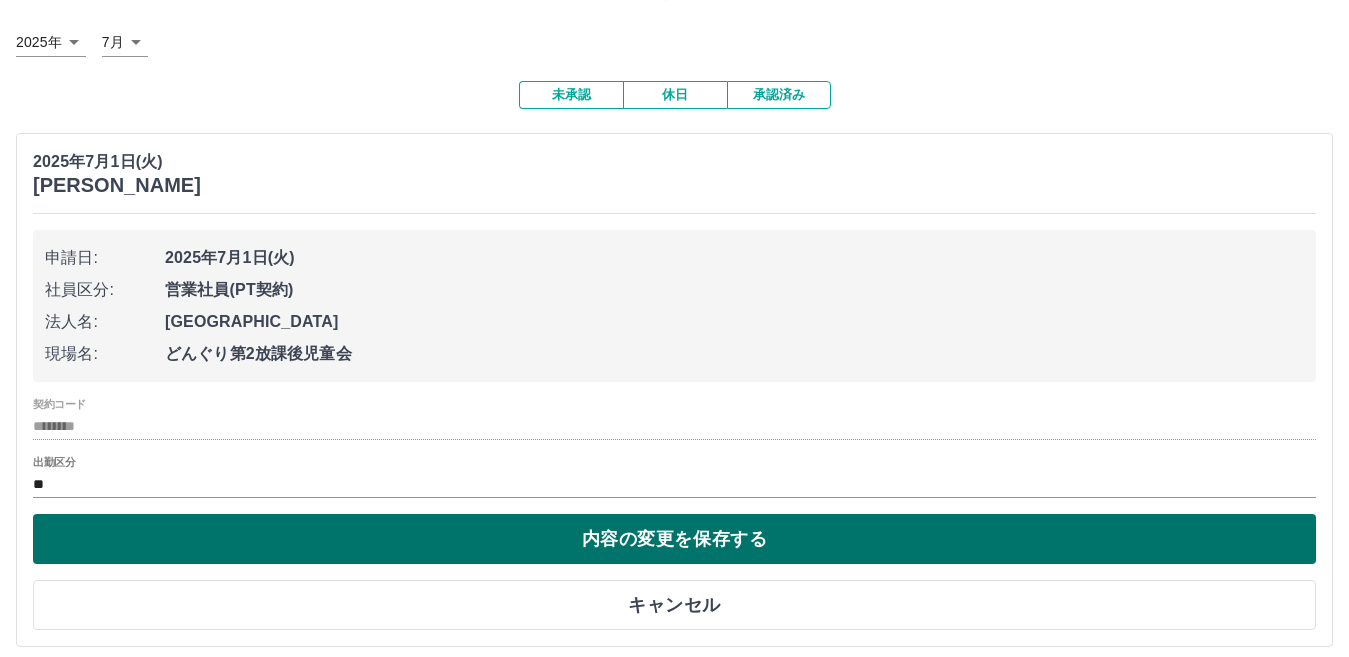 scroll, scrollTop: 300, scrollLeft: 0, axis: vertical 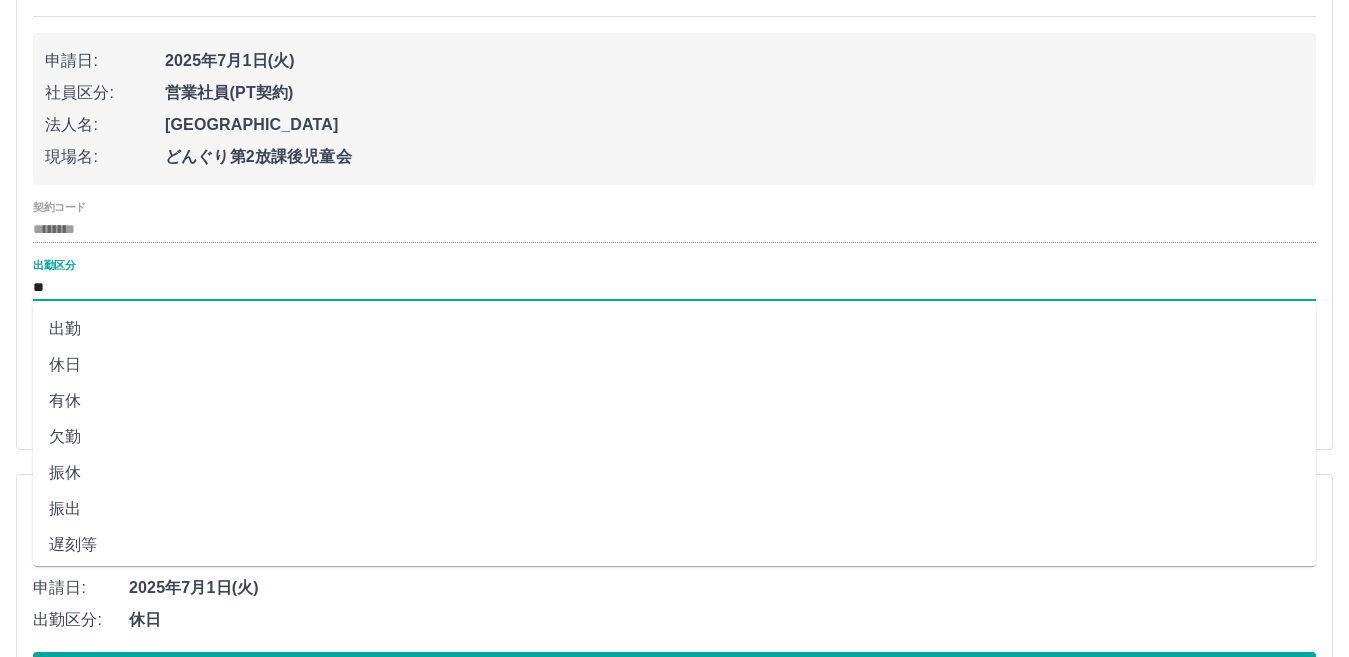 click on "**" at bounding box center (674, 287) 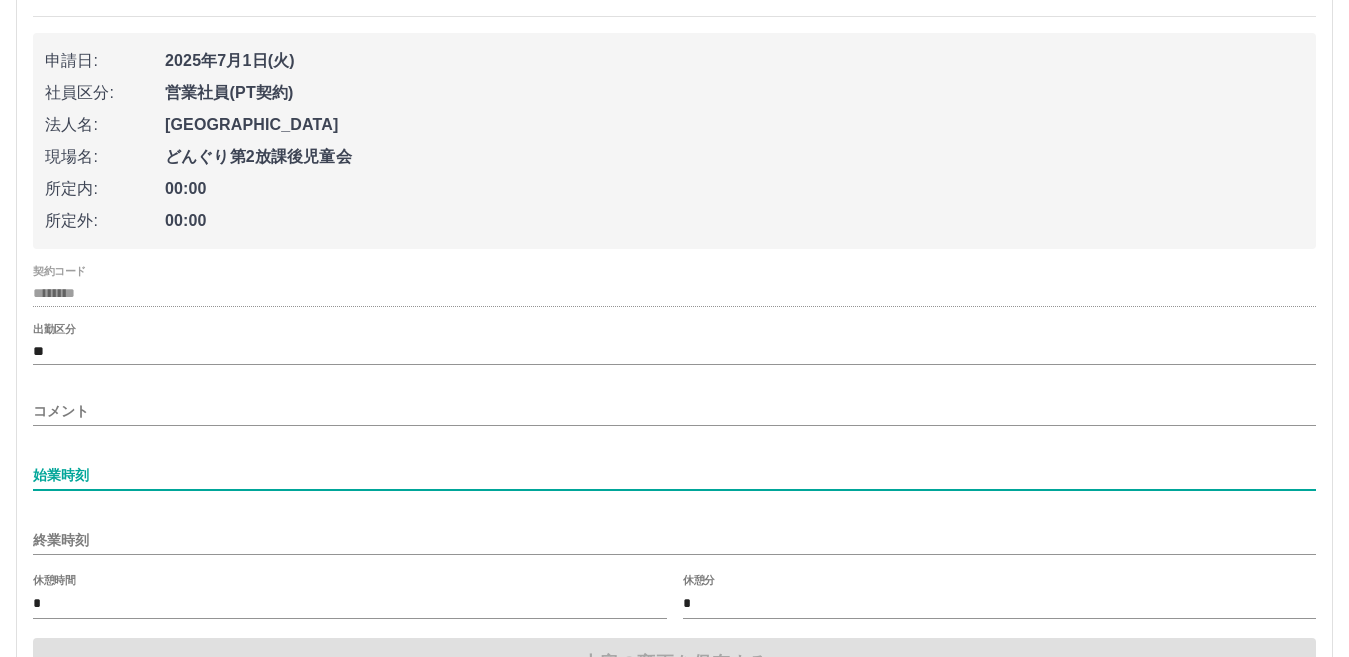 click on "始業時刻" at bounding box center [674, 475] 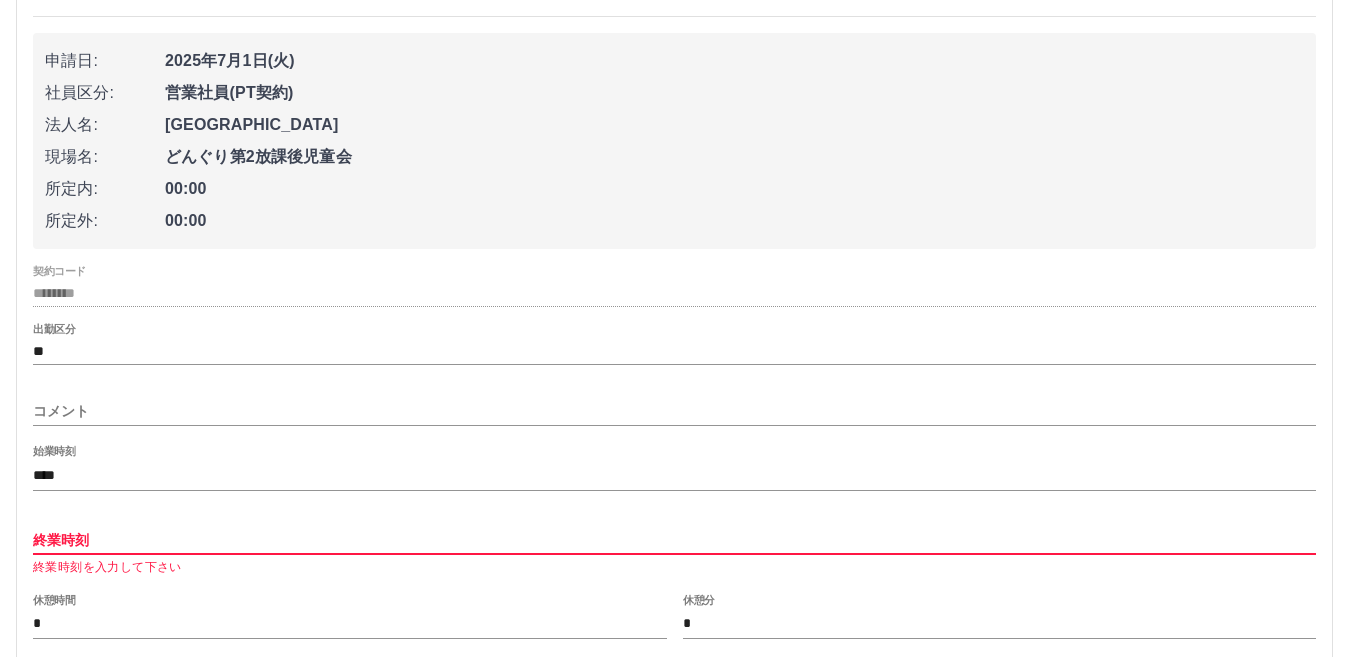 click on "終業時刻" at bounding box center (674, 540) 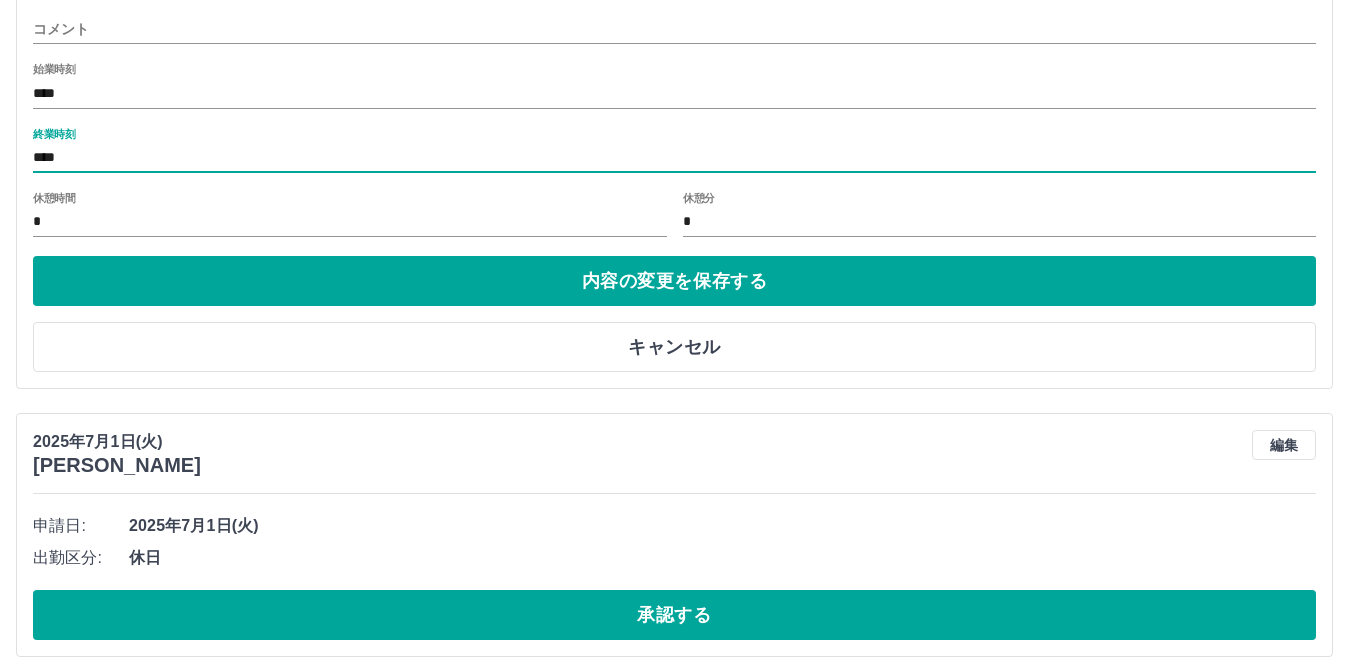 scroll, scrollTop: 700, scrollLeft: 0, axis: vertical 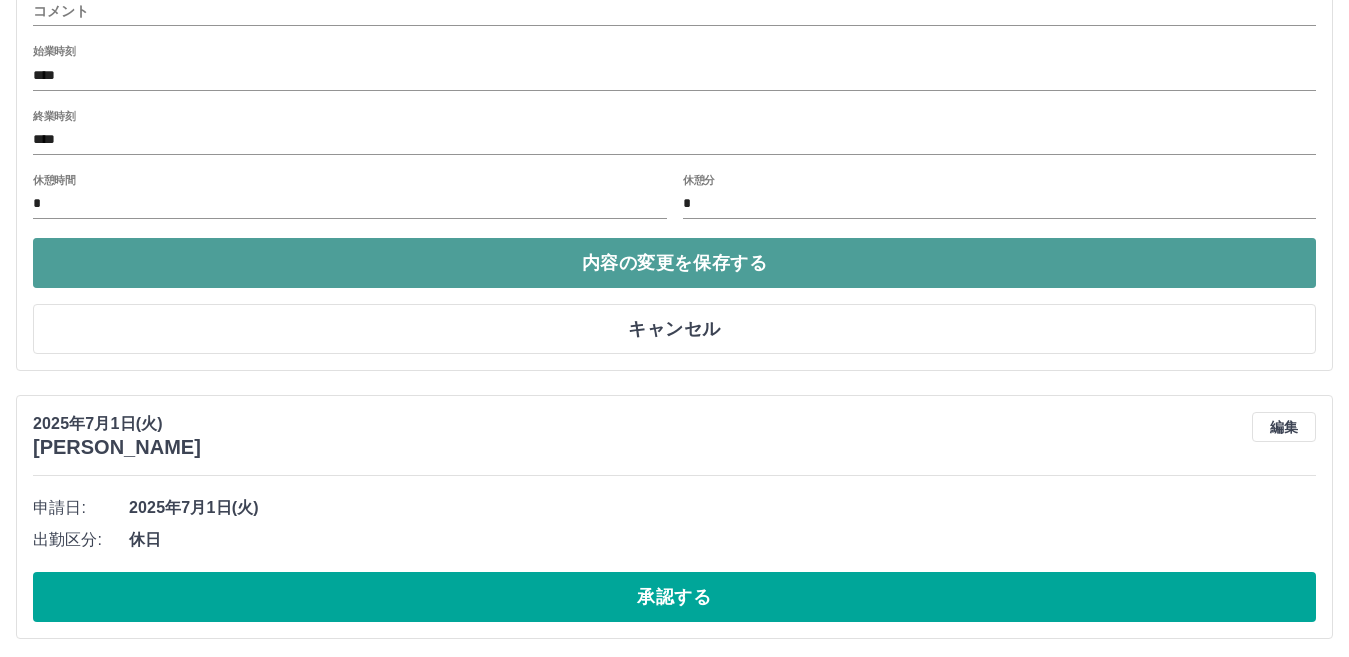 click on "内容の変更を保存する" at bounding box center (674, 263) 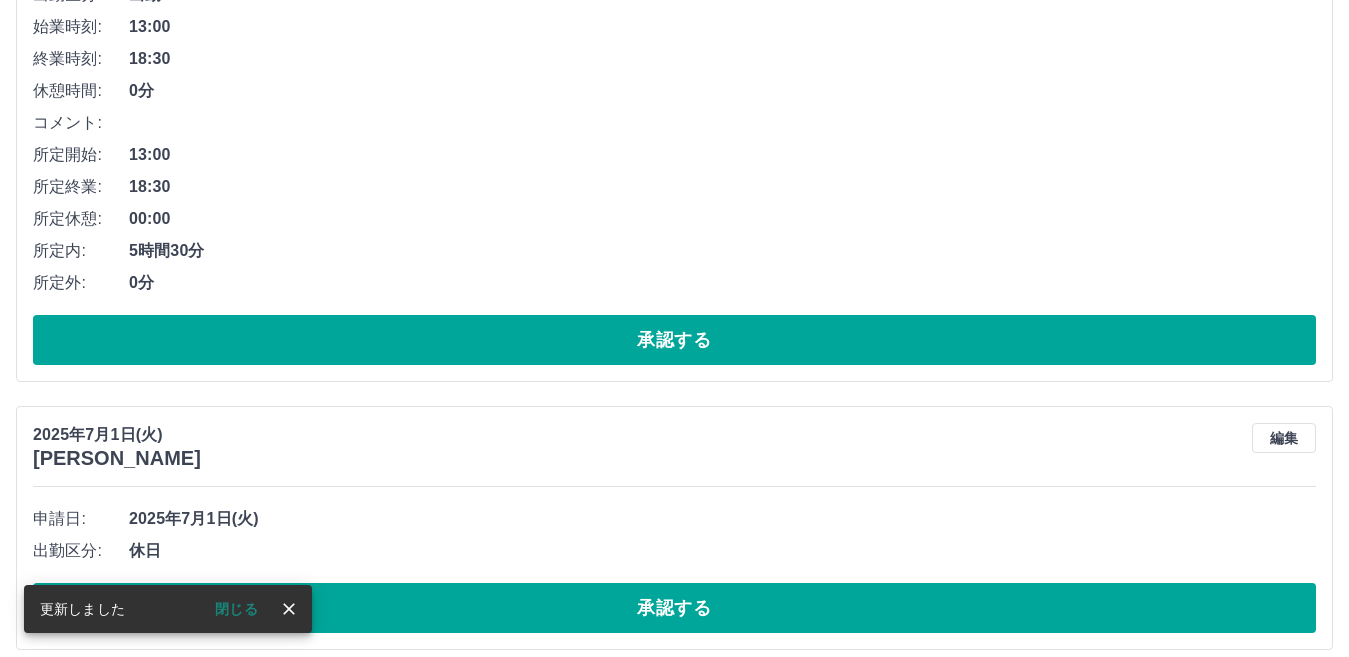scroll, scrollTop: 274, scrollLeft: 0, axis: vertical 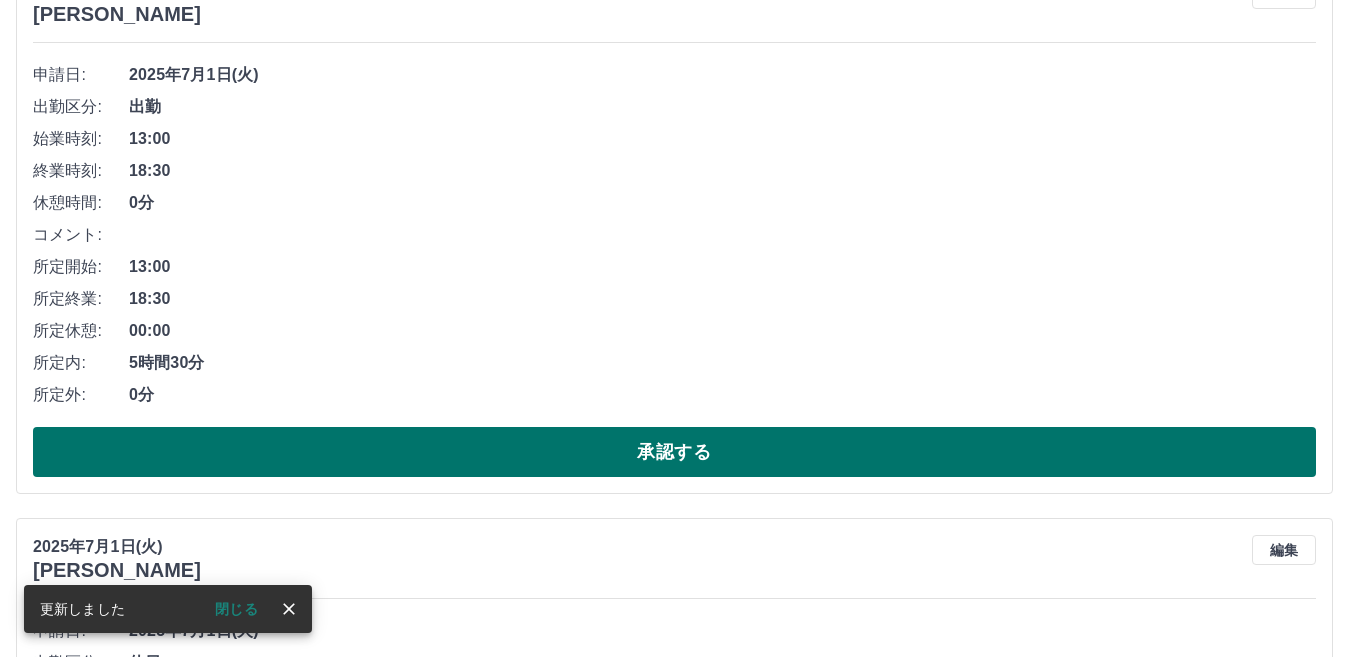 click on "承認する" at bounding box center (674, 452) 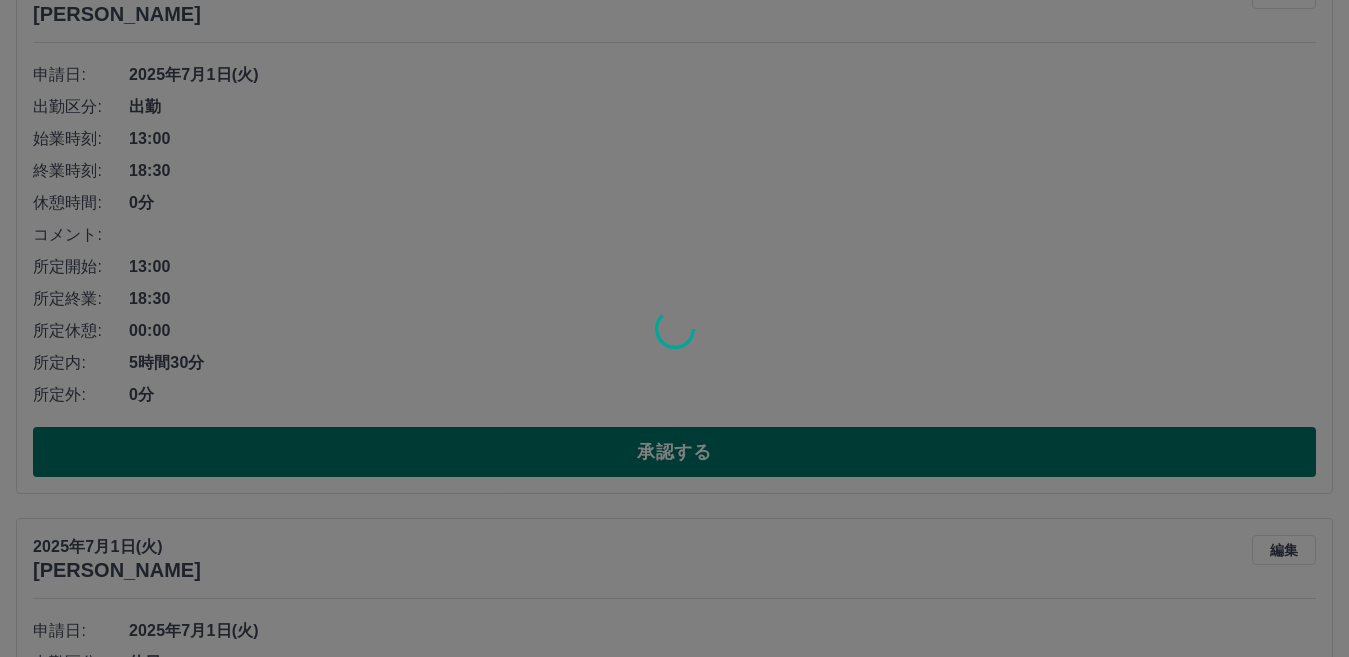 scroll, scrollTop: 0, scrollLeft: 0, axis: both 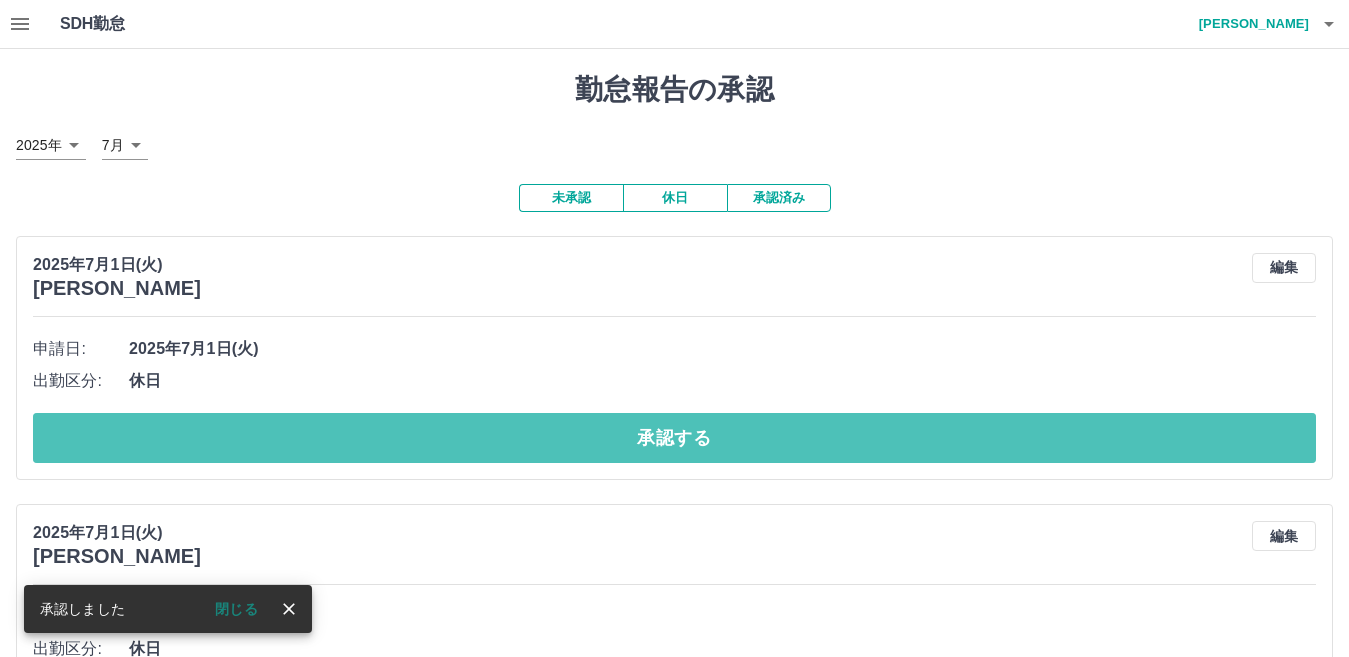 click on "承認する" at bounding box center [674, 438] 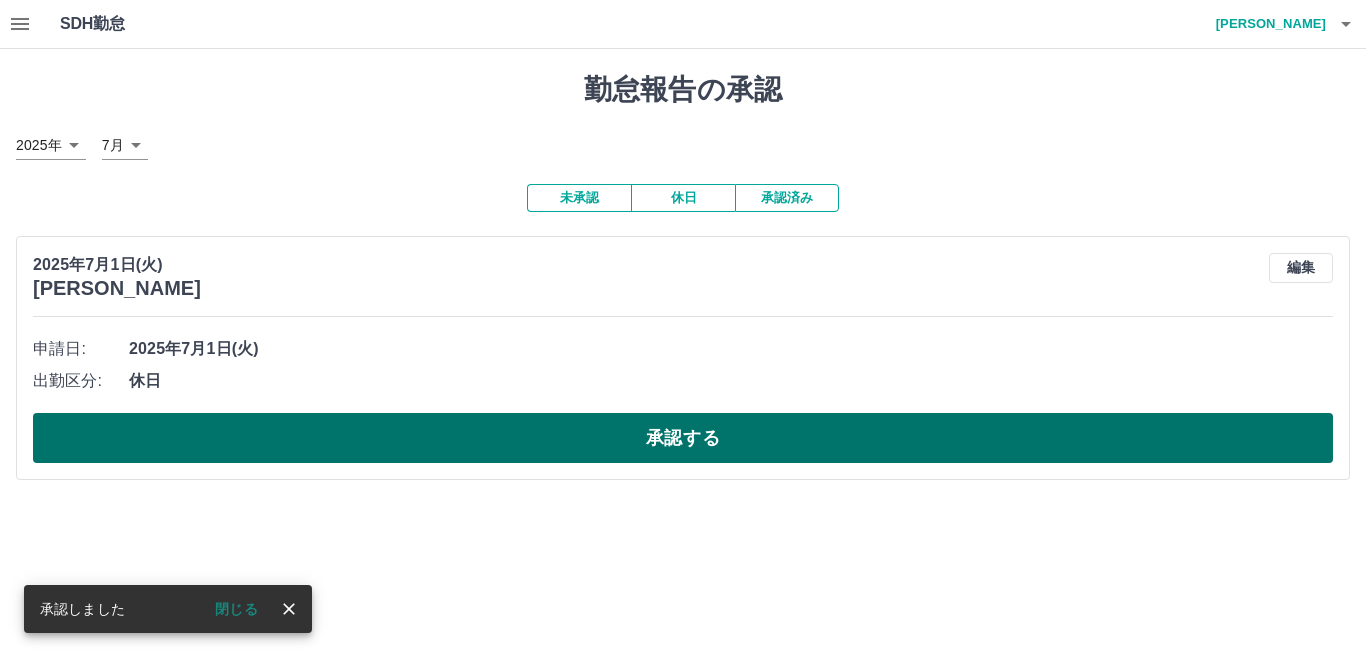 click on "承認する" at bounding box center [683, 438] 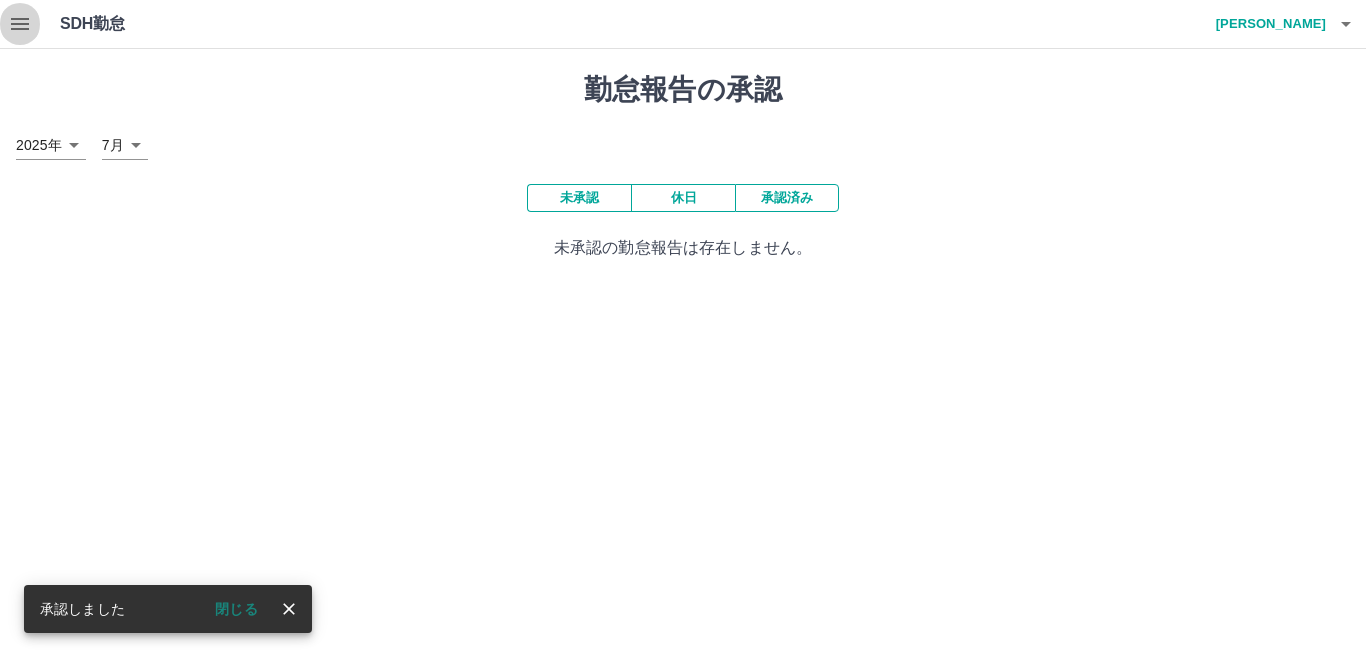 click at bounding box center [20, 24] 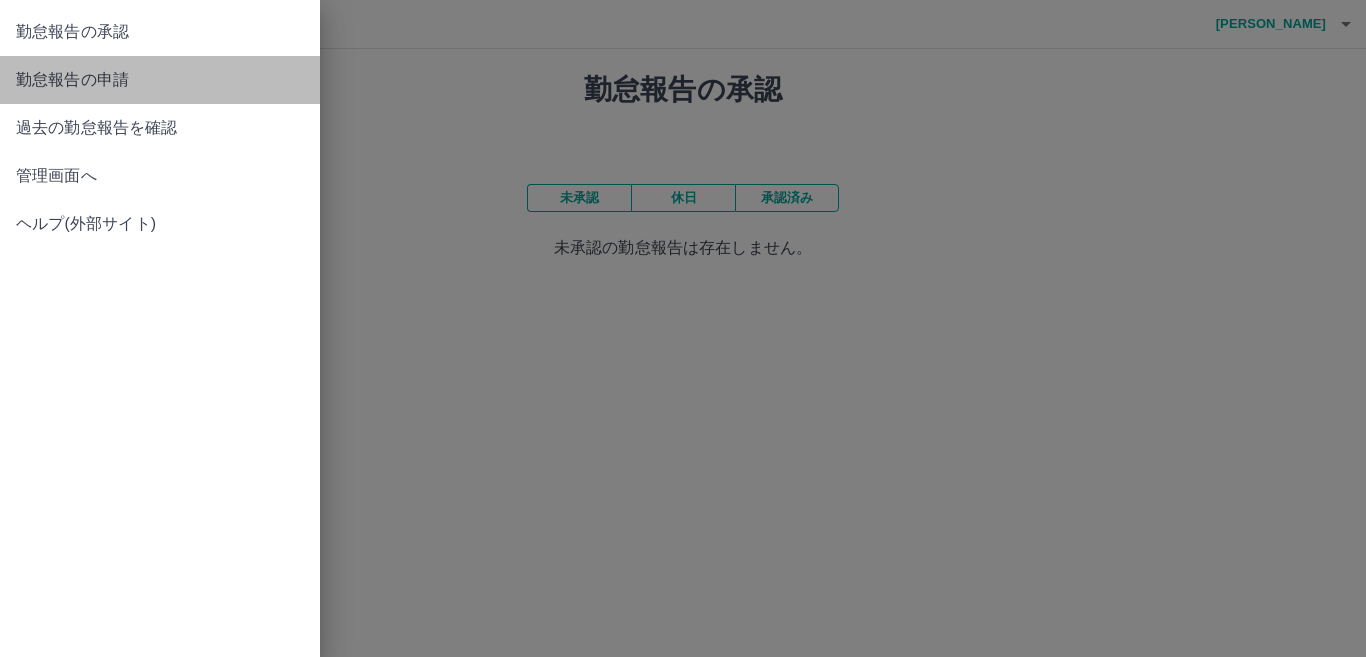 click on "勤怠報告の申請" at bounding box center (160, 80) 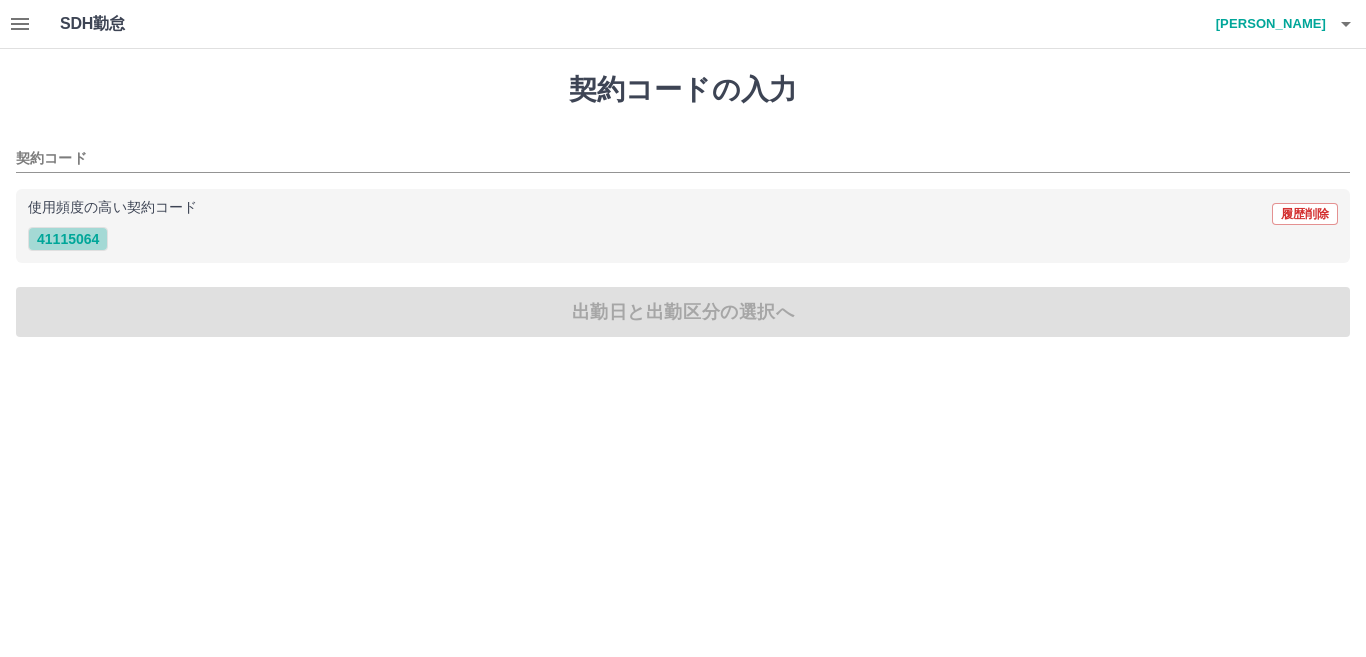 click on "41115064" at bounding box center (68, 239) 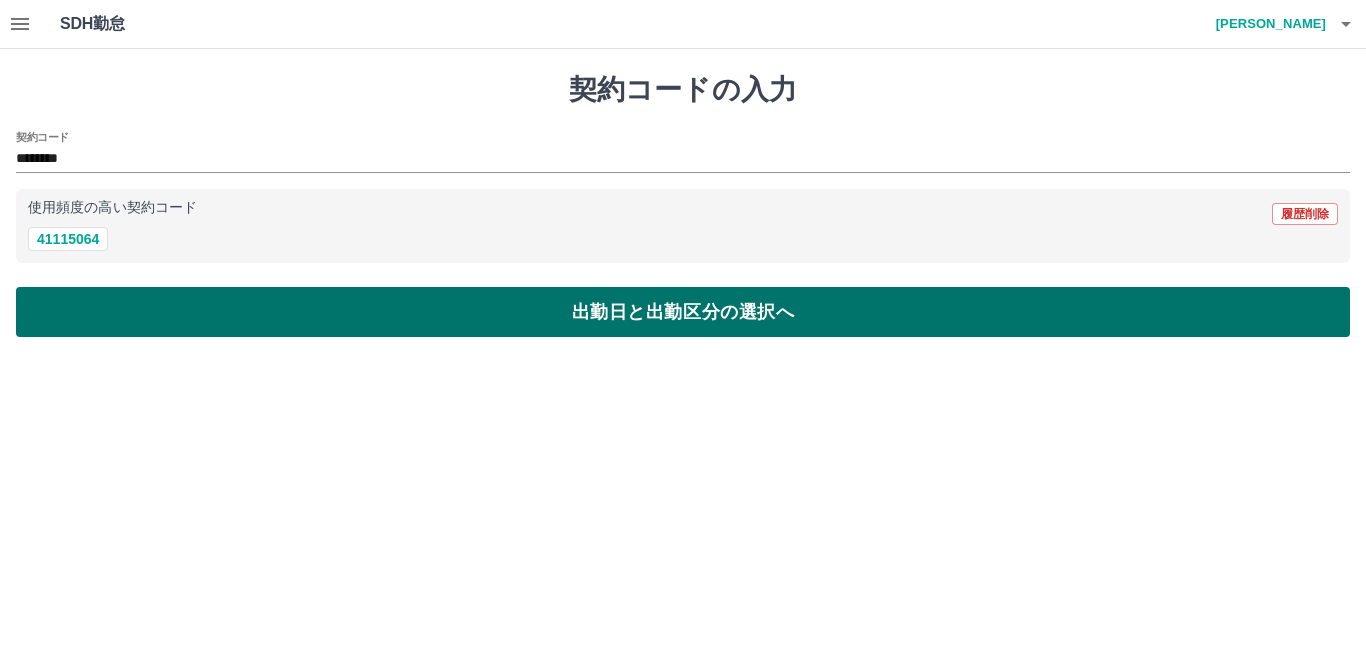 click on "出勤日と出勤区分の選択へ" at bounding box center (683, 312) 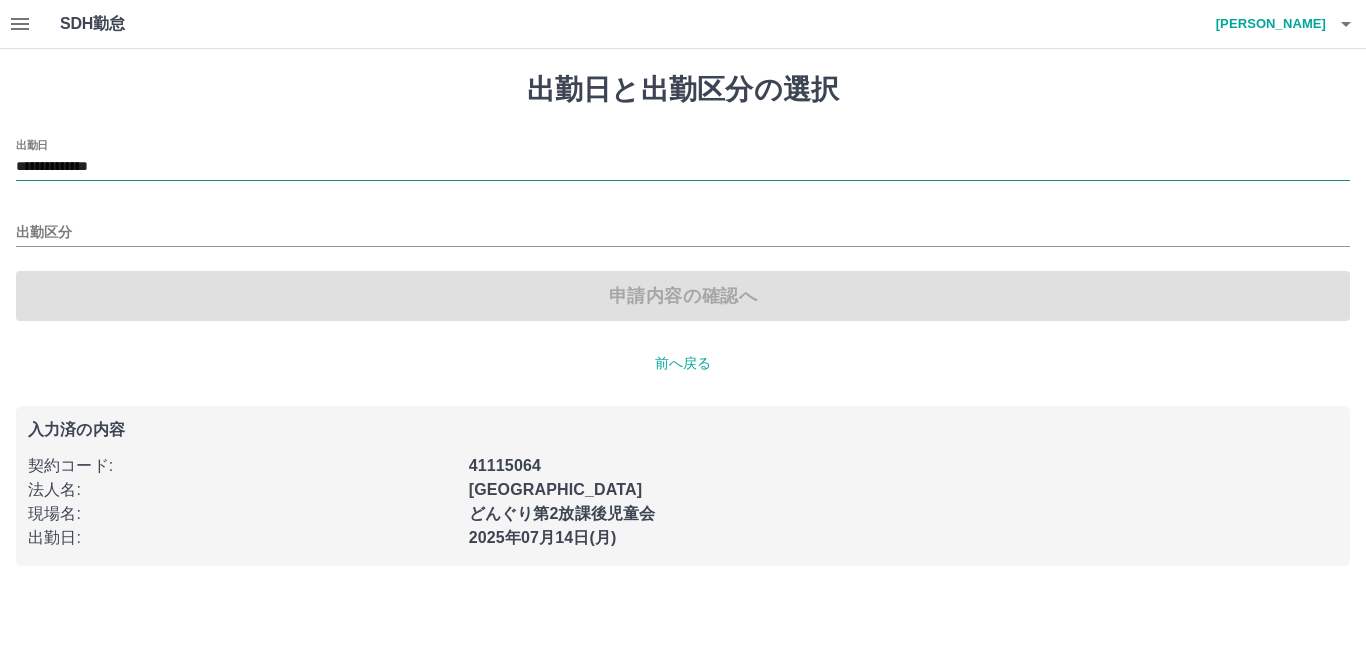 click on "**********" at bounding box center [683, 167] 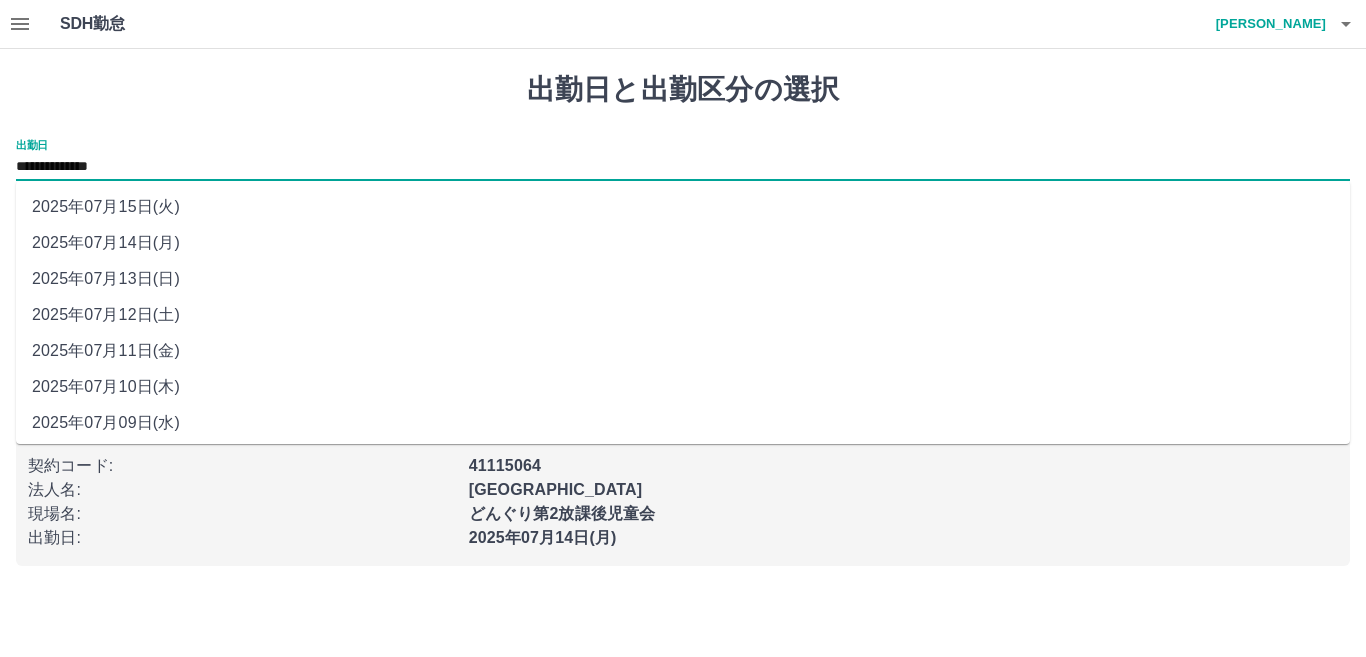 drag, startPoint x: 138, startPoint y: 343, endPoint x: 152, endPoint y: 291, distance: 53.851646 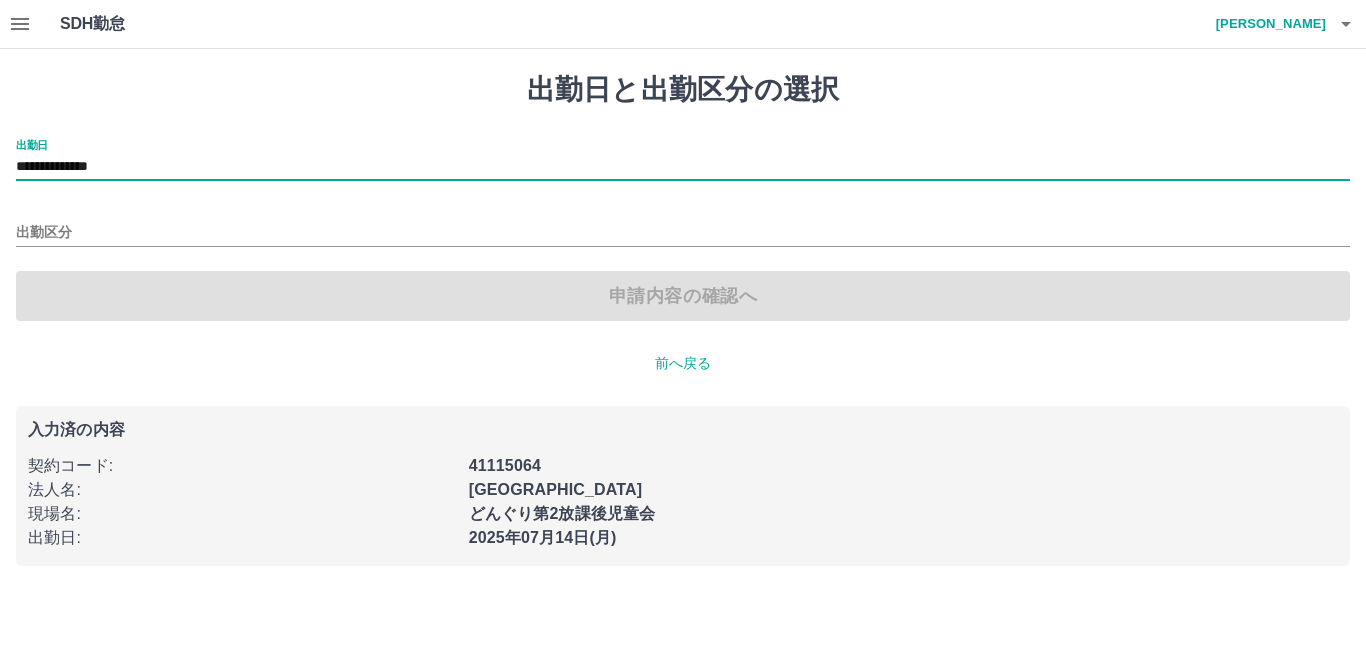 click on "出勤区分" at bounding box center (683, 226) 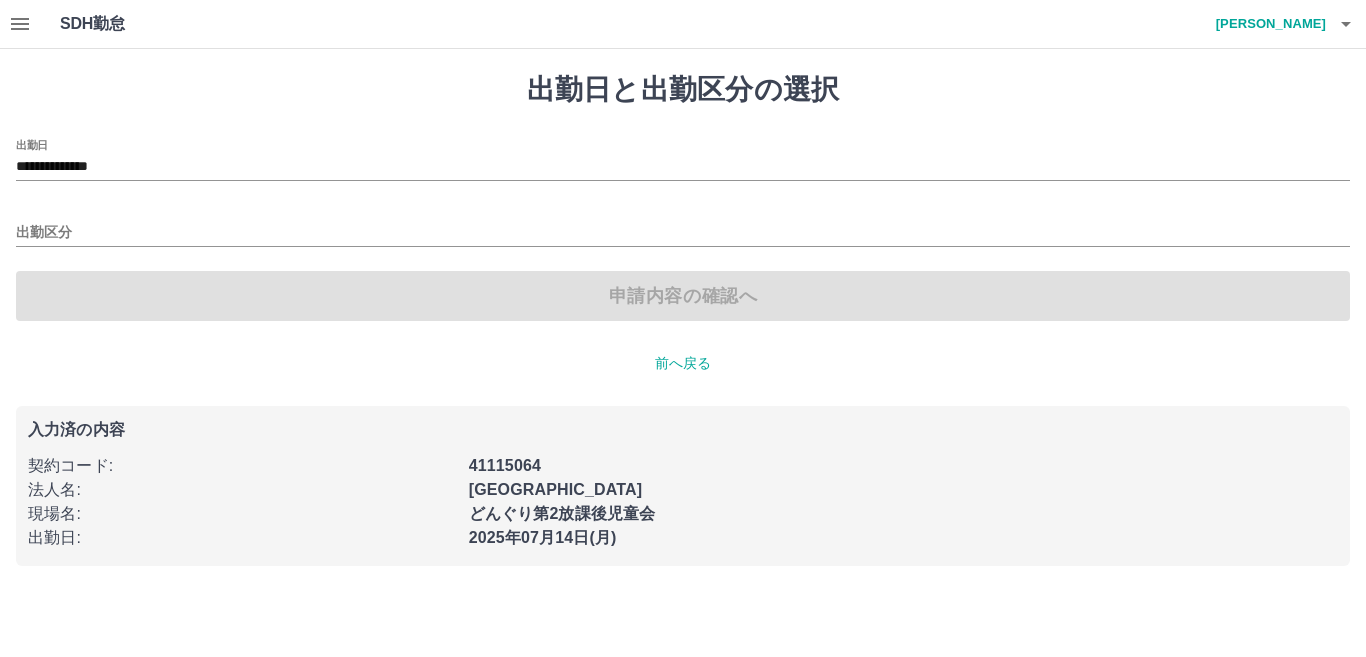 click on "申請内容の確認へ" at bounding box center [683, 296] 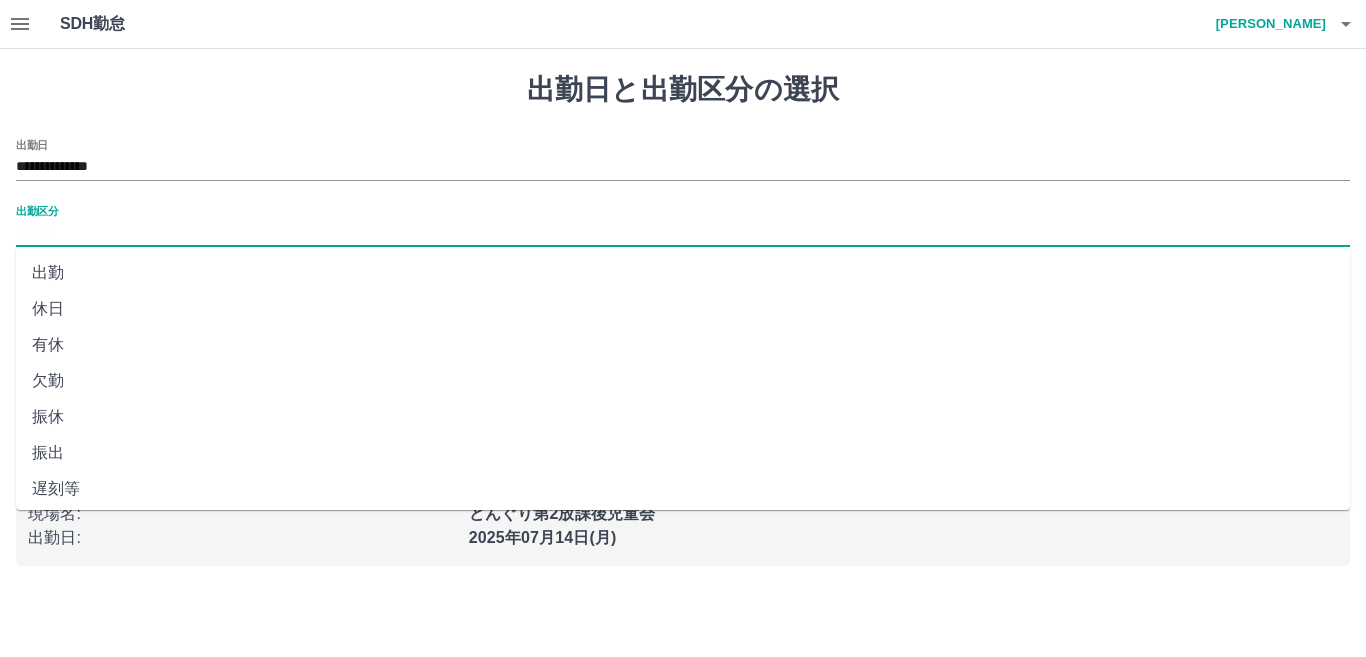 click on "出勤区分" at bounding box center [683, 233] 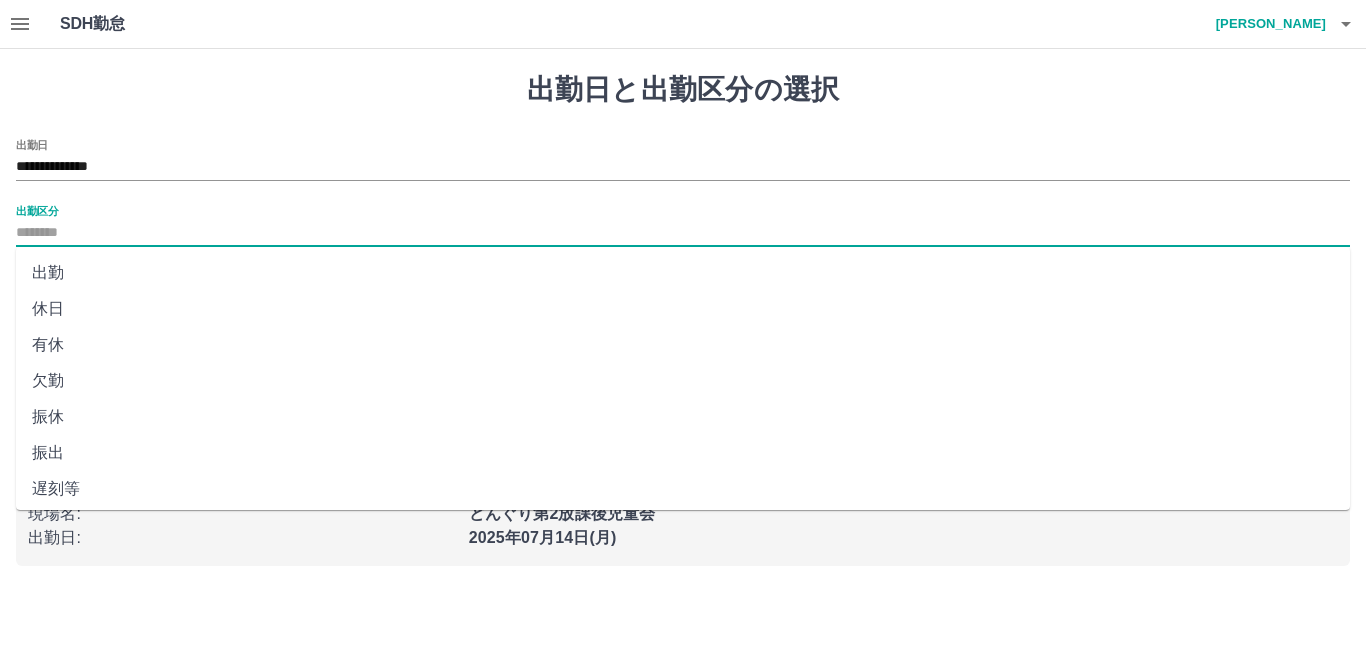 click on "出勤" at bounding box center [683, 273] 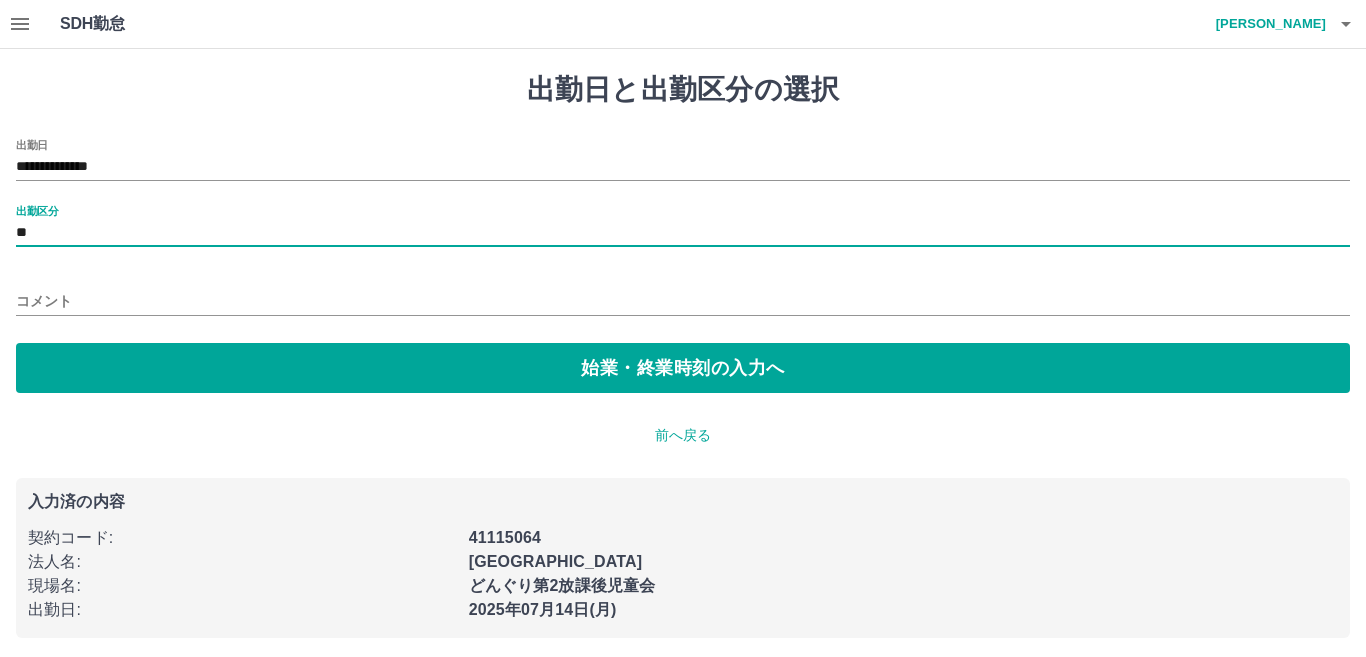 type on "**" 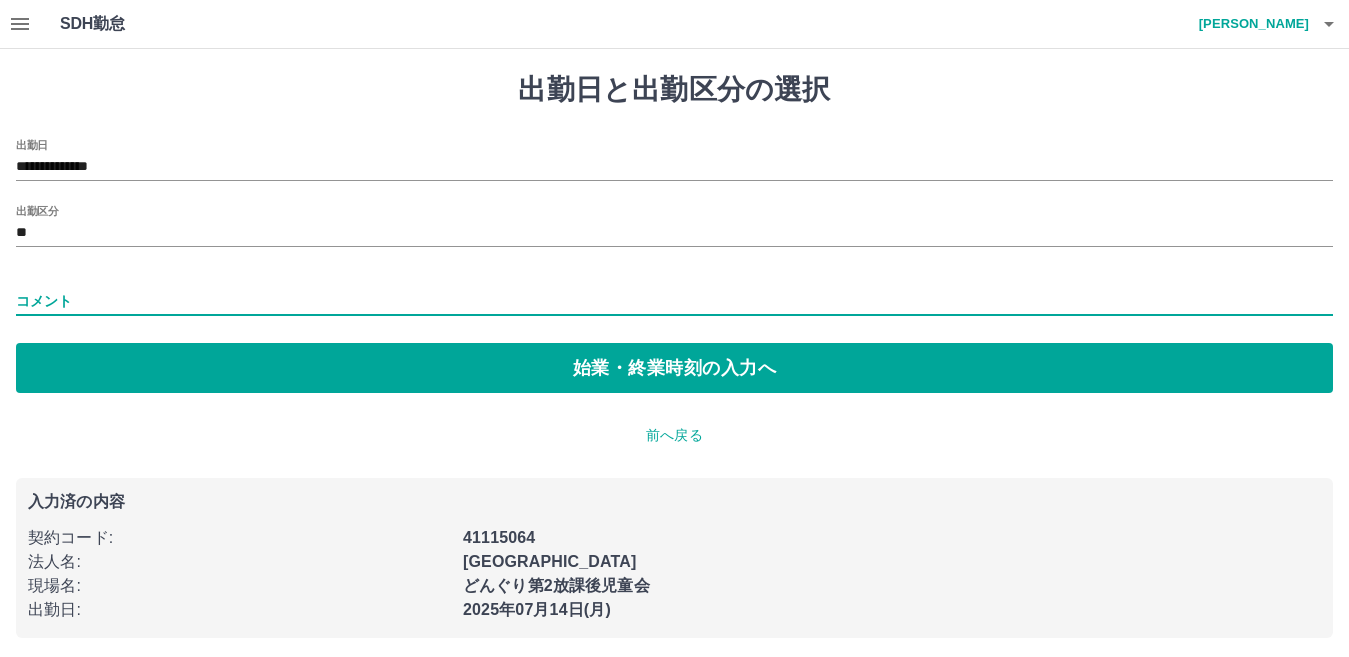 click on "コメント" at bounding box center (674, 301) 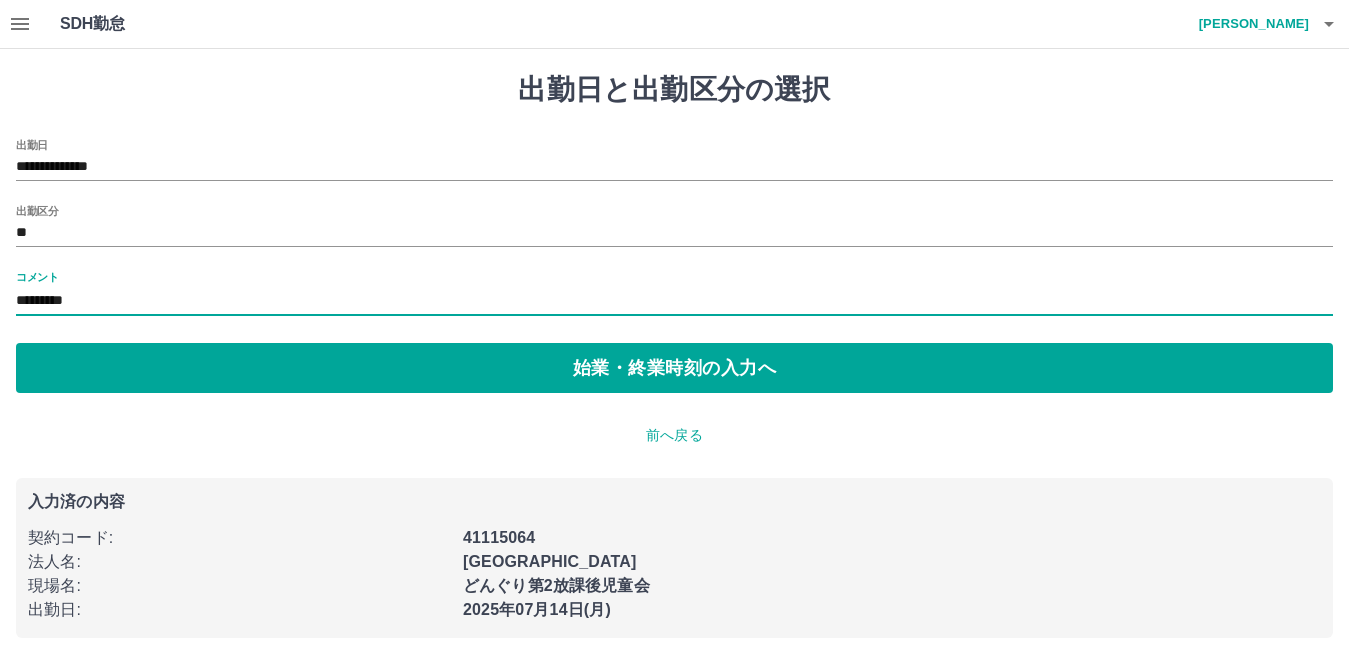 type on "*********" 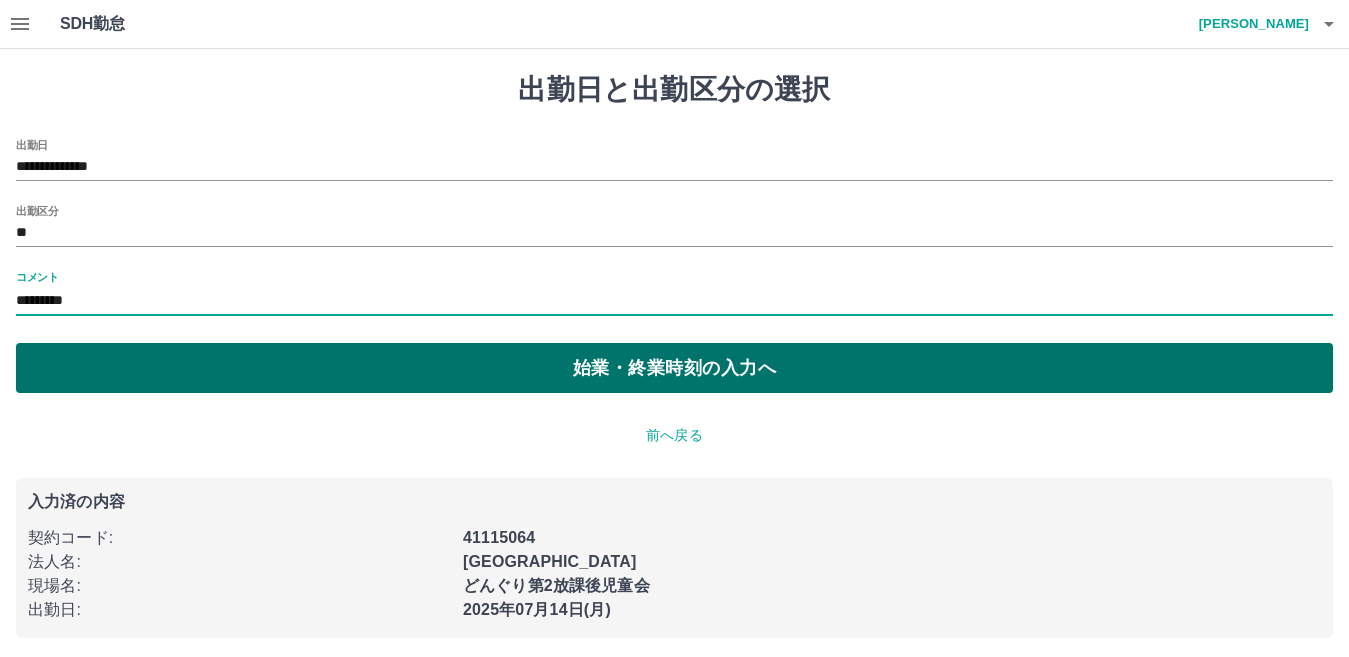 drag, startPoint x: 194, startPoint y: 396, endPoint x: 206, endPoint y: 386, distance: 15.6205 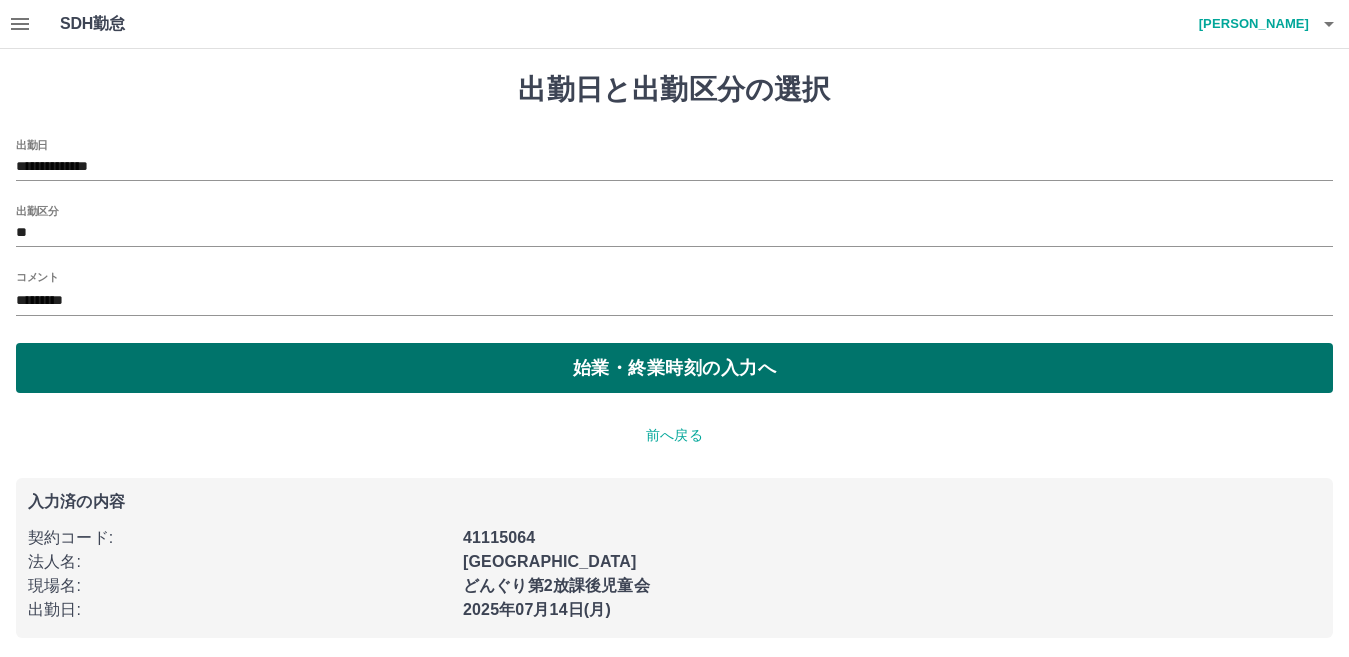 click on "始業・終業時刻の入力へ" at bounding box center (674, 368) 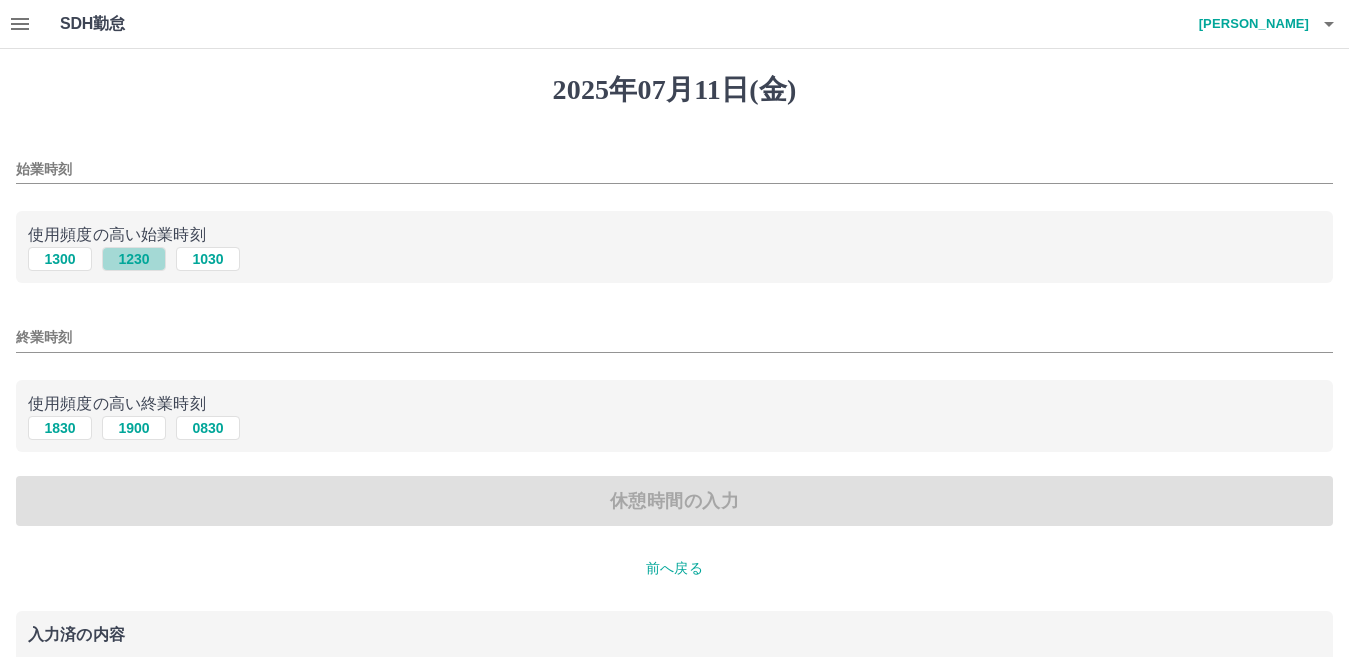 click on "1230" at bounding box center [134, 259] 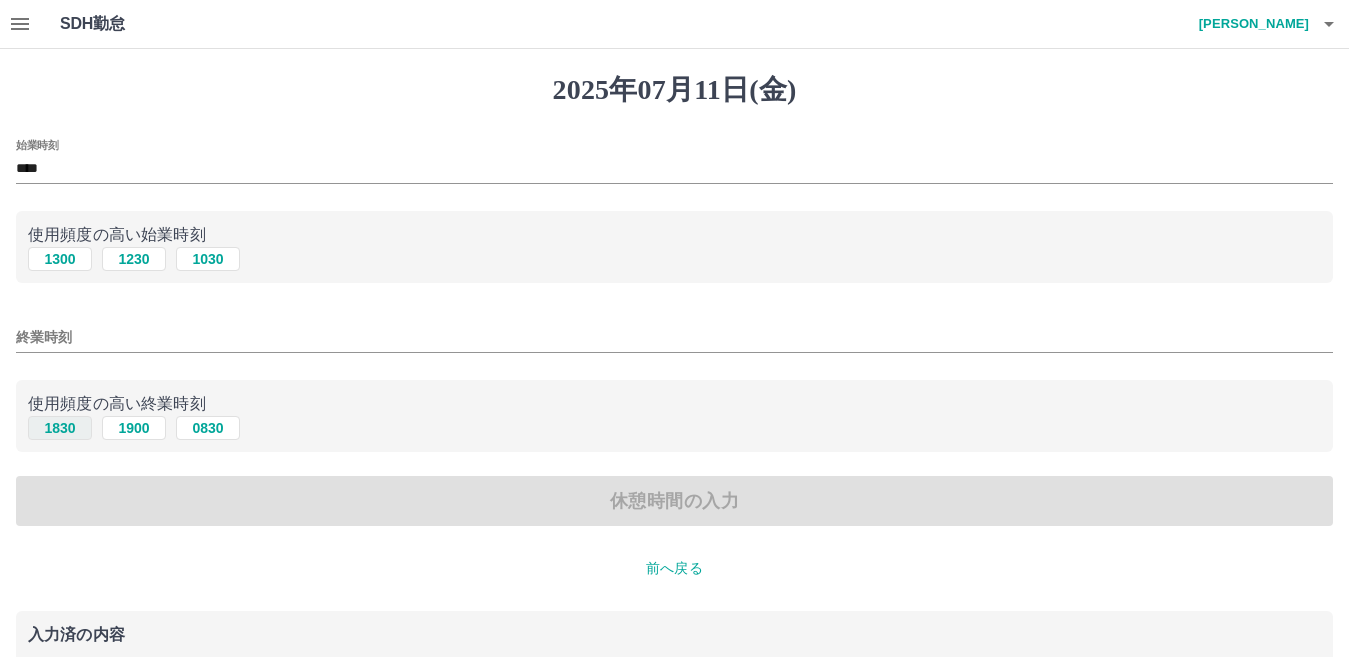 click on "1830" at bounding box center [60, 428] 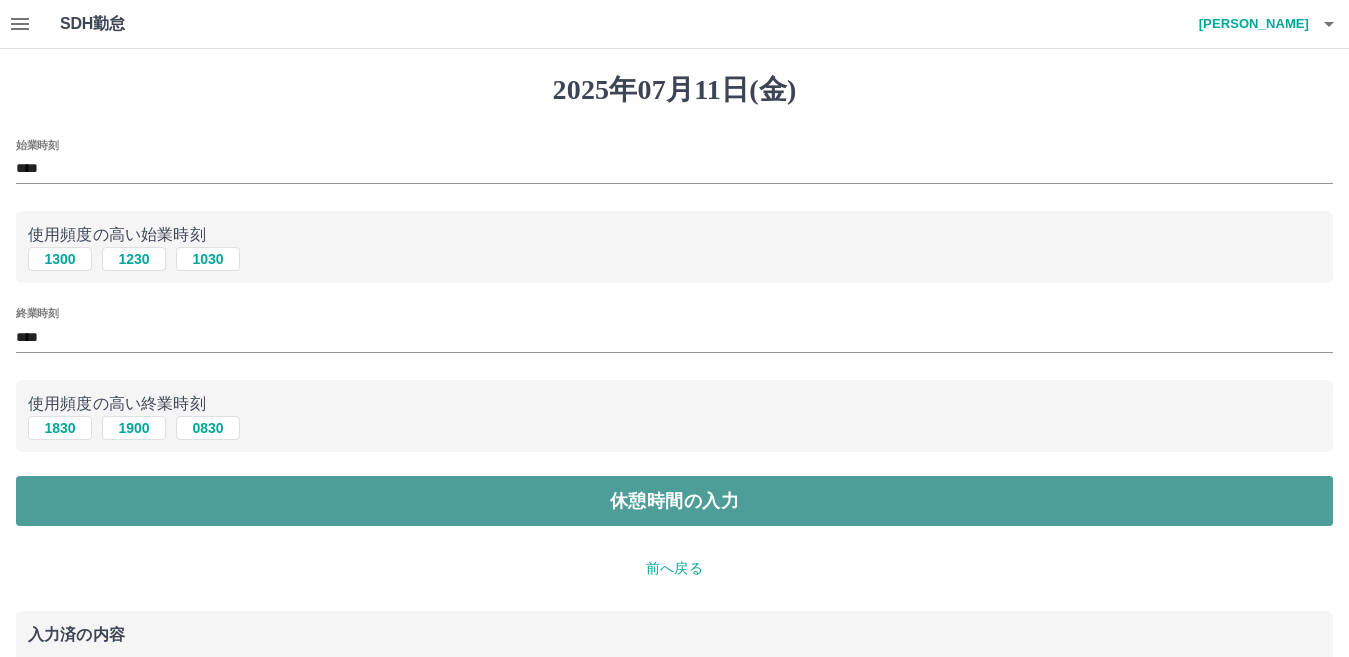 click on "休憩時間の入力" at bounding box center [674, 501] 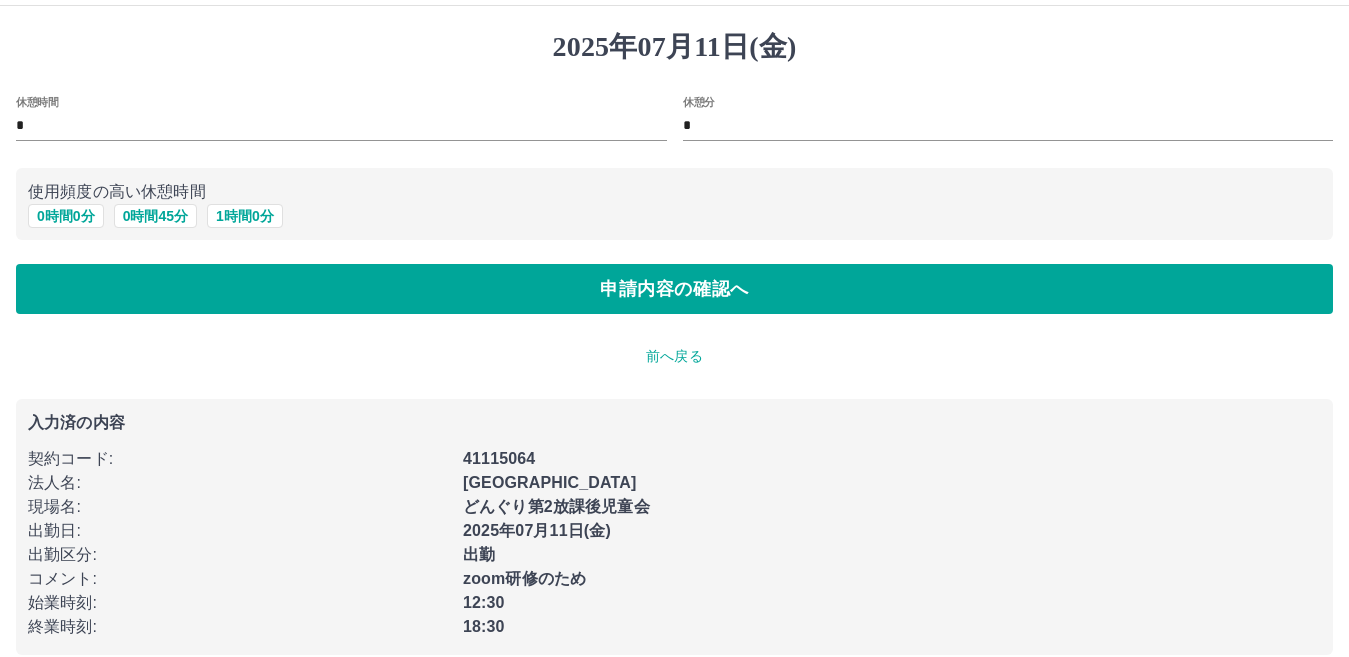 scroll, scrollTop: 66, scrollLeft: 0, axis: vertical 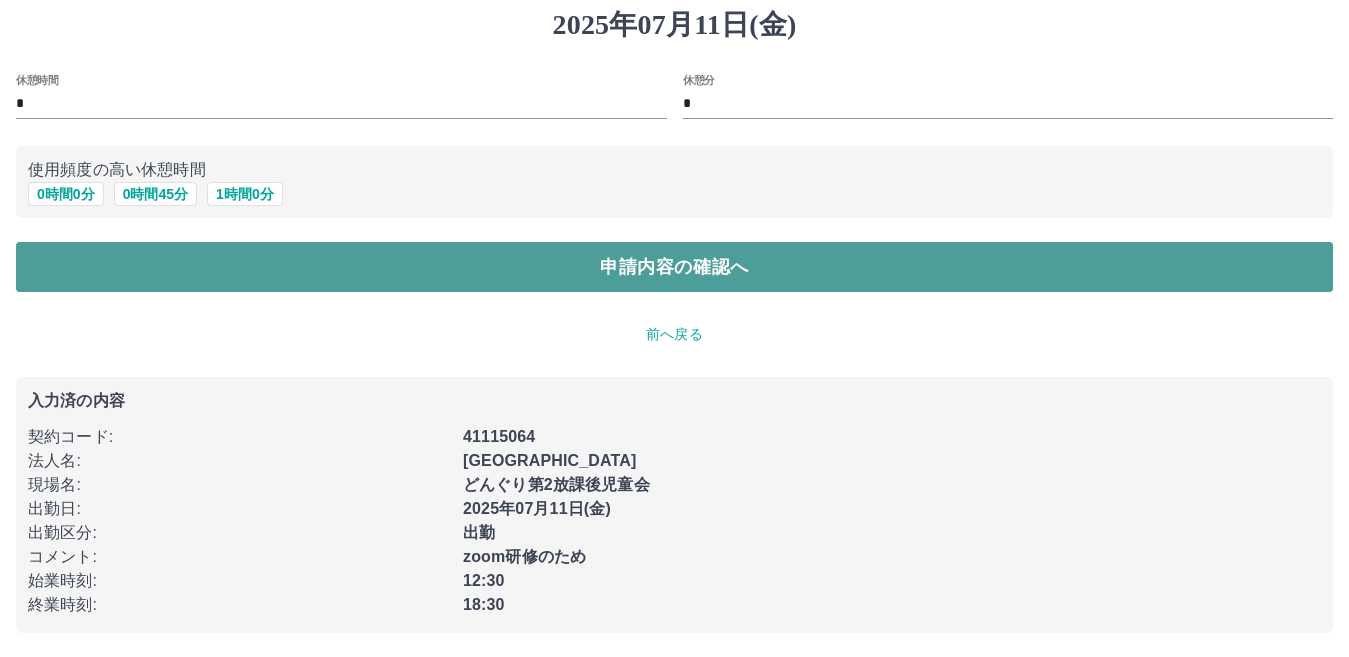 click on "申請内容の確認へ" at bounding box center (674, 267) 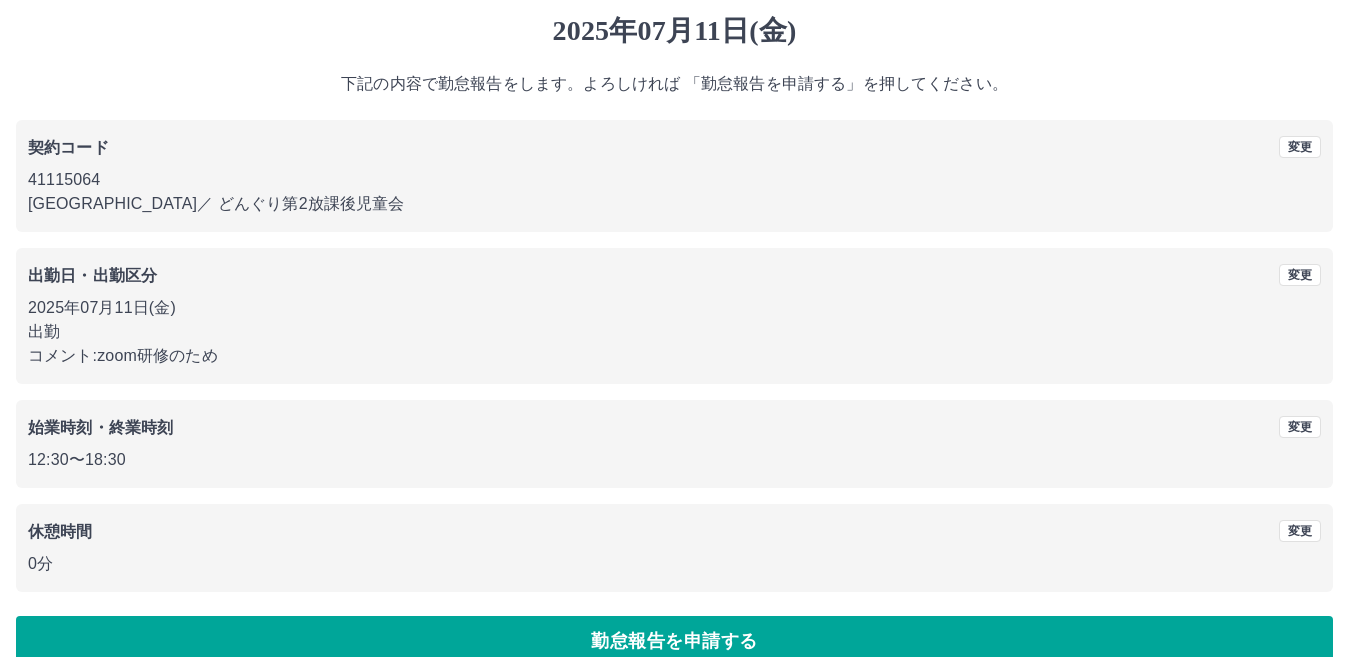 scroll, scrollTop: 92, scrollLeft: 0, axis: vertical 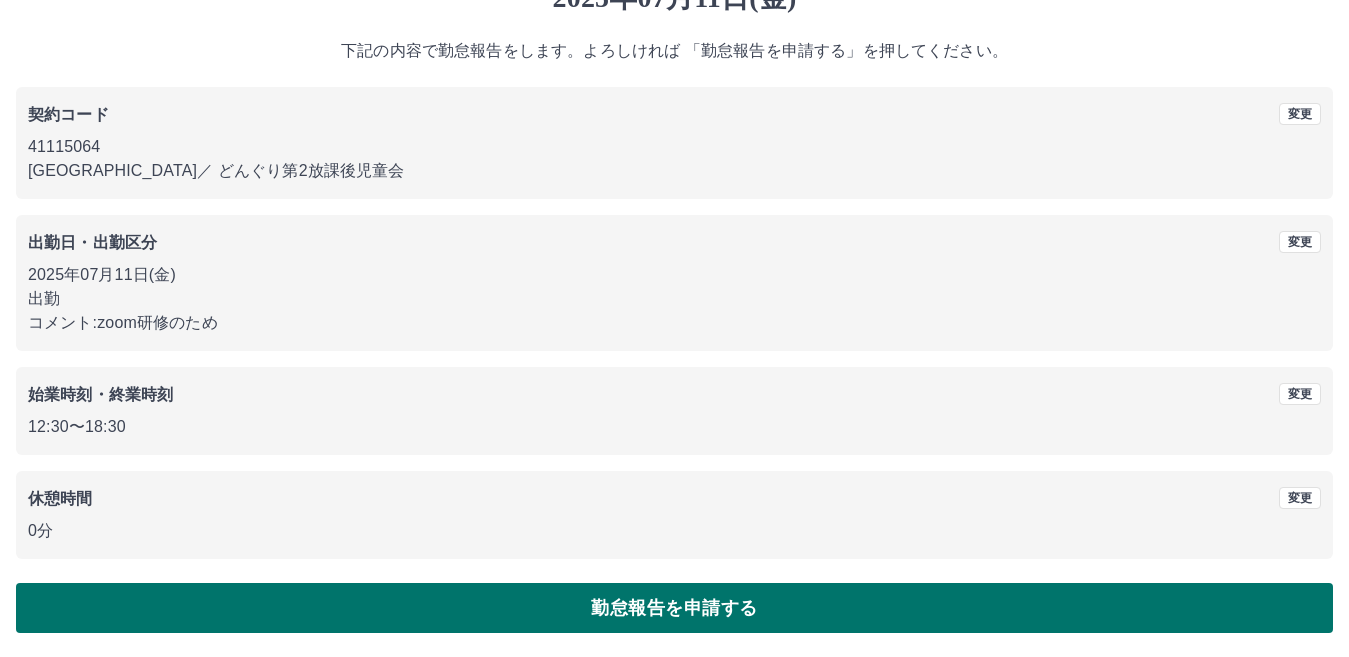 click on "勤怠報告を申請する" at bounding box center [674, 608] 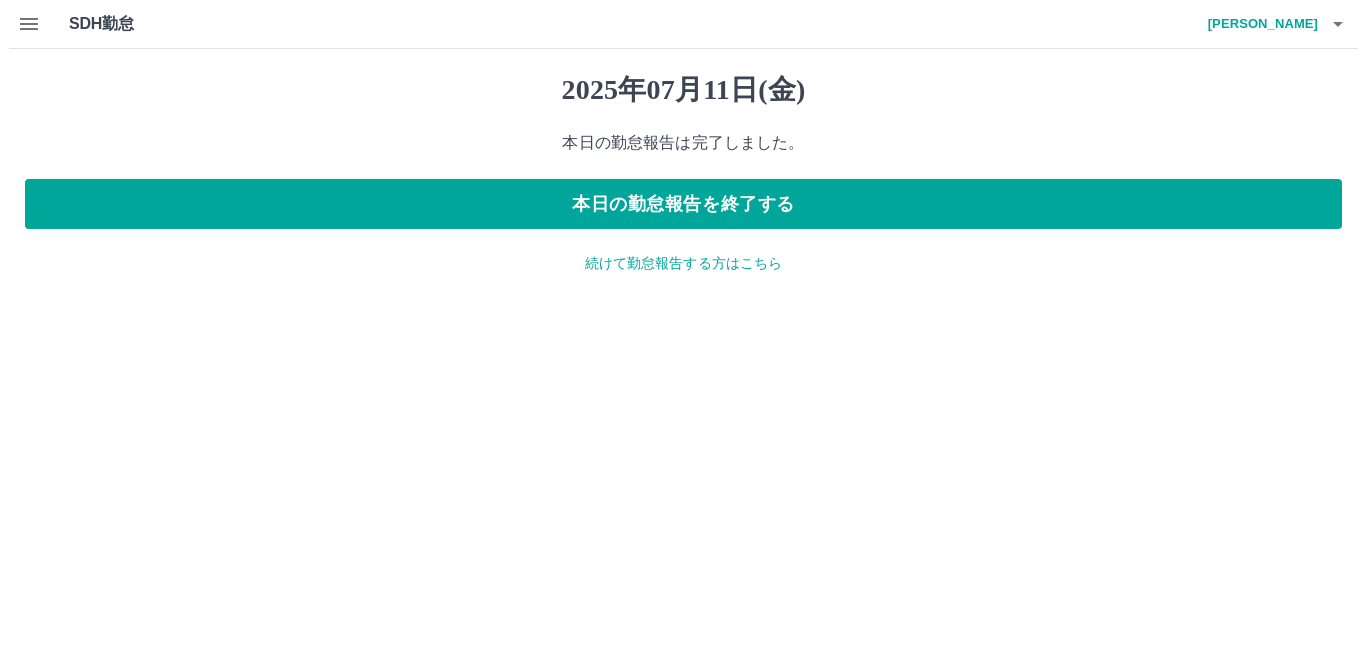 scroll, scrollTop: 0, scrollLeft: 0, axis: both 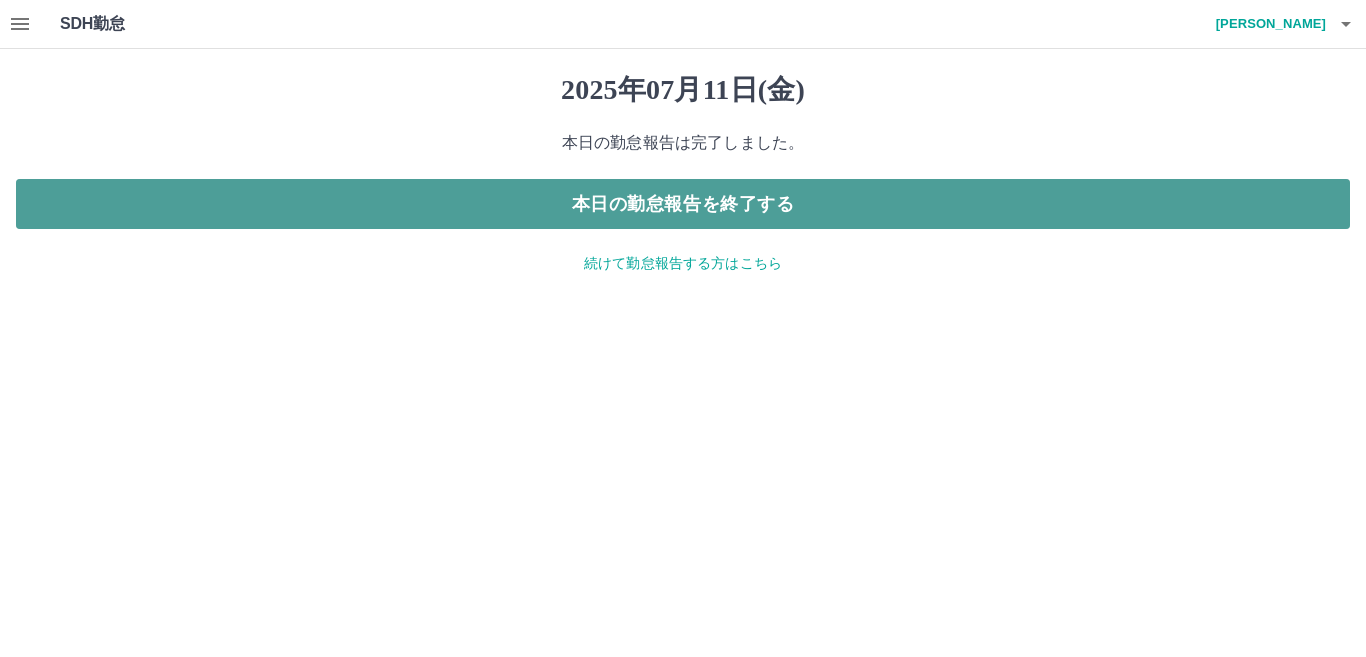 click on "本日の勤怠報告を終了する" at bounding box center [683, 204] 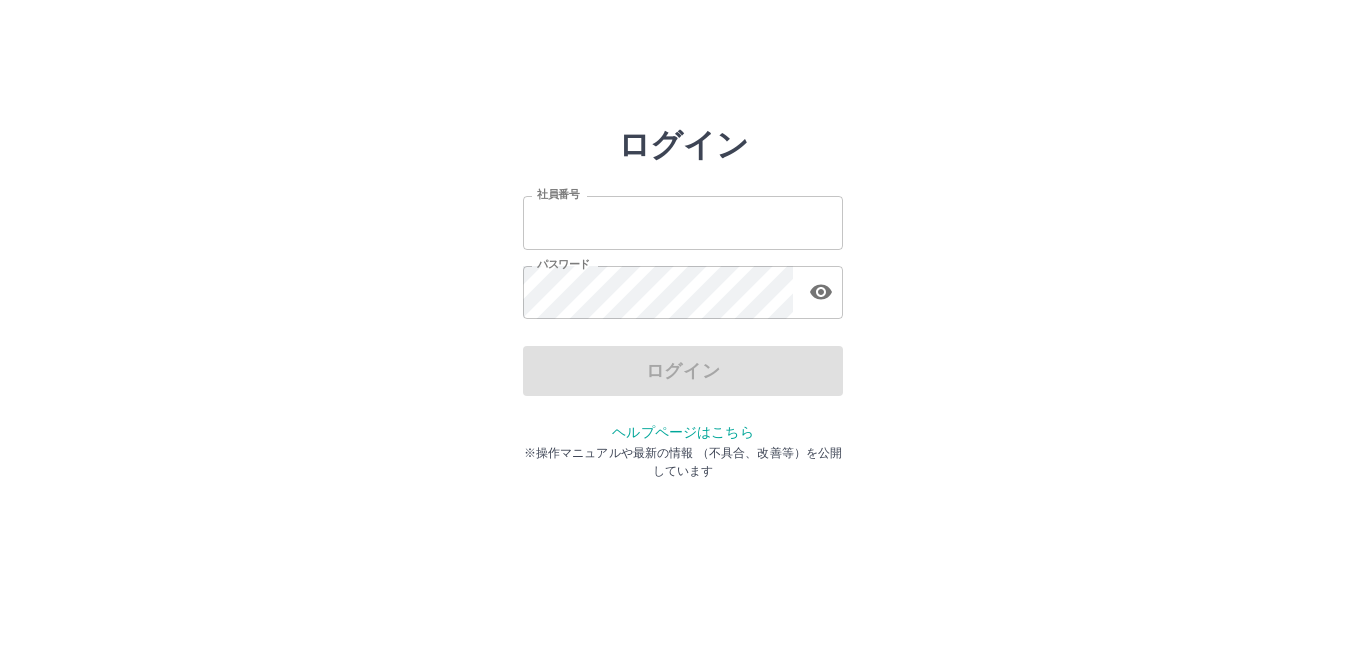 scroll, scrollTop: 0, scrollLeft: 0, axis: both 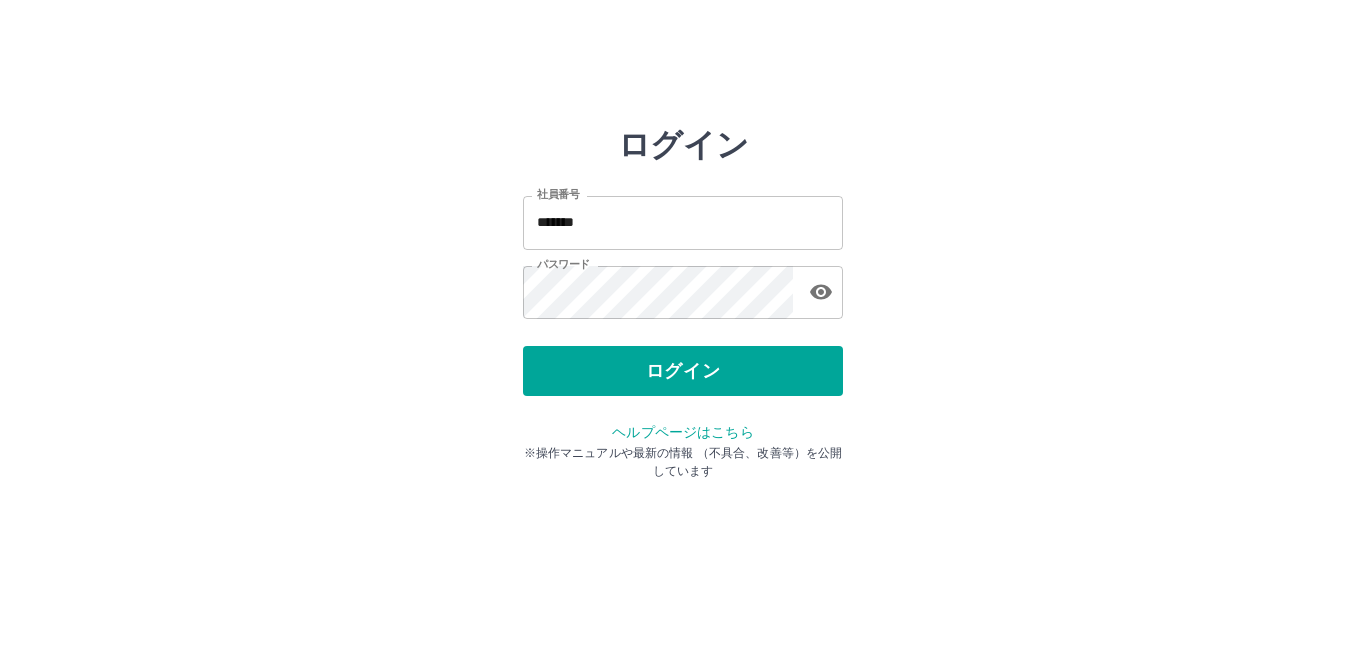 click on "ログイン" at bounding box center [683, 371] 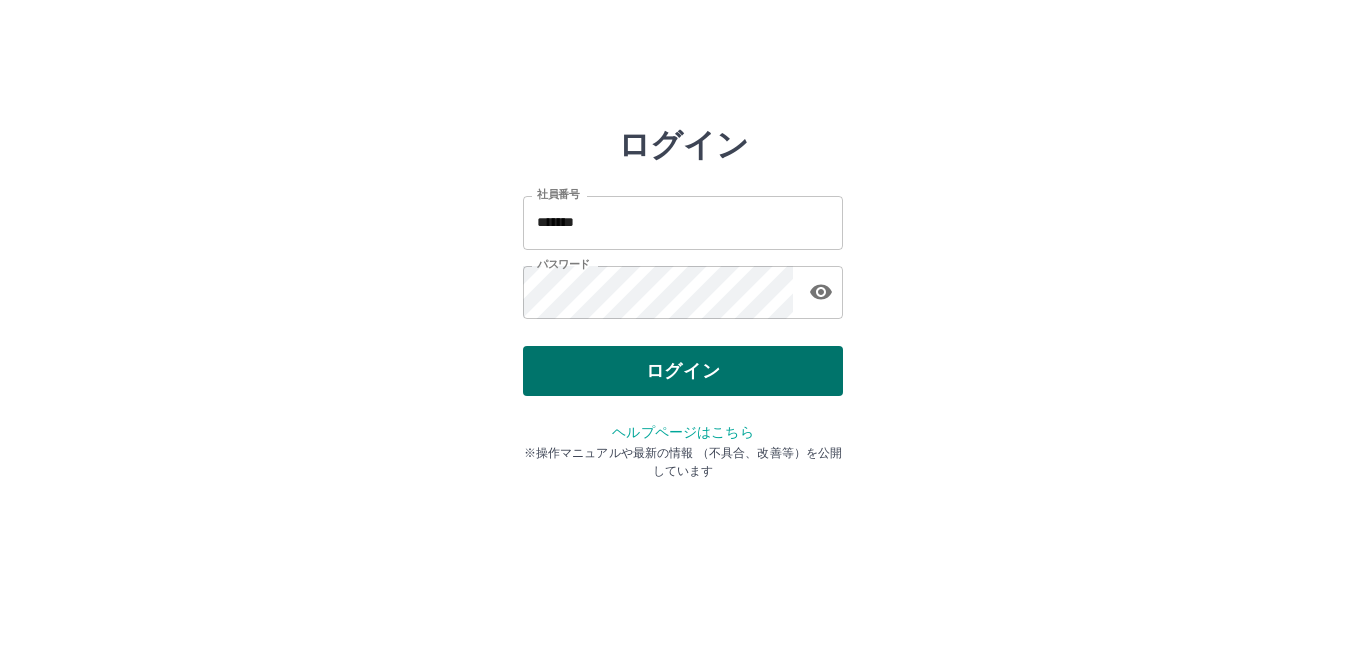 click on "ログイン" at bounding box center [683, 371] 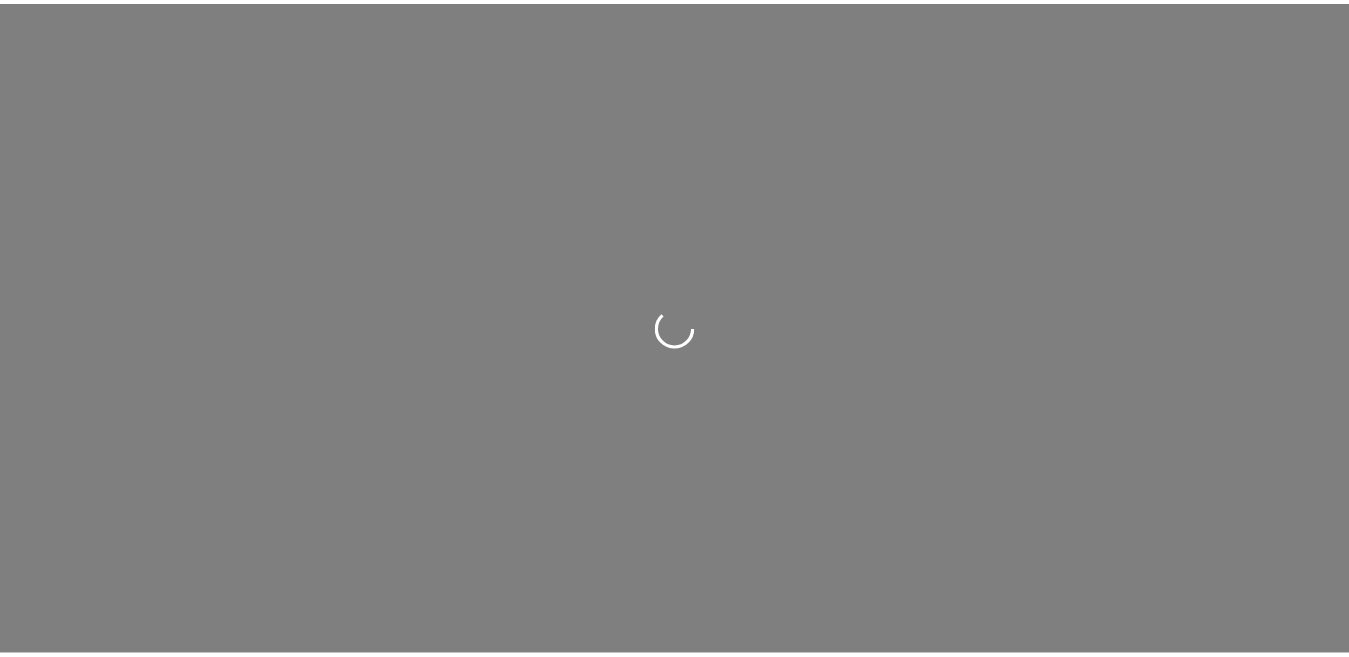scroll, scrollTop: 0, scrollLeft: 0, axis: both 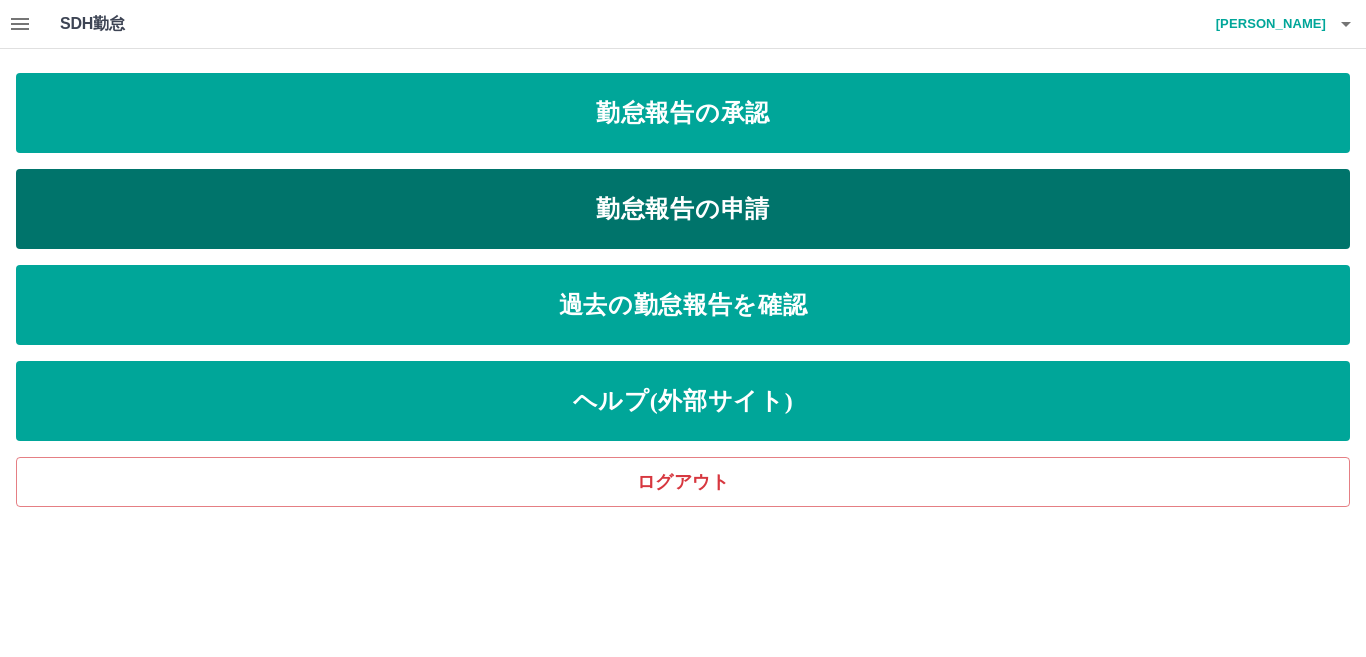click on "勤怠報告の申請" at bounding box center [683, 209] 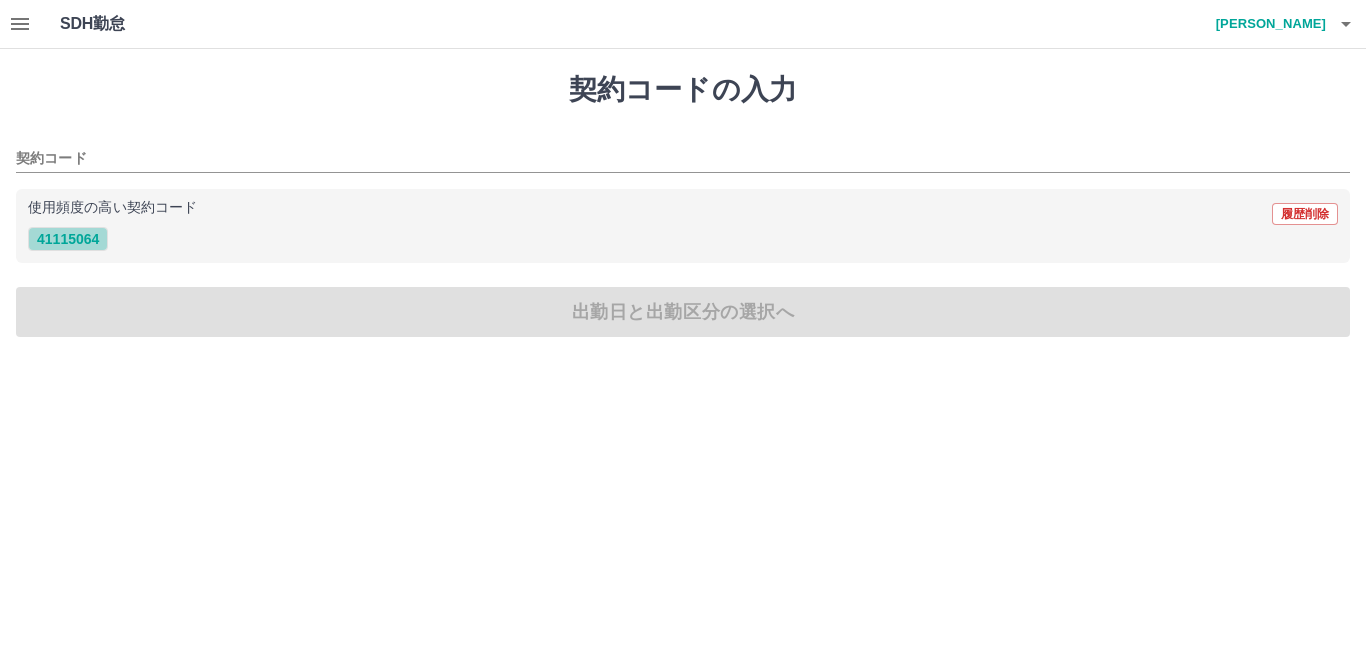 click on "41115064" at bounding box center [68, 239] 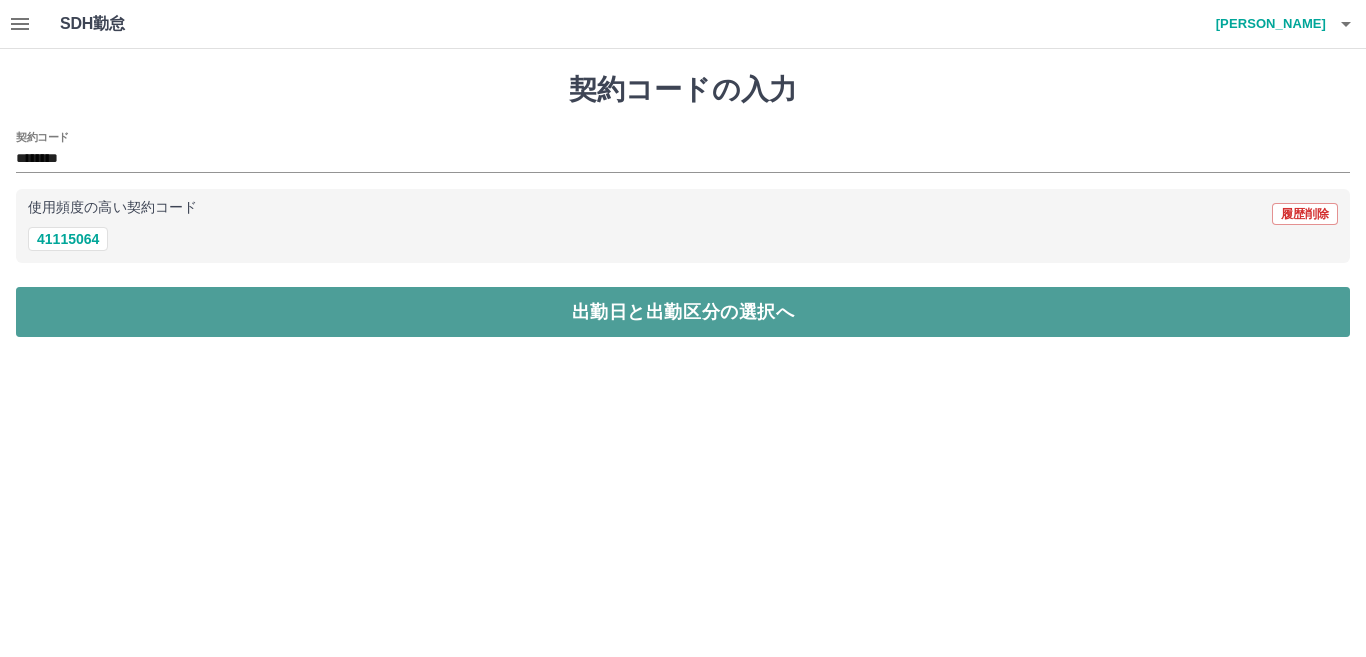 click on "出勤日と出勤区分の選択へ" at bounding box center (683, 312) 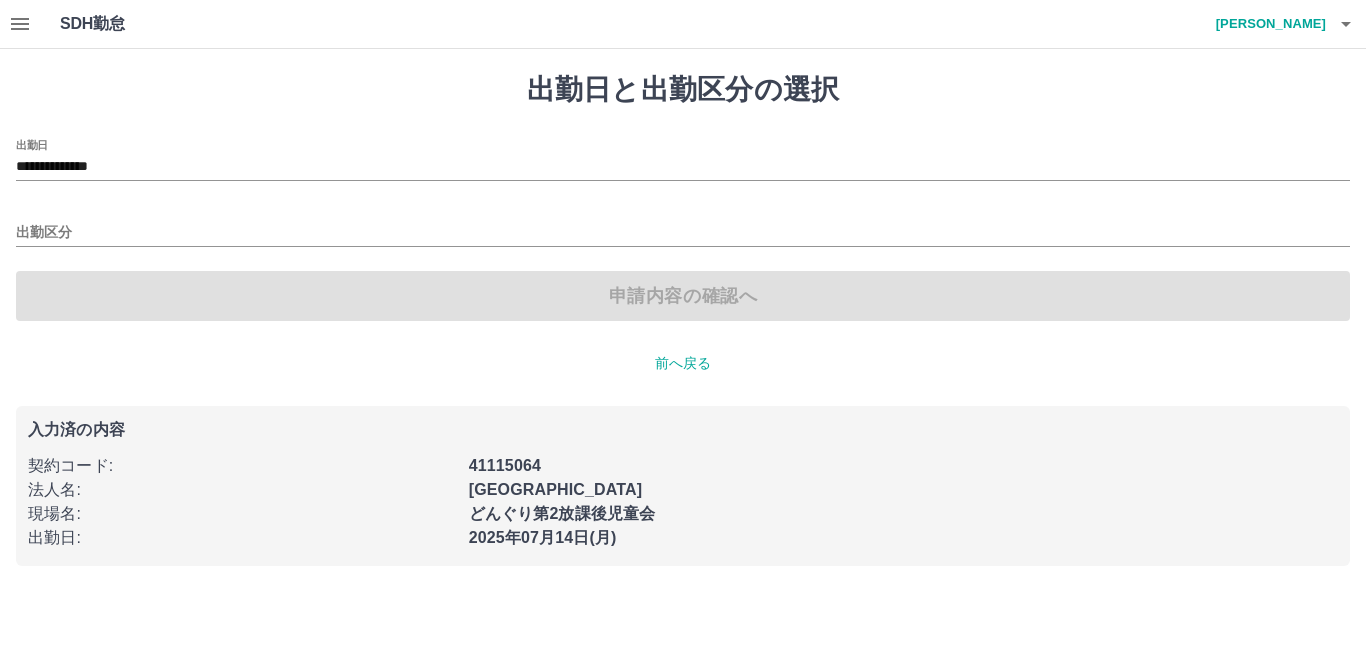click on "**********" at bounding box center (683, 230) 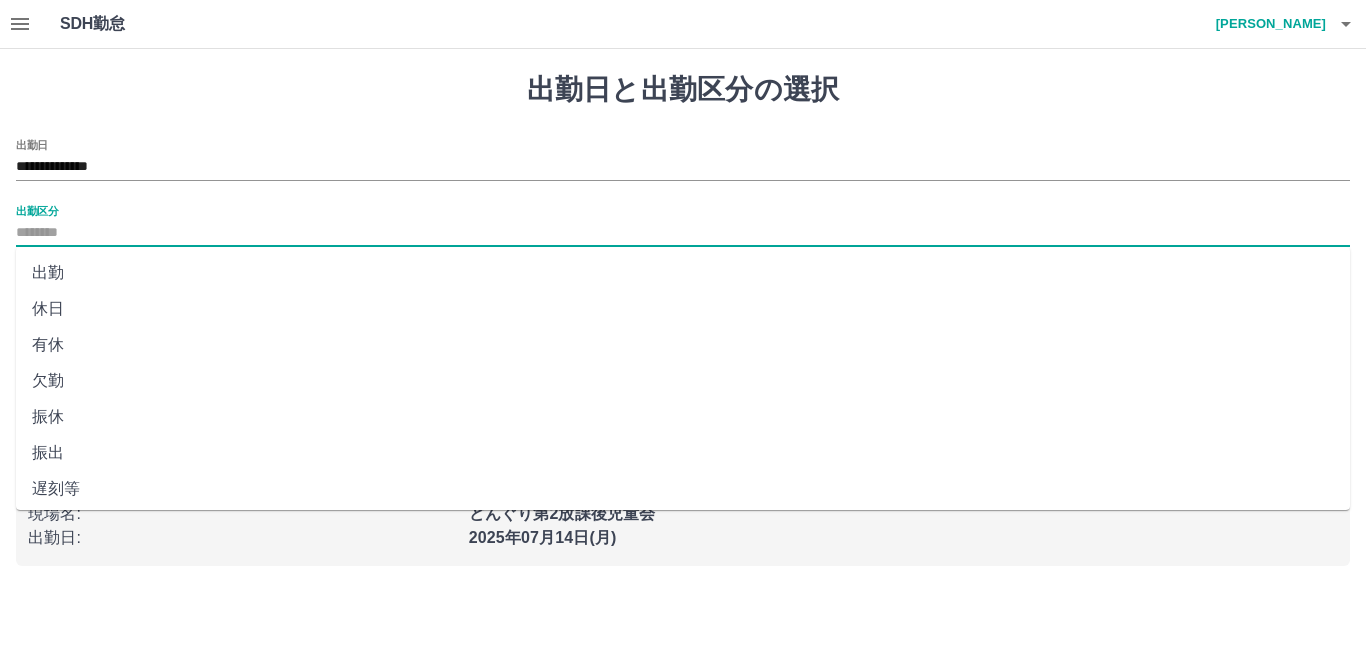 click on "出勤区分" at bounding box center [683, 233] 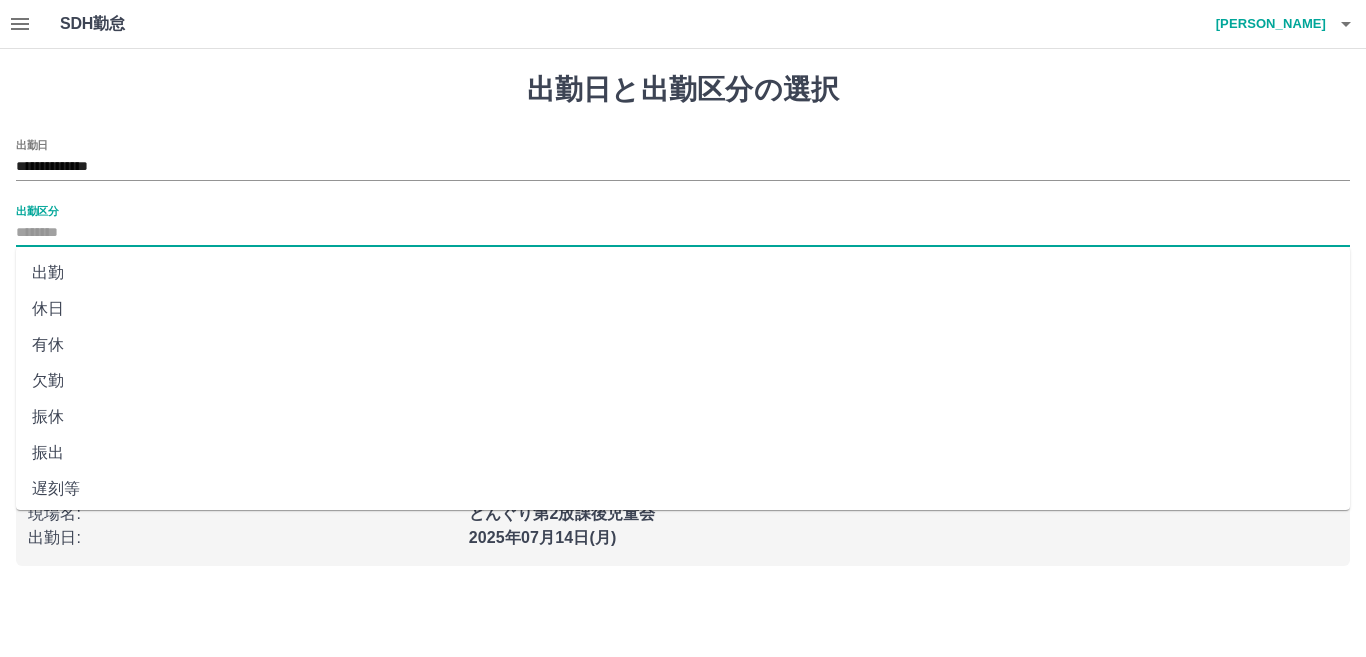 click on "出勤" at bounding box center [683, 273] 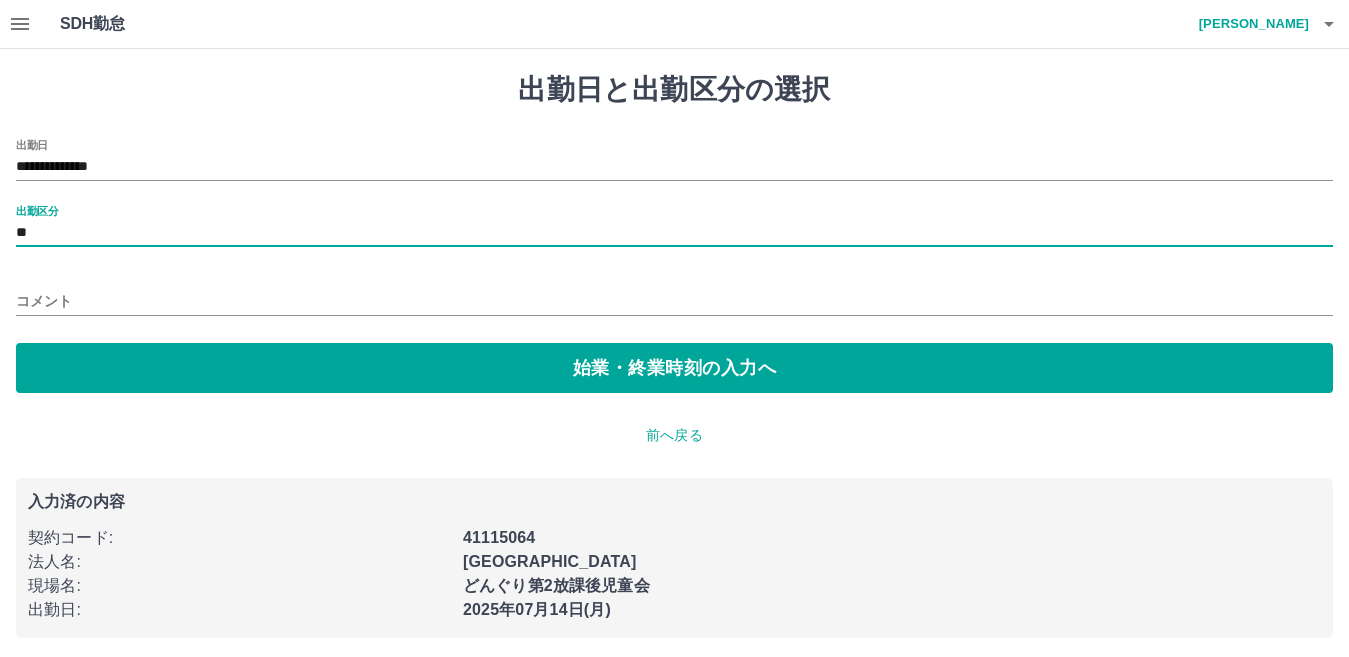 click on "コメント" at bounding box center [674, 301] 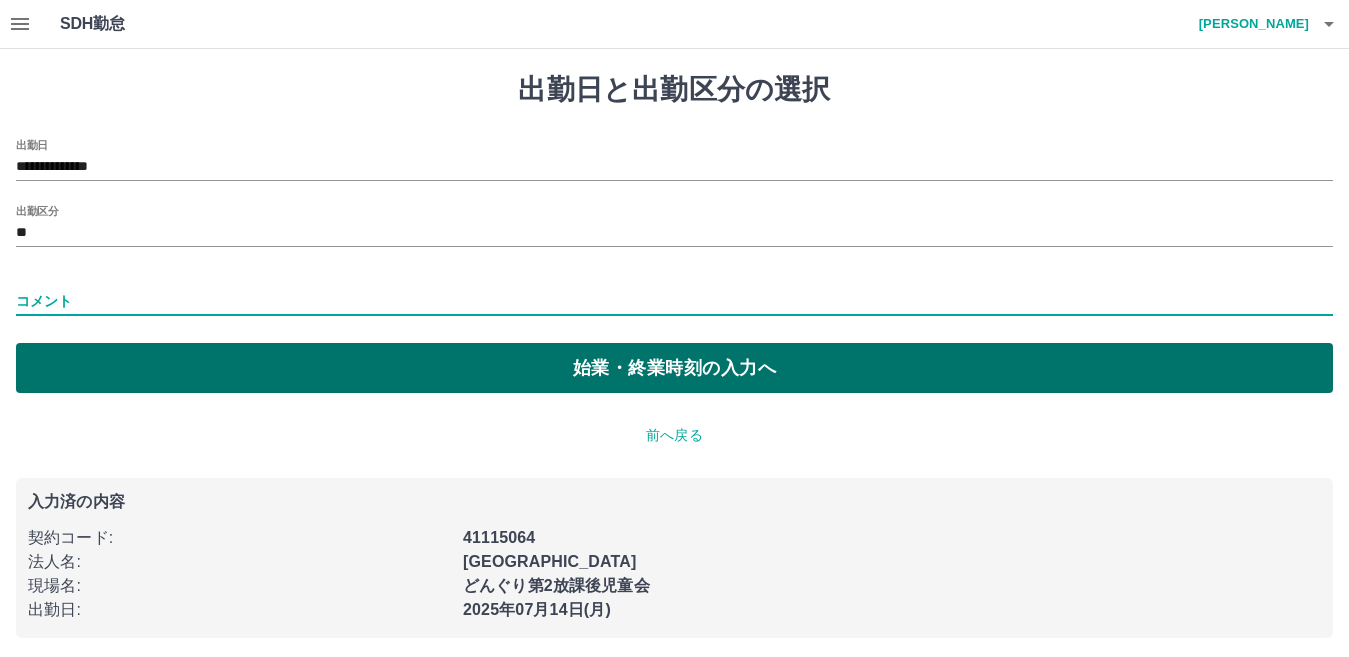 click on "始業・終業時刻の入力へ" at bounding box center (674, 368) 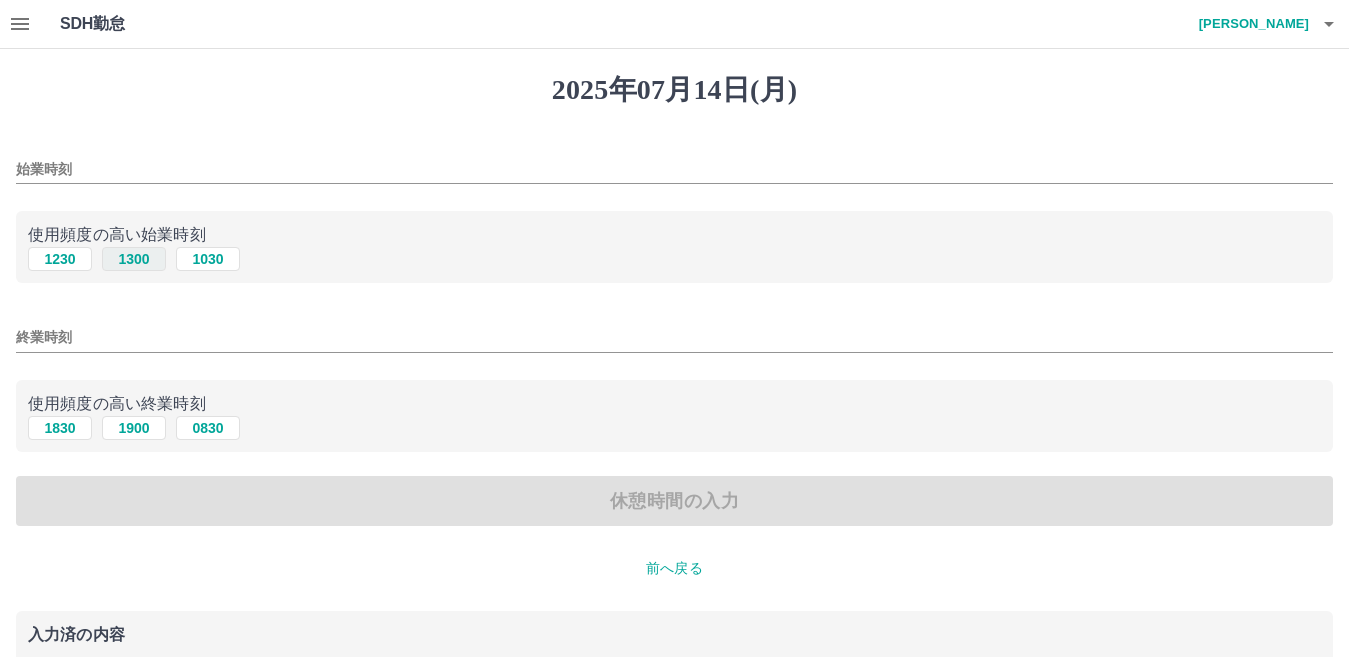 click on "1300" at bounding box center (134, 259) 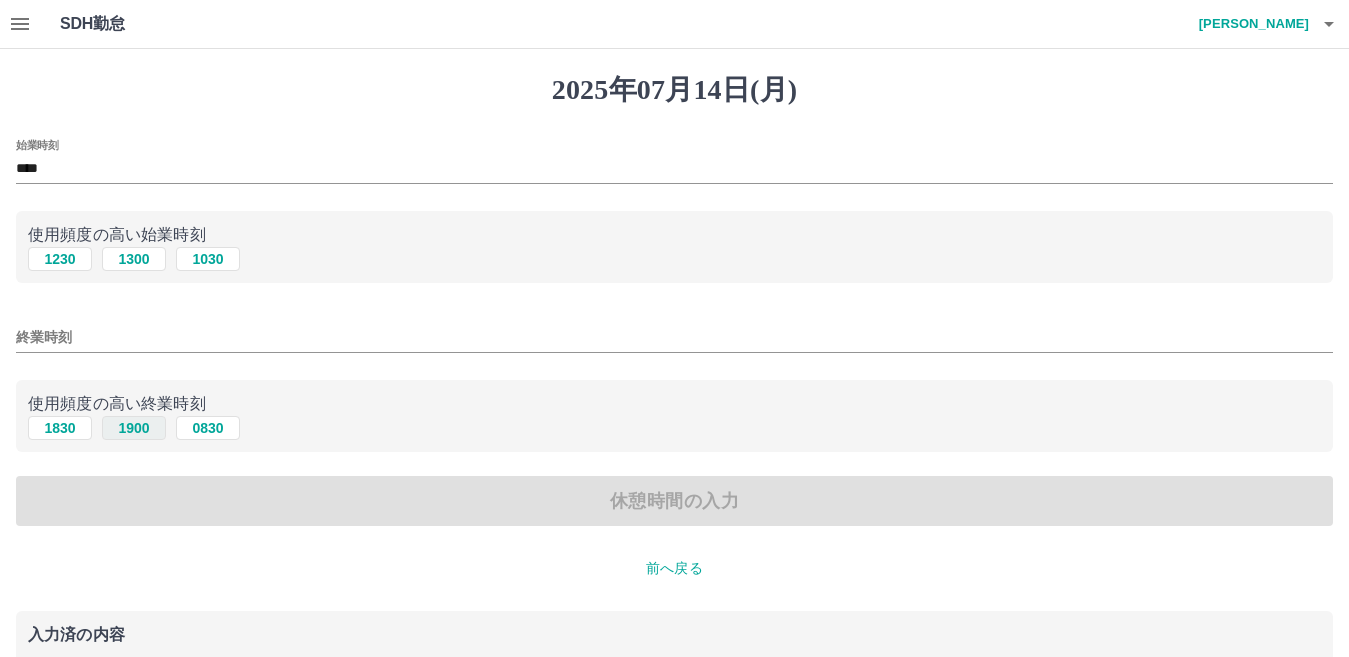 click on "1900" at bounding box center [134, 428] 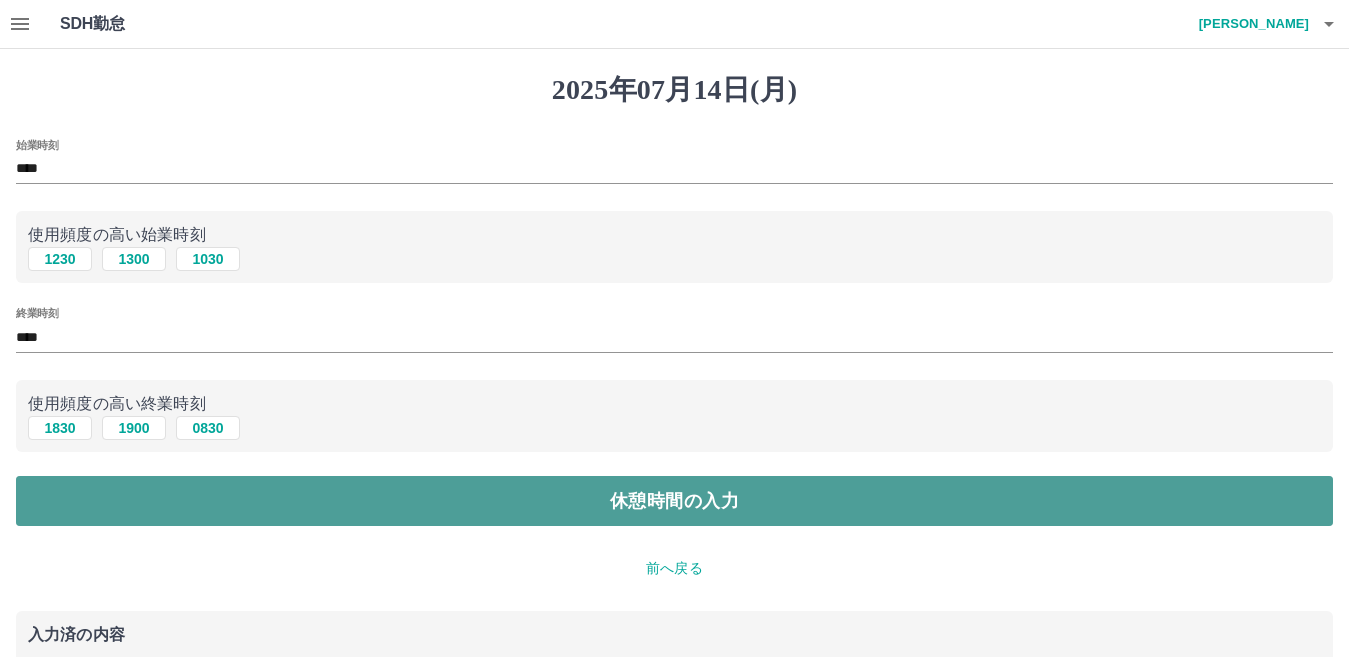 click on "休憩時間の入力" at bounding box center (674, 501) 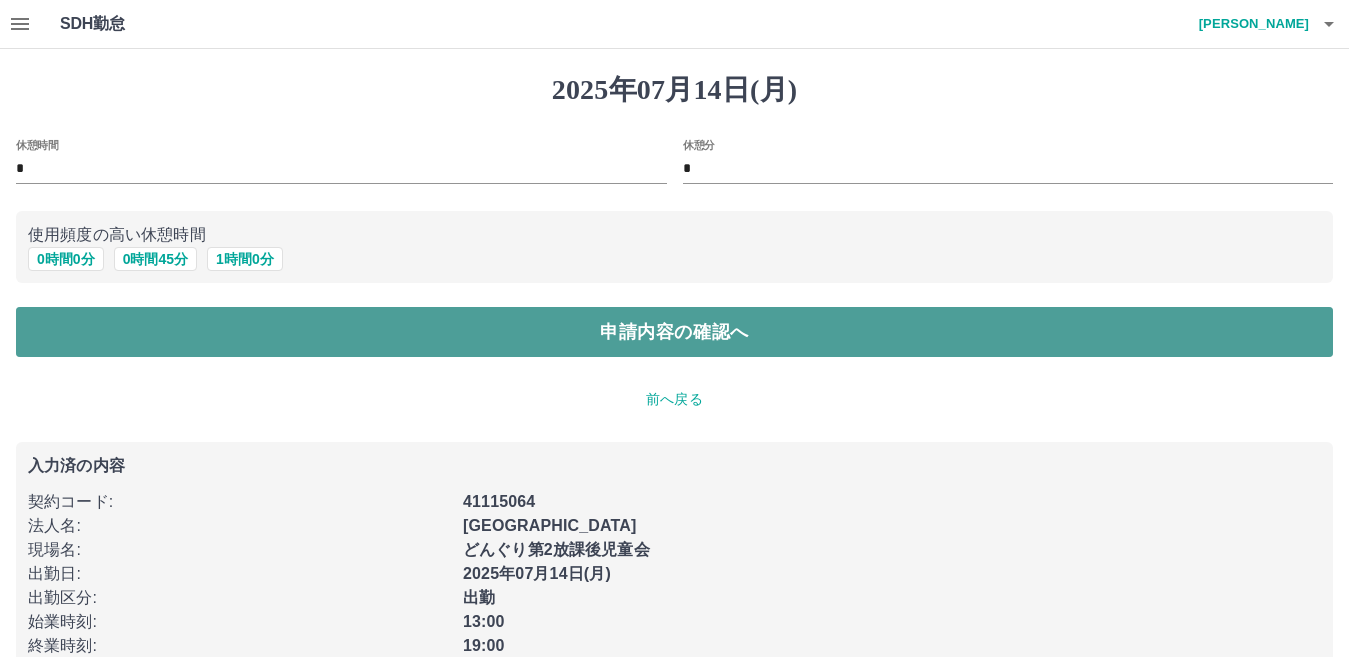 click on "申請内容の確認へ" at bounding box center [674, 332] 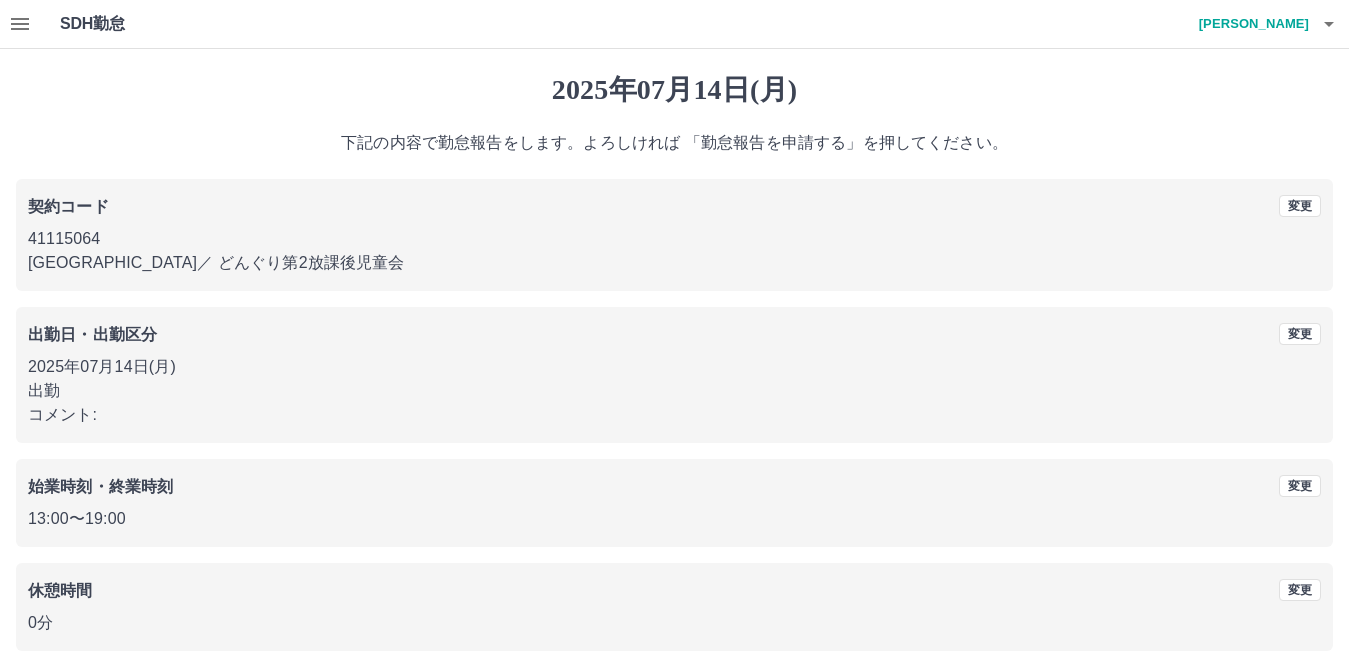 scroll, scrollTop: 92, scrollLeft: 0, axis: vertical 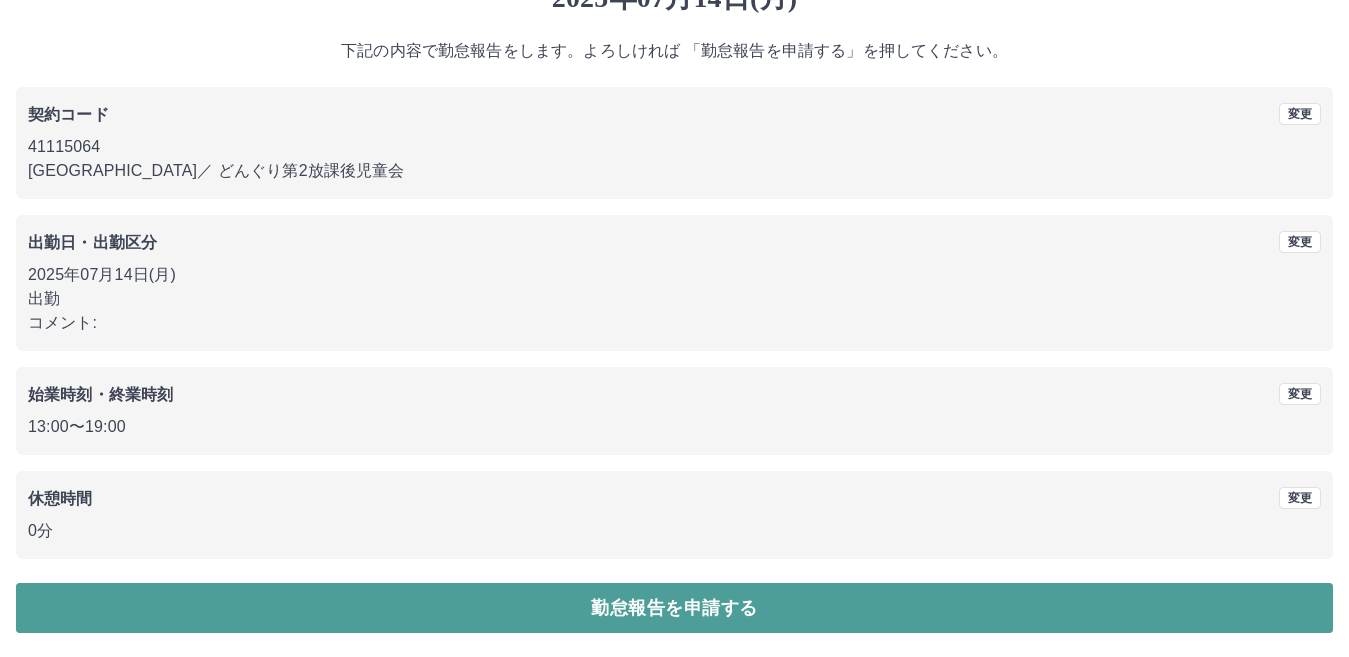 click on "勤怠報告を申請する" at bounding box center (674, 608) 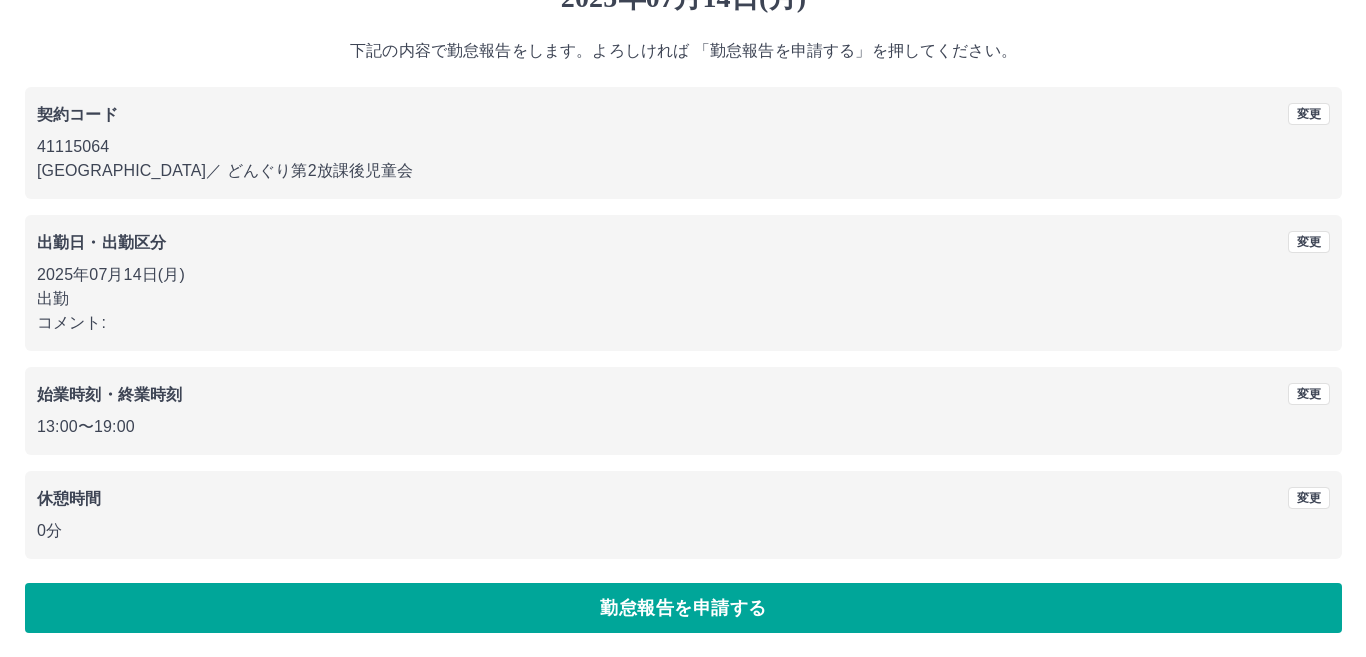 scroll, scrollTop: 0, scrollLeft: 0, axis: both 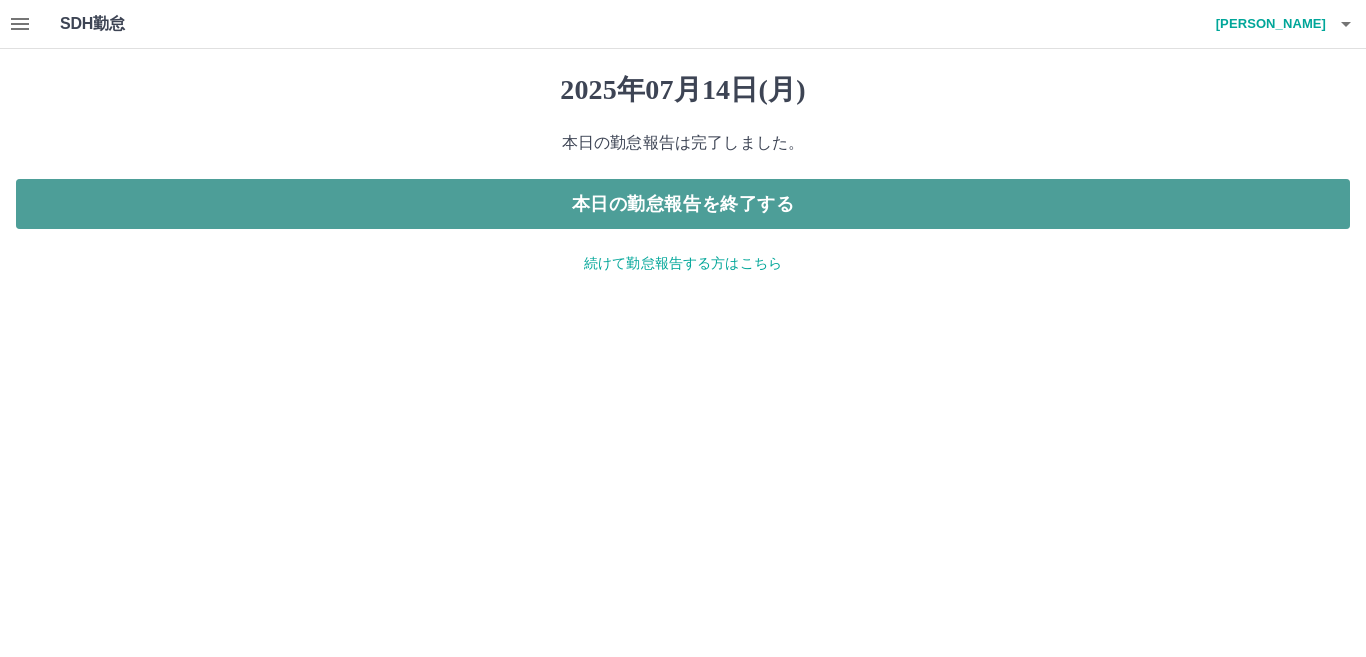 click on "本日の勤怠報告を終了する" at bounding box center (683, 204) 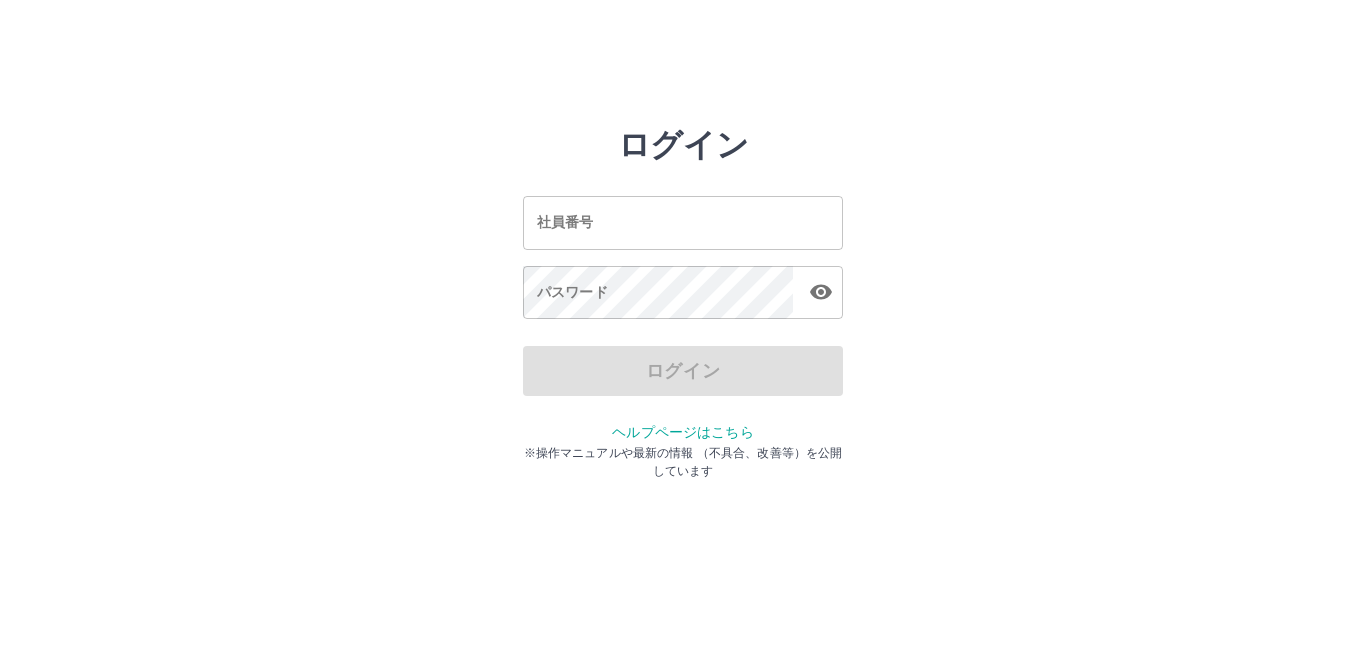 scroll, scrollTop: 0, scrollLeft: 0, axis: both 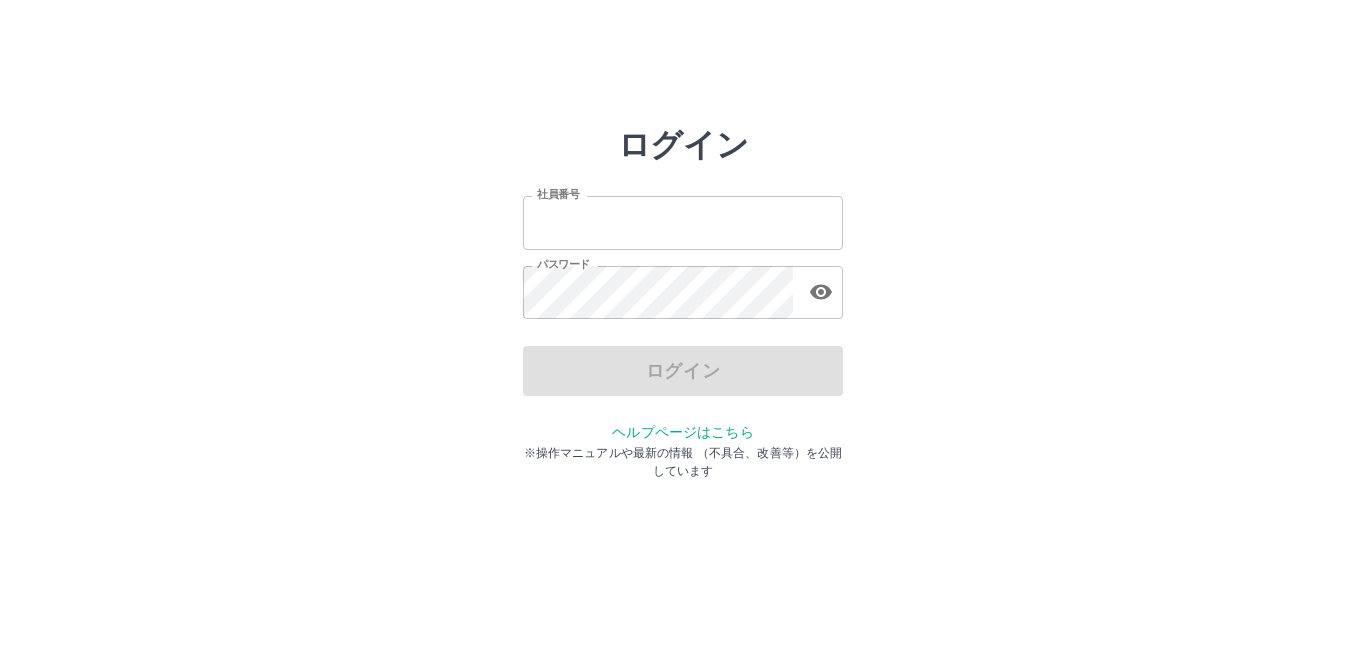 type on "*******" 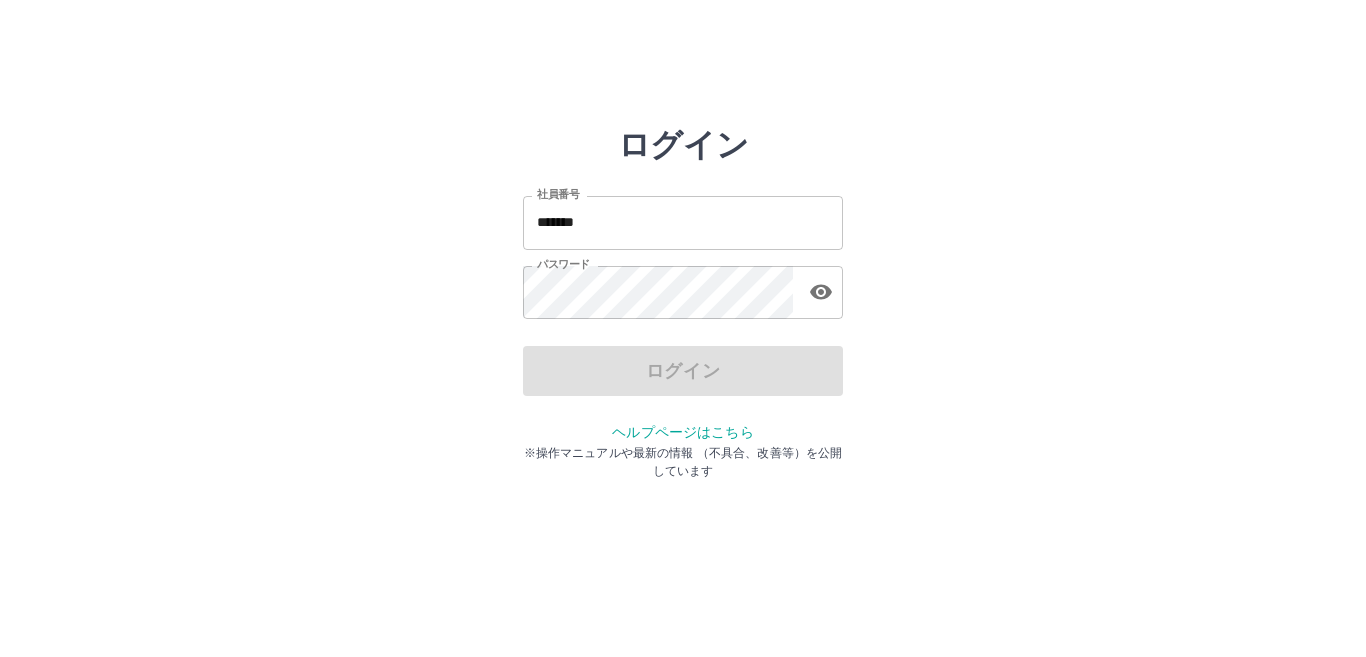 click on "ログイン" at bounding box center [683, 371] 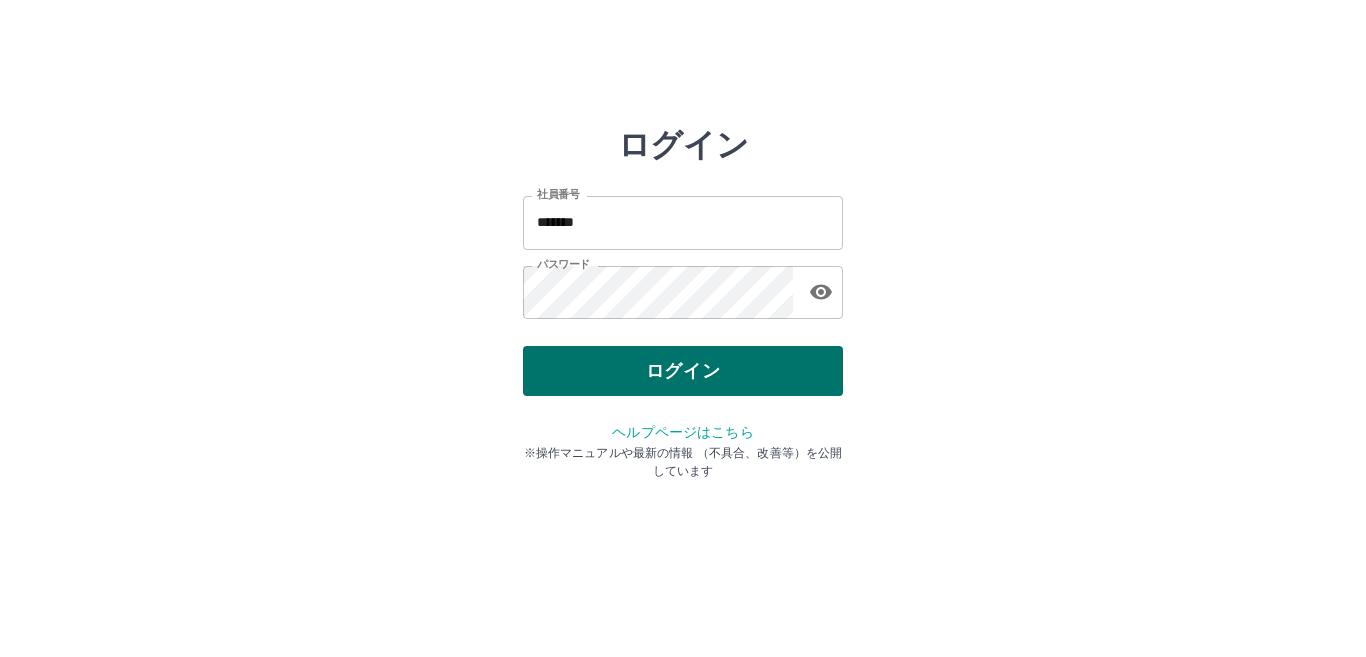 click on "ログイン" at bounding box center (683, 371) 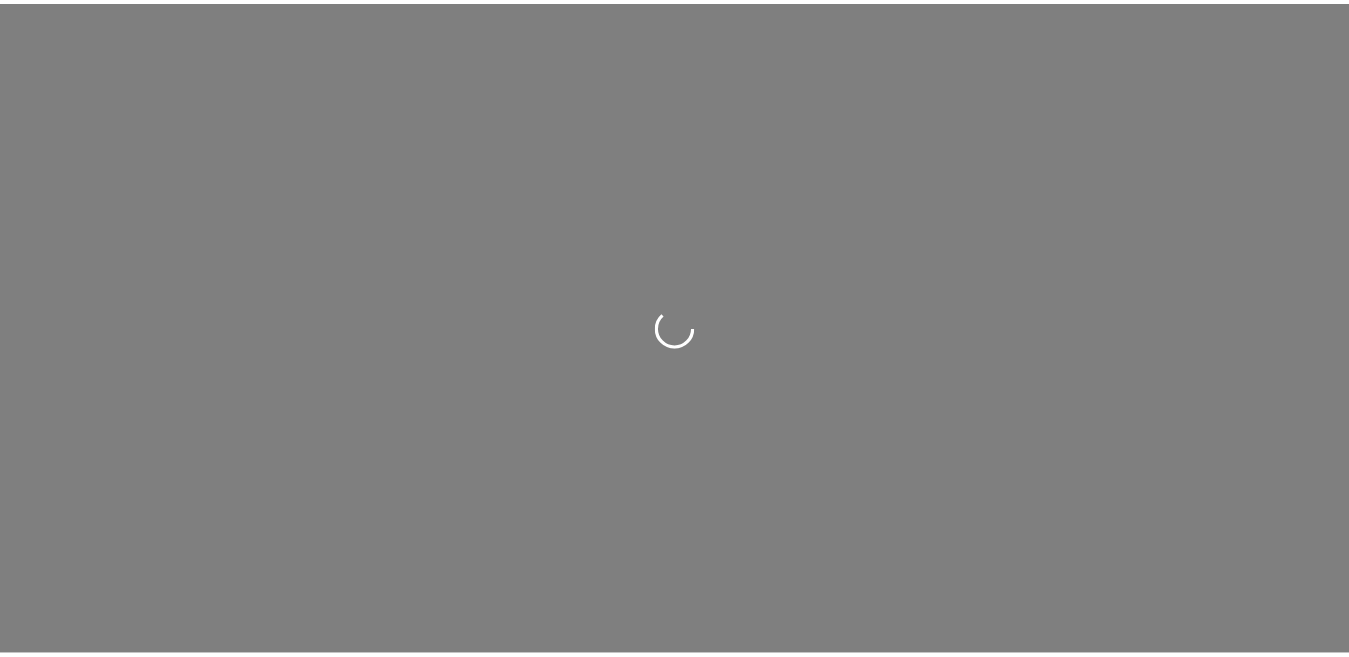 scroll, scrollTop: 0, scrollLeft: 0, axis: both 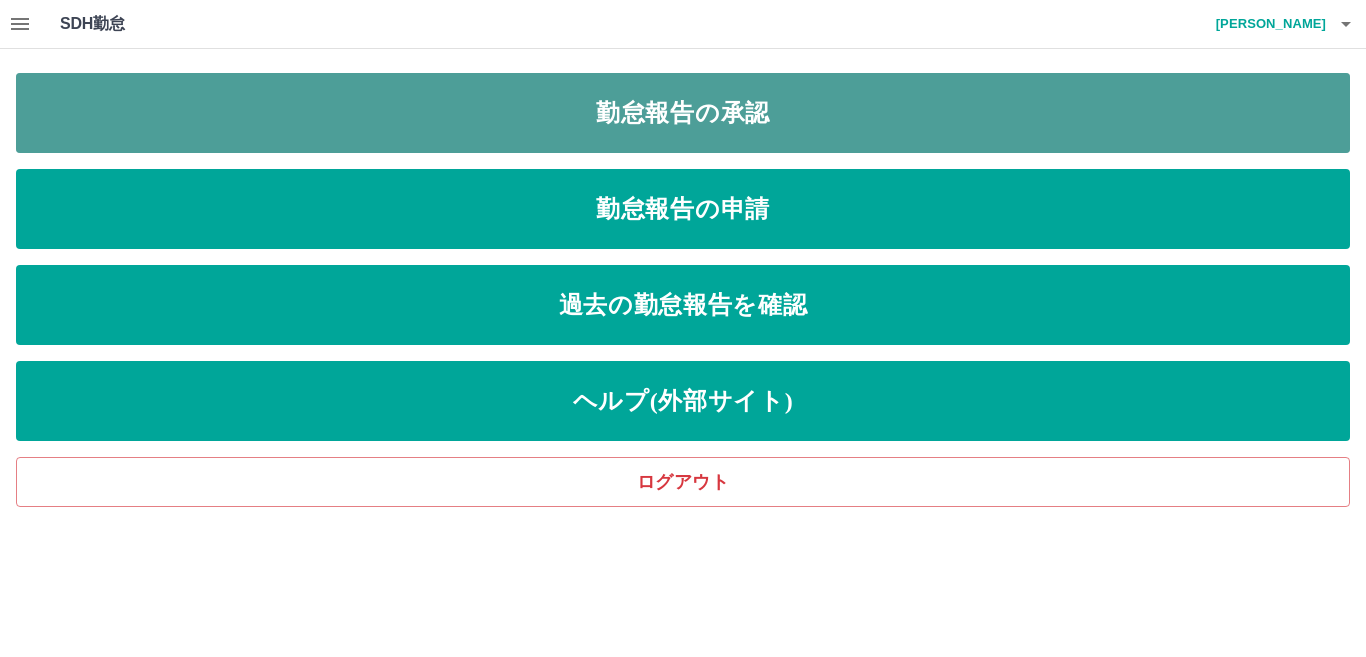 click on "勤怠報告の承認" at bounding box center (683, 113) 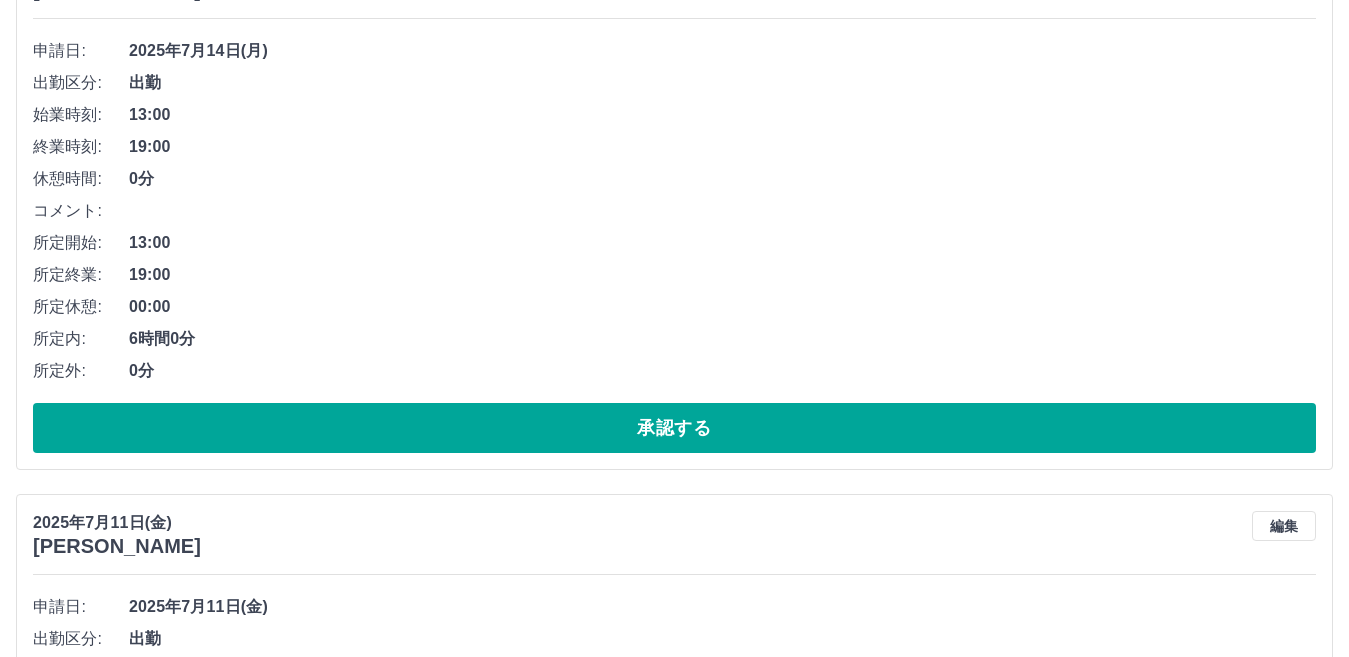 scroll, scrollTop: 300, scrollLeft: 0, axis: vertical 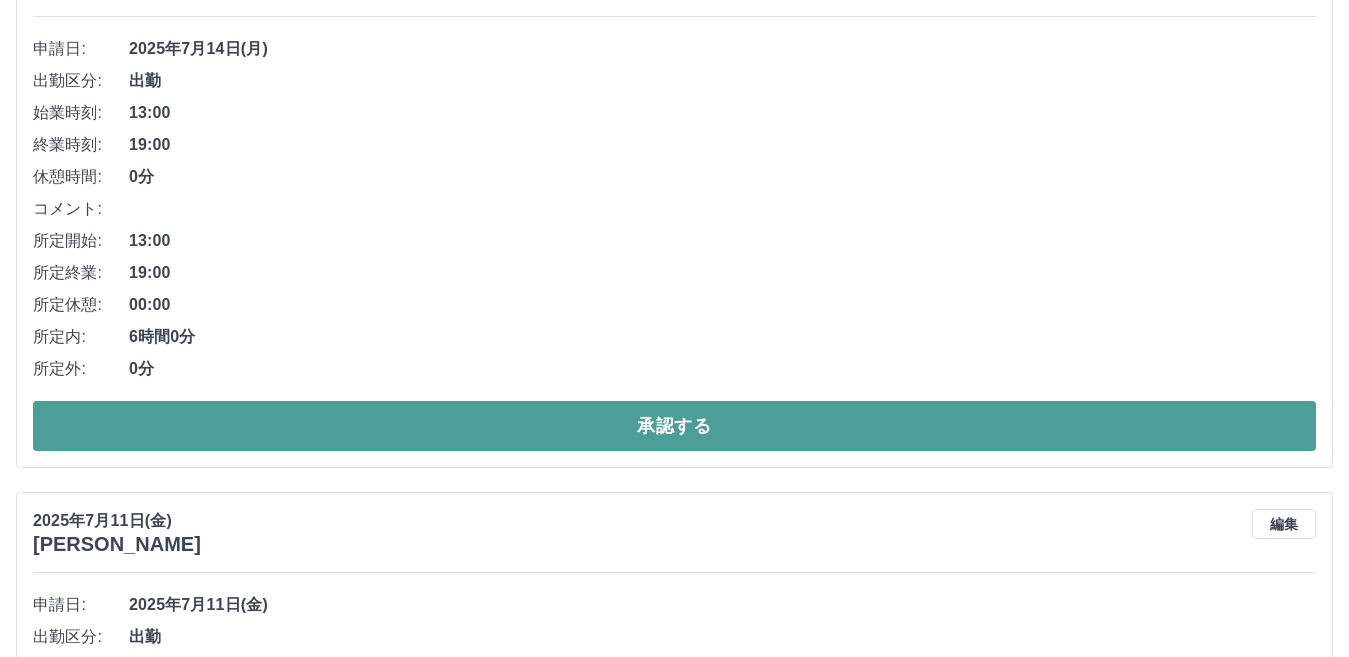 click on "承認する" at bounding box center (674, 426) 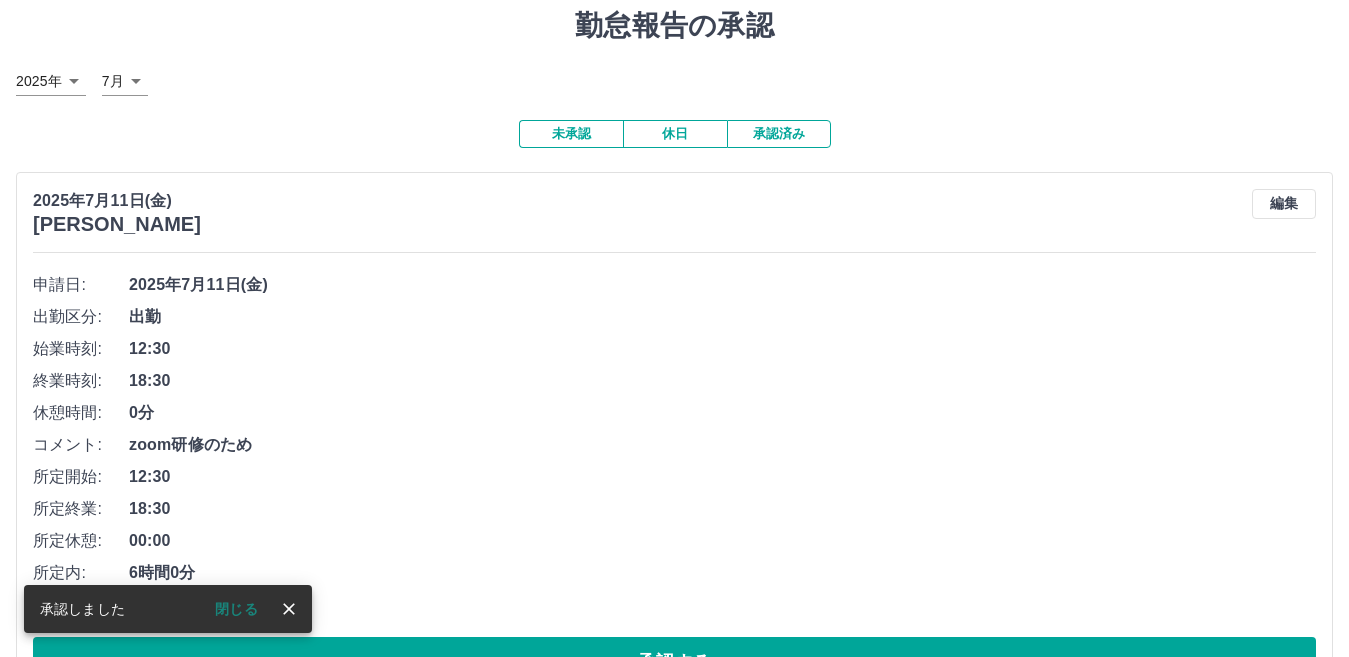 scroll, scrollTop: 137, scrollLeft: 0, axis: vertical 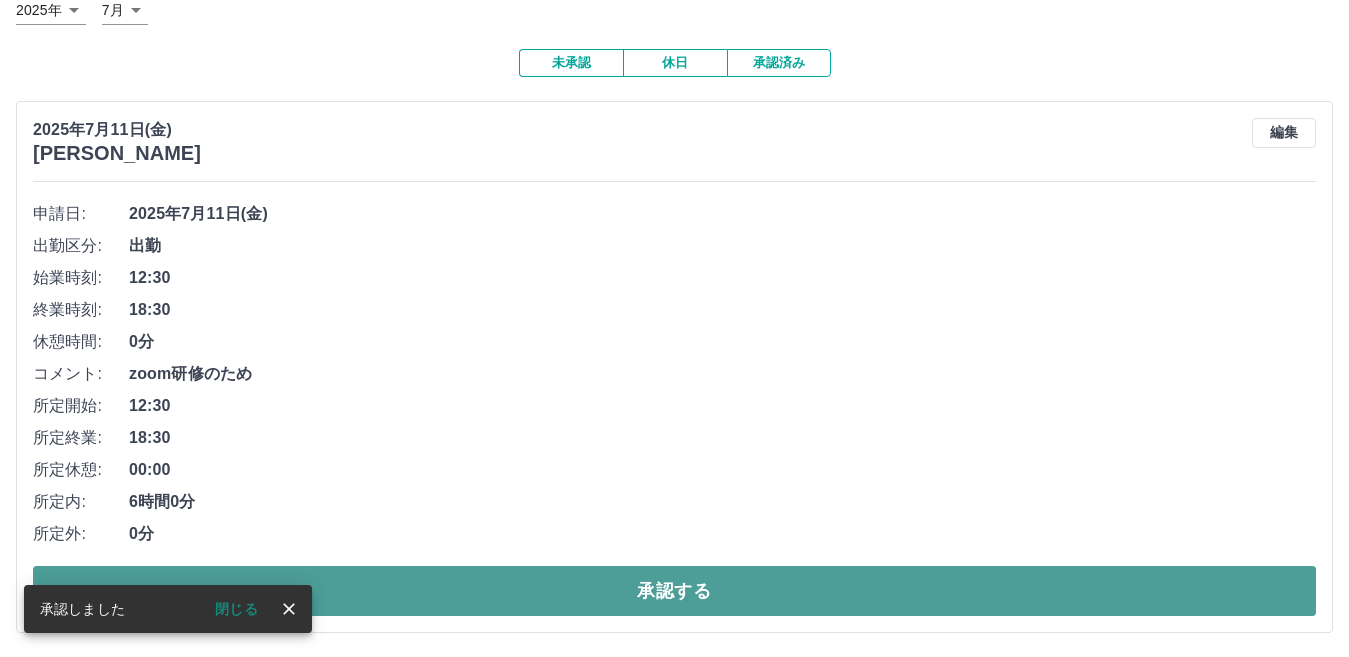 click on "承認する" at bounding box center [674, 591] 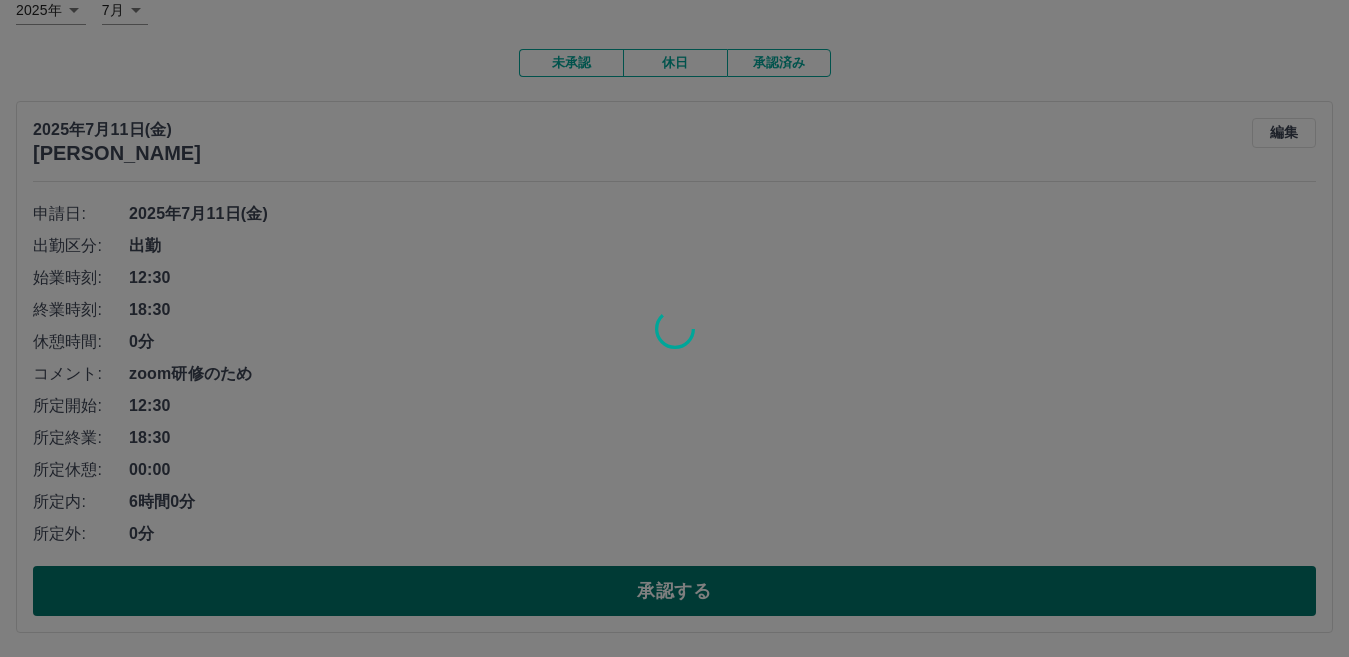 scroll, scrollTop: 0, scrollLeft: 0, axis: both 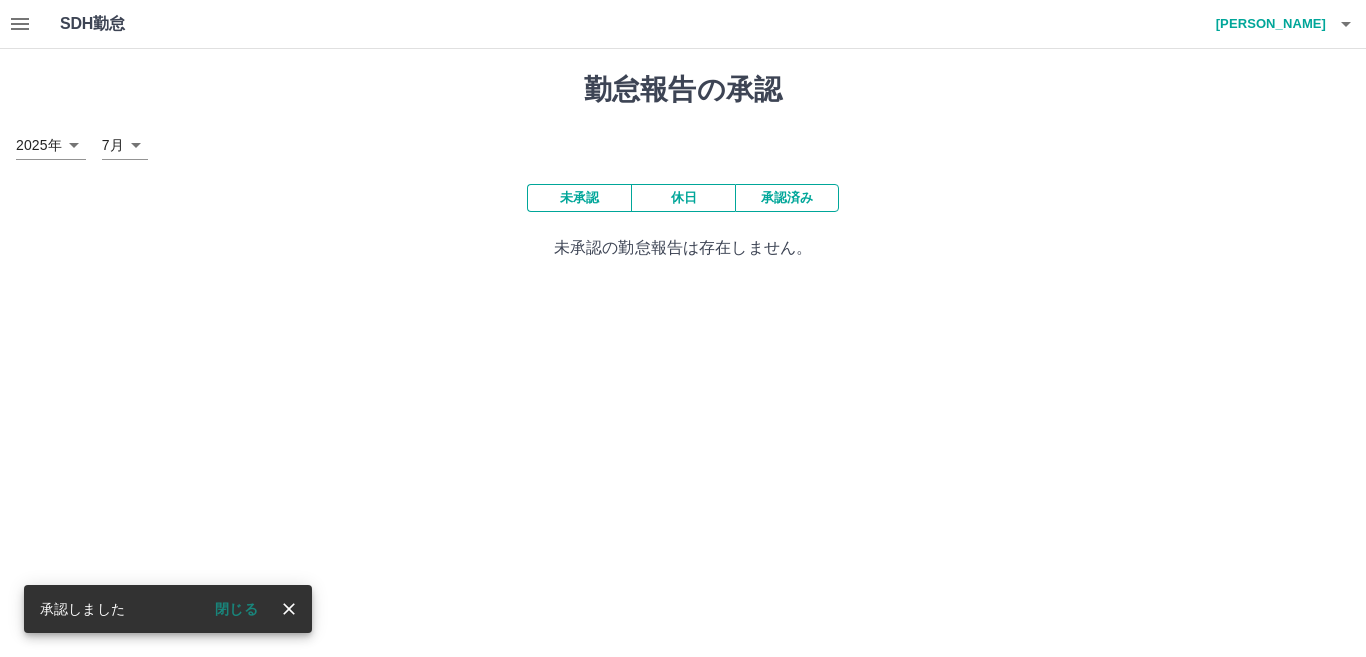 click on "承認済み" at bounding box center (787, 198) 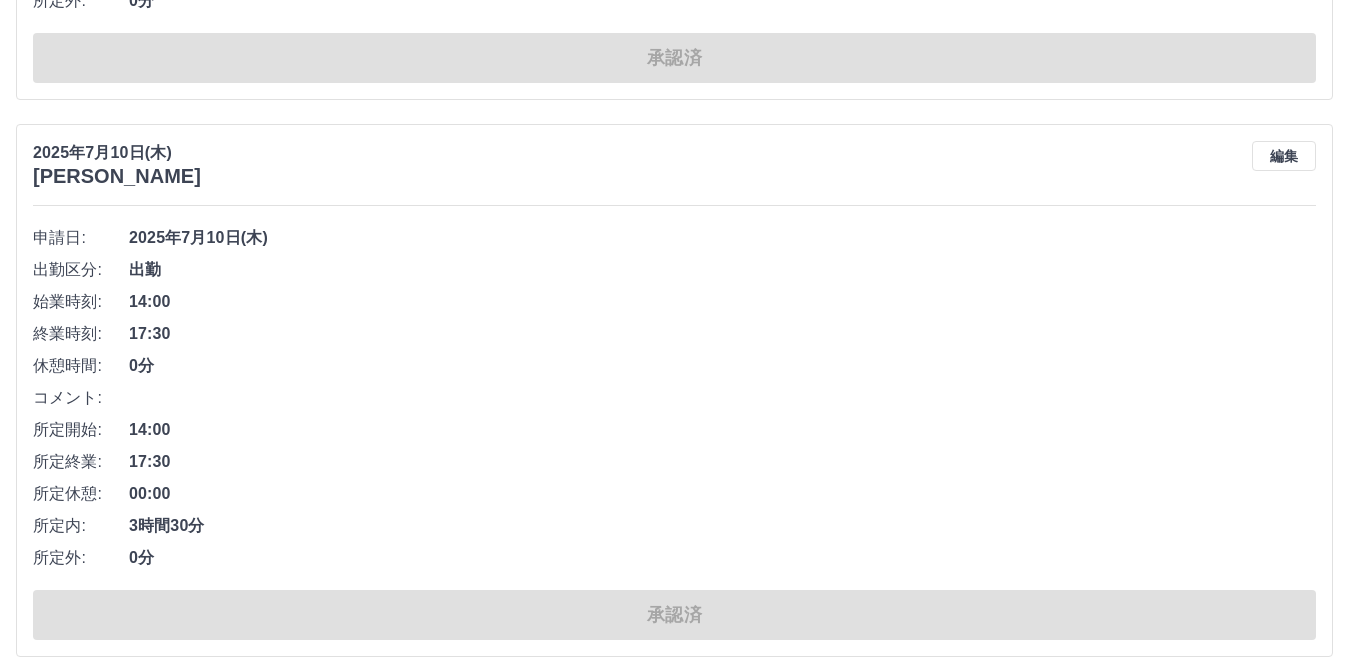 scroll, scrollTop: 4200, scrollLeft: 0, axis: vertical 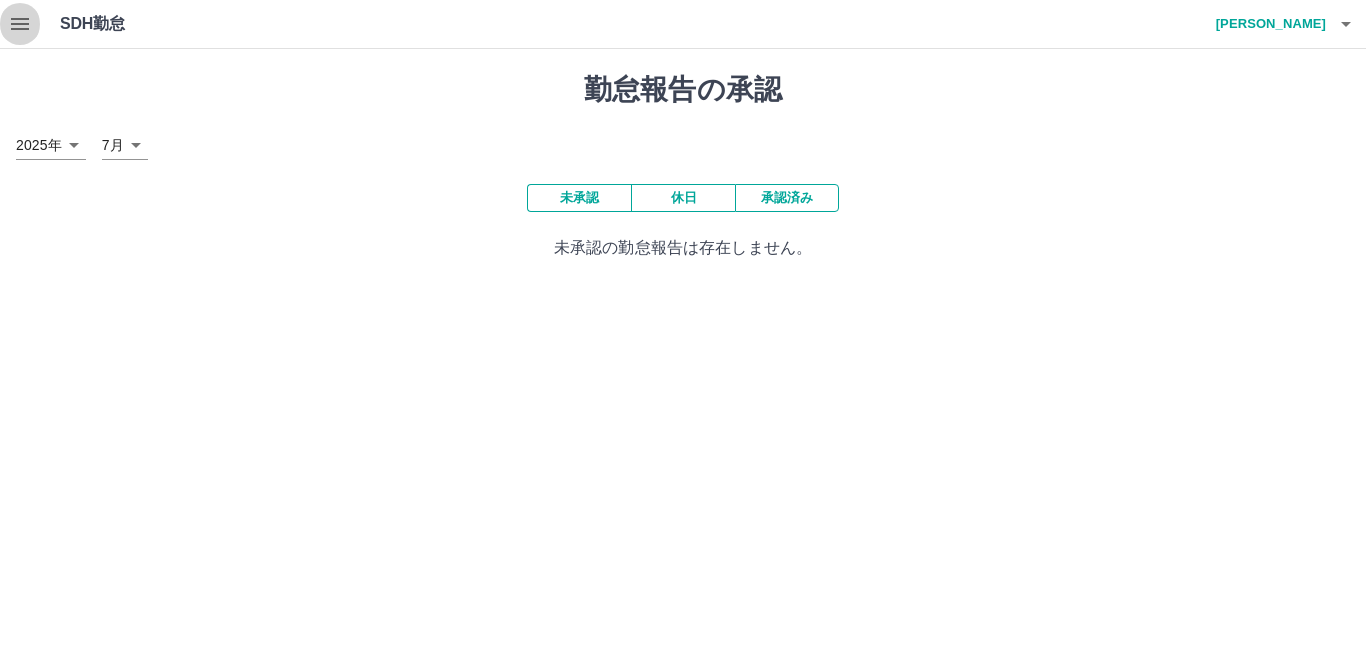 click 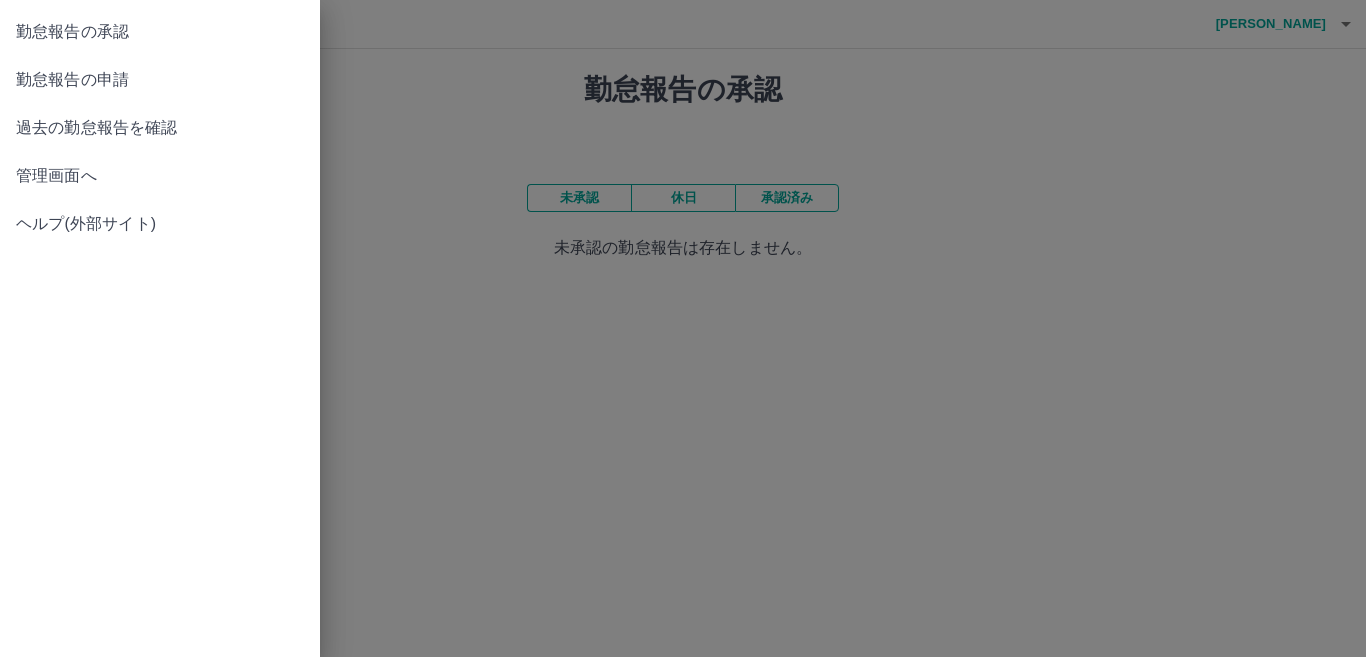 click on "勤怠報告の申請" at bounding box center [160, 80] 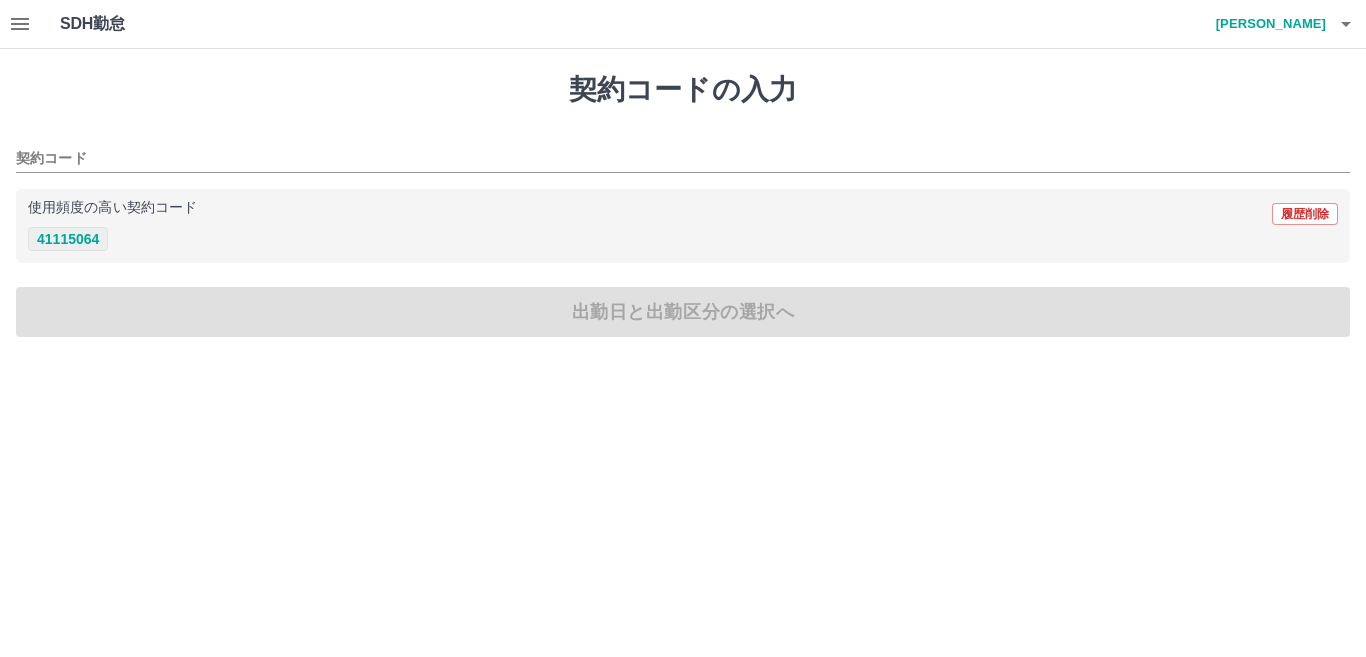 click on "41115064" at bounding box center (68, 239) 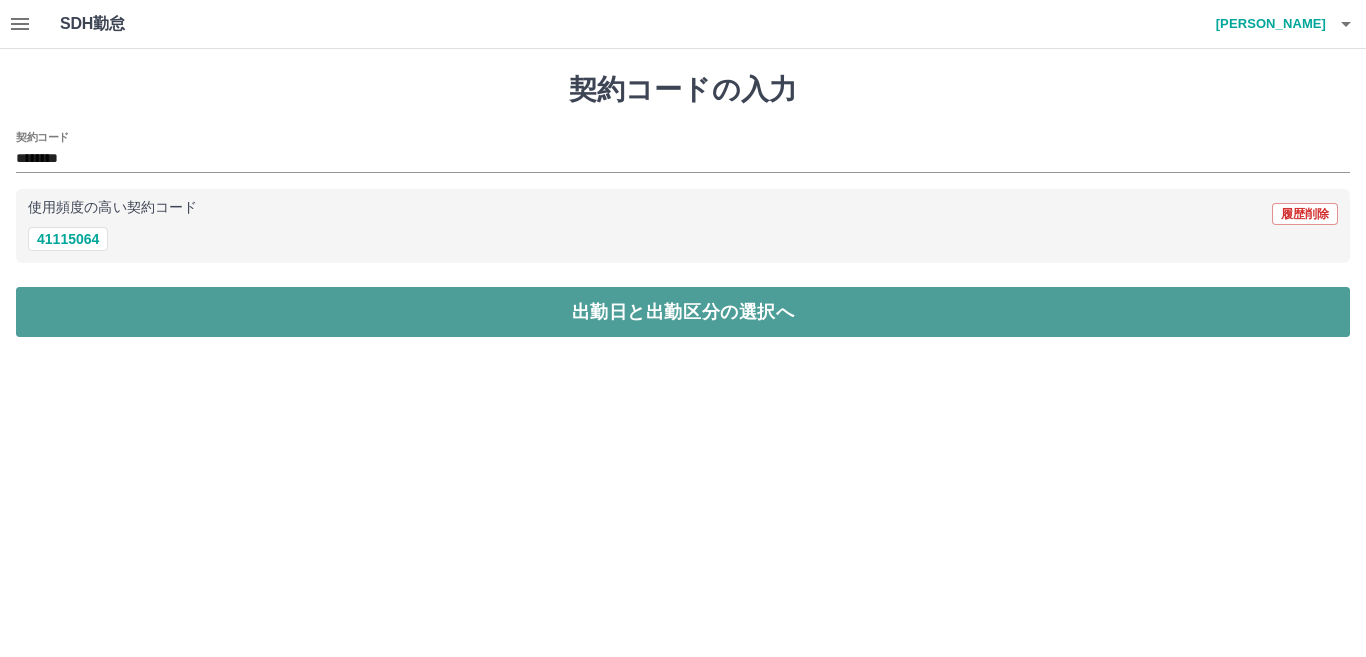 click on "出勤日と出勤区分の選択へ" at bounding box center [683, 312] 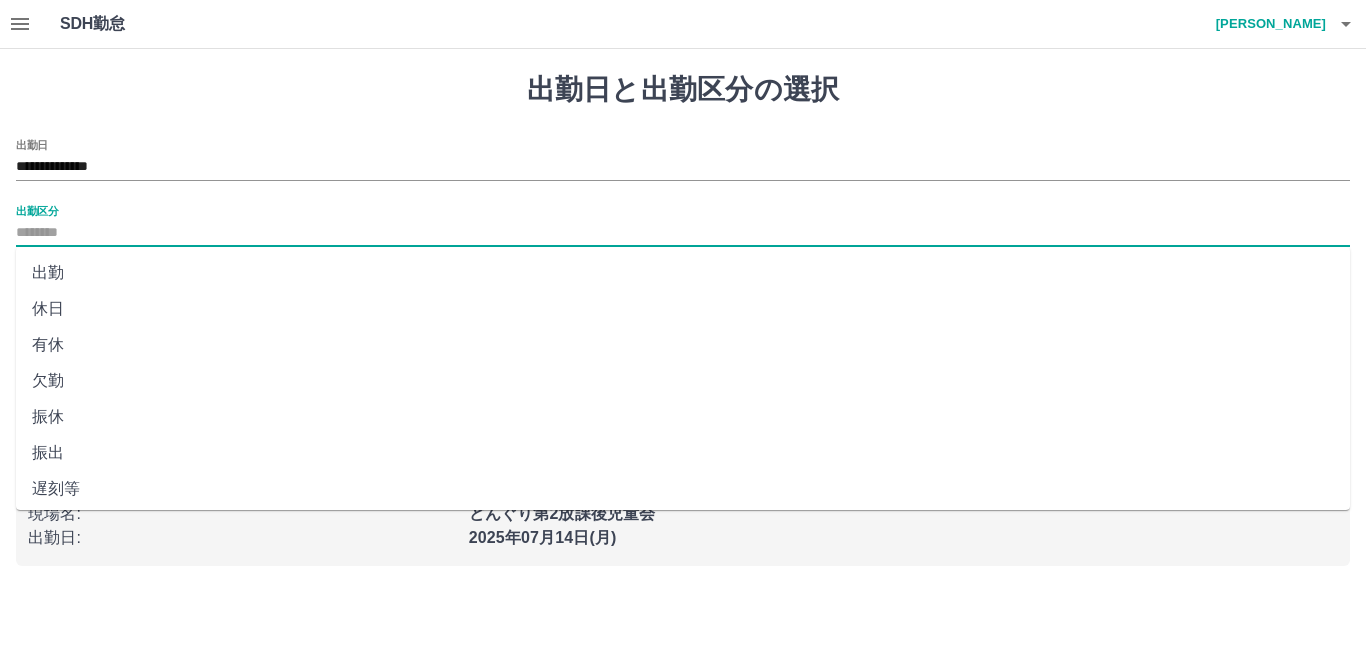 click on "出勤区分" at bounding box center [683, 233] 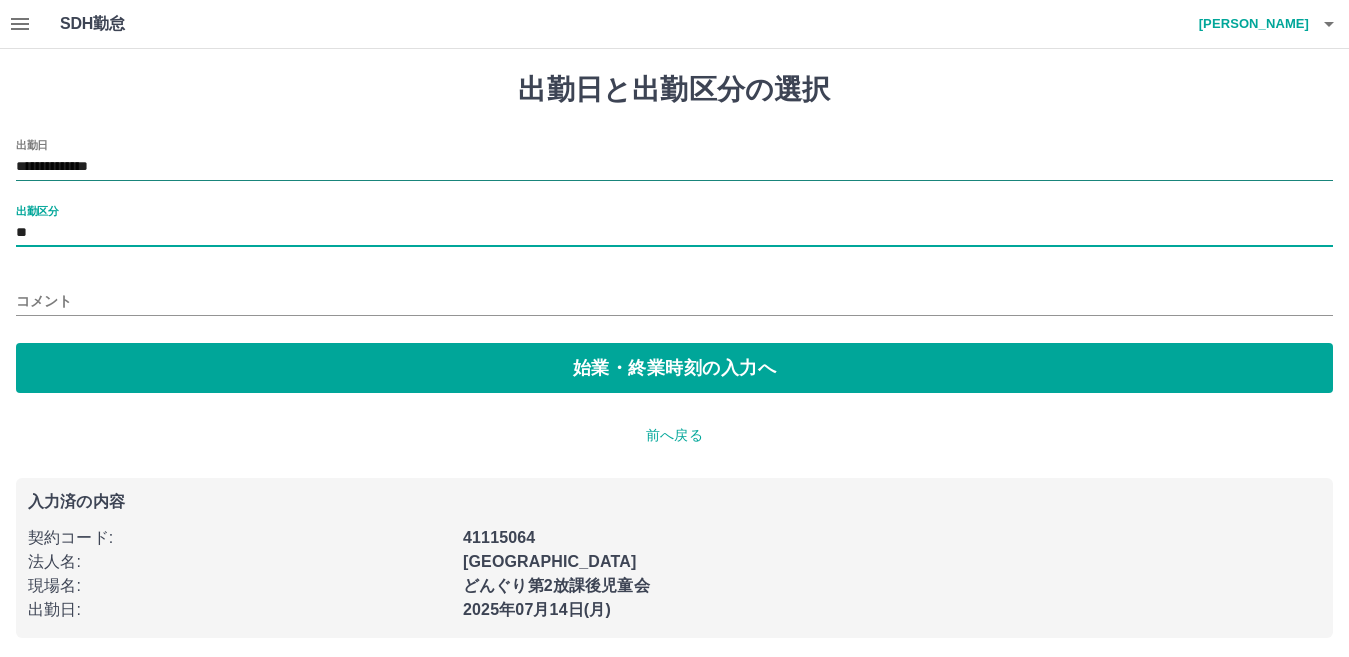 click on "**********" at bounding box center [674, 167] 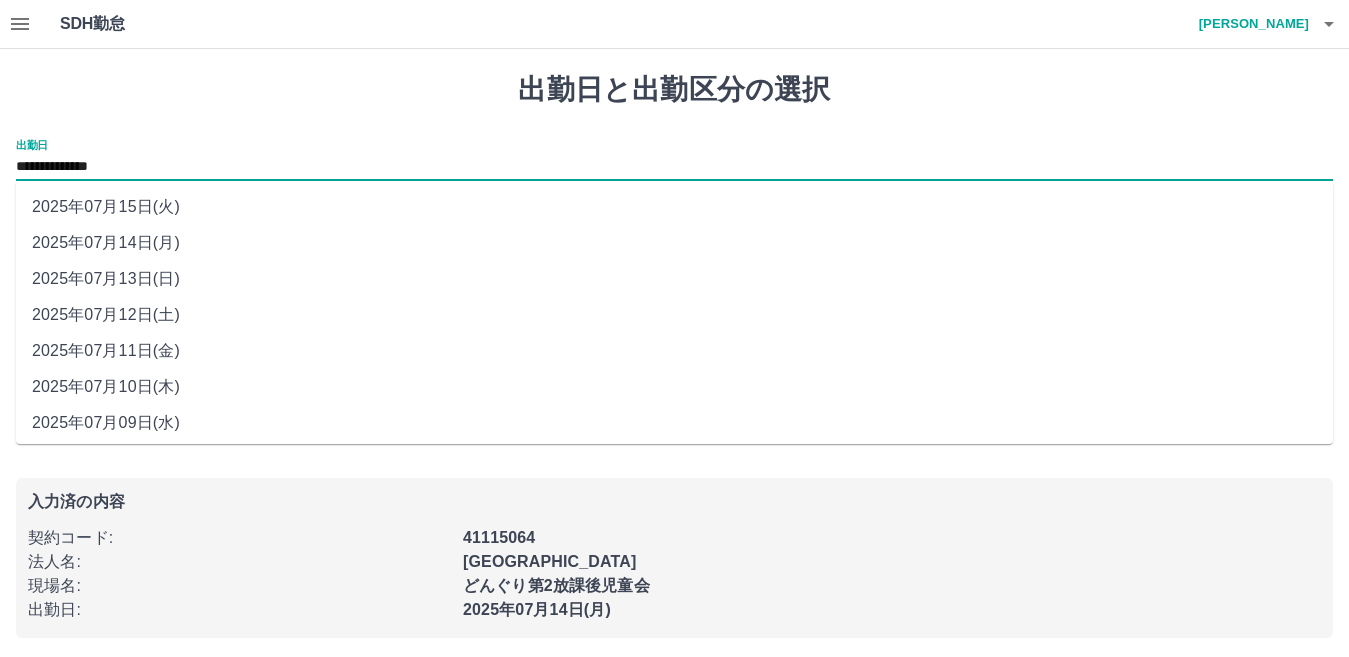 click on "2025年07月10日(木)" at bounding box center (674, 387) 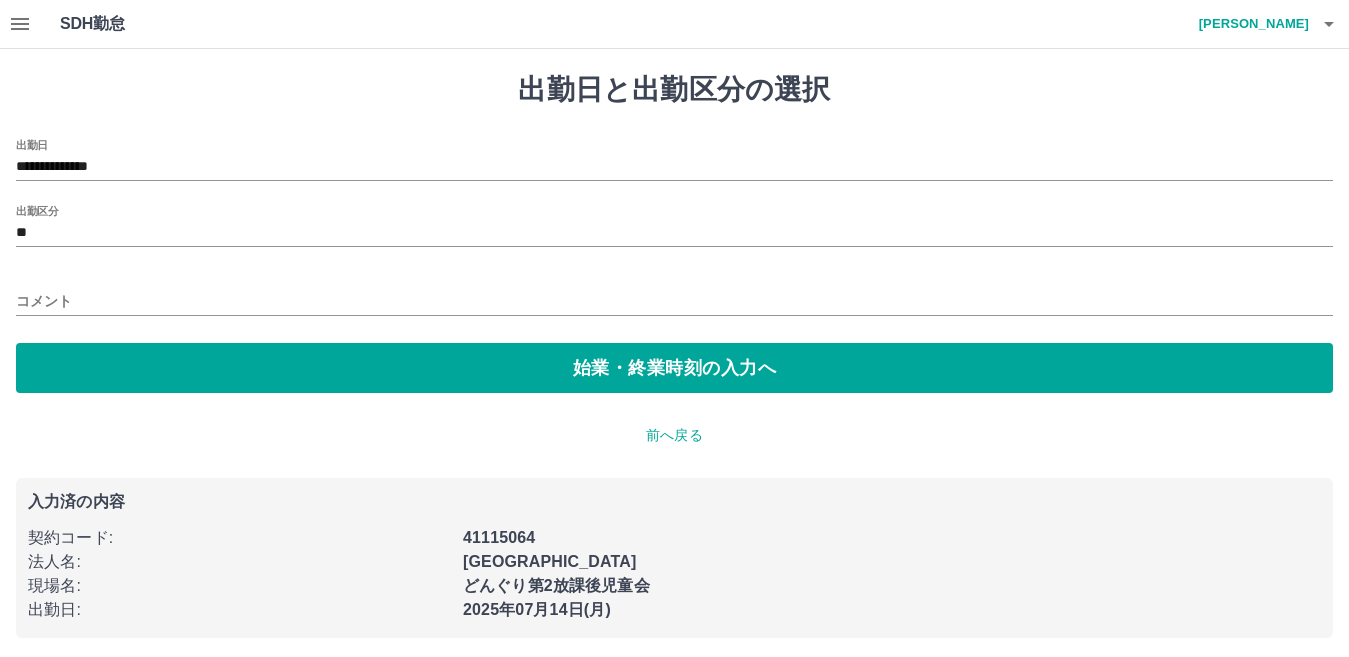 click on "コメント" at bounding box center (674, 295) 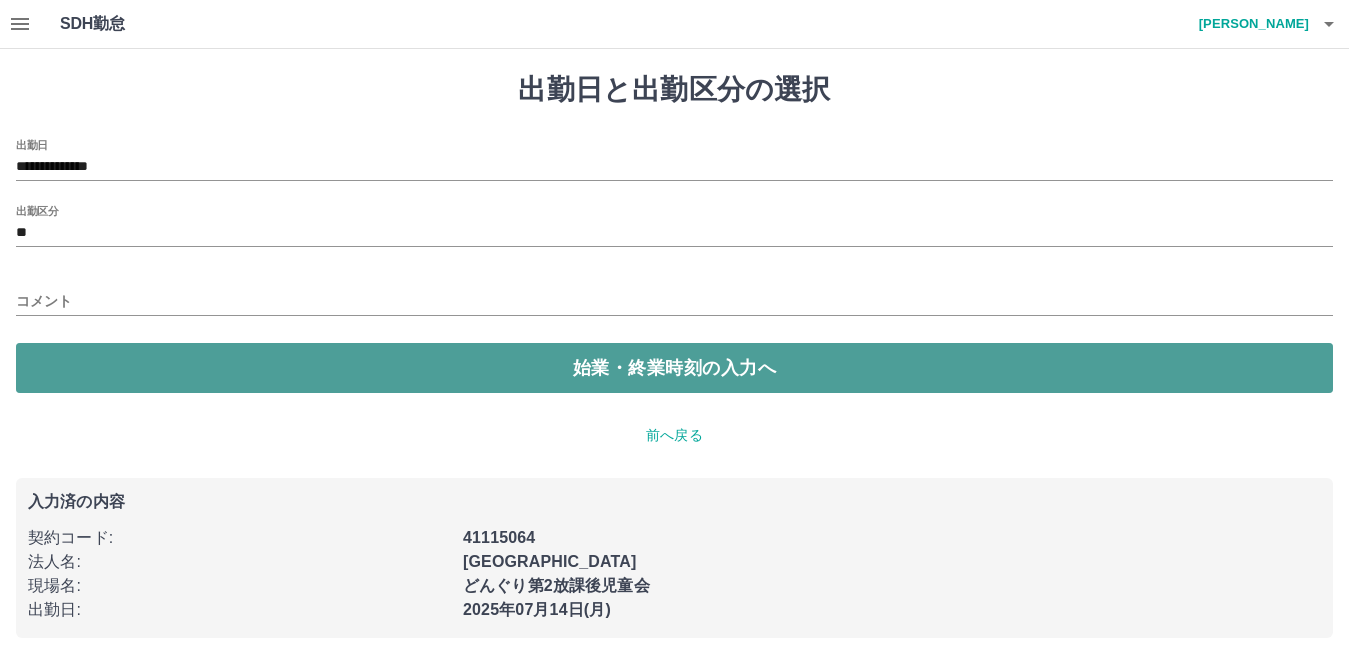 click on "始業・終業時刻の入力へ" at bounding box center [674, 368] 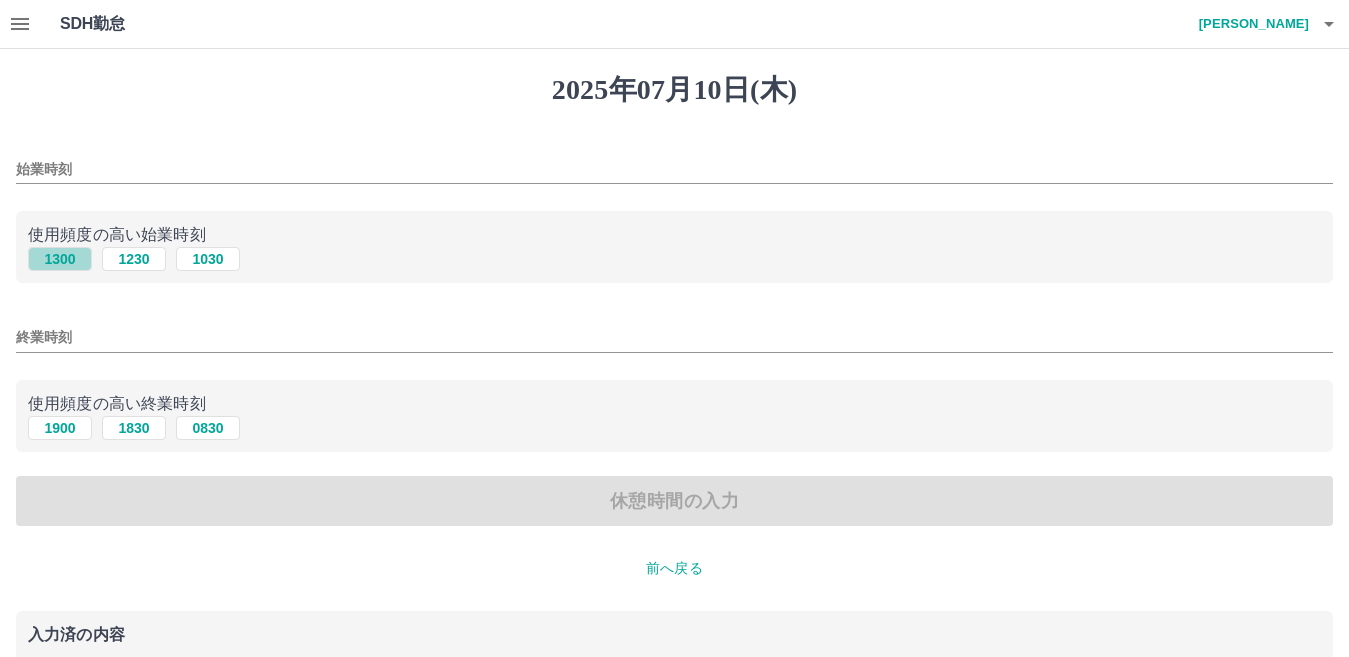 click on "1300" at bounding box center (60, 259) 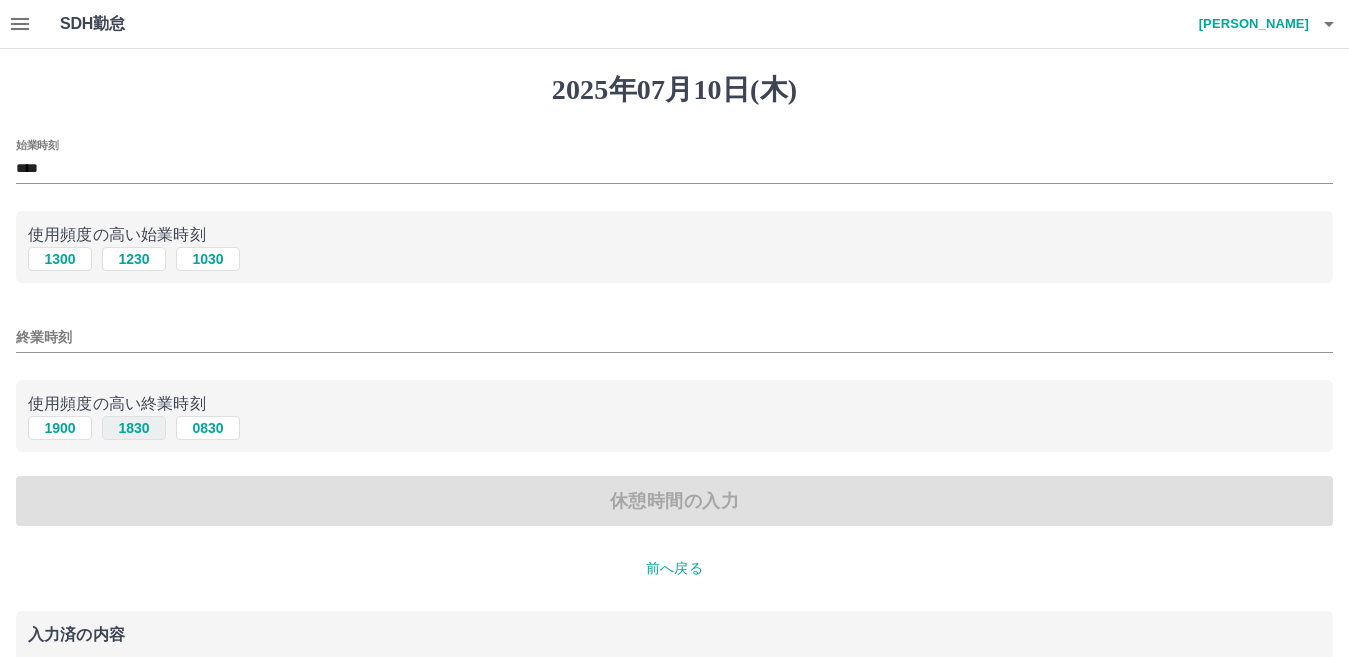 click on "1830" at bounding box center [134, 428] 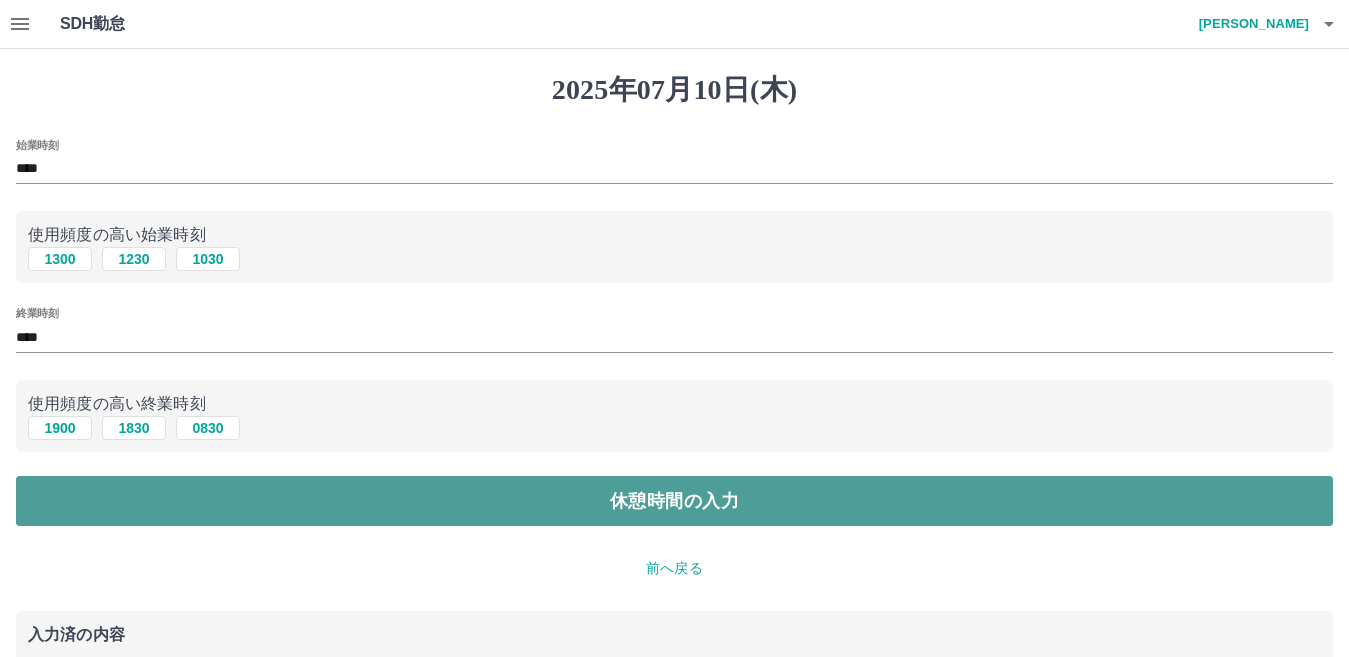 click on "休憩時間の入力" at bounding box center (674, 501) 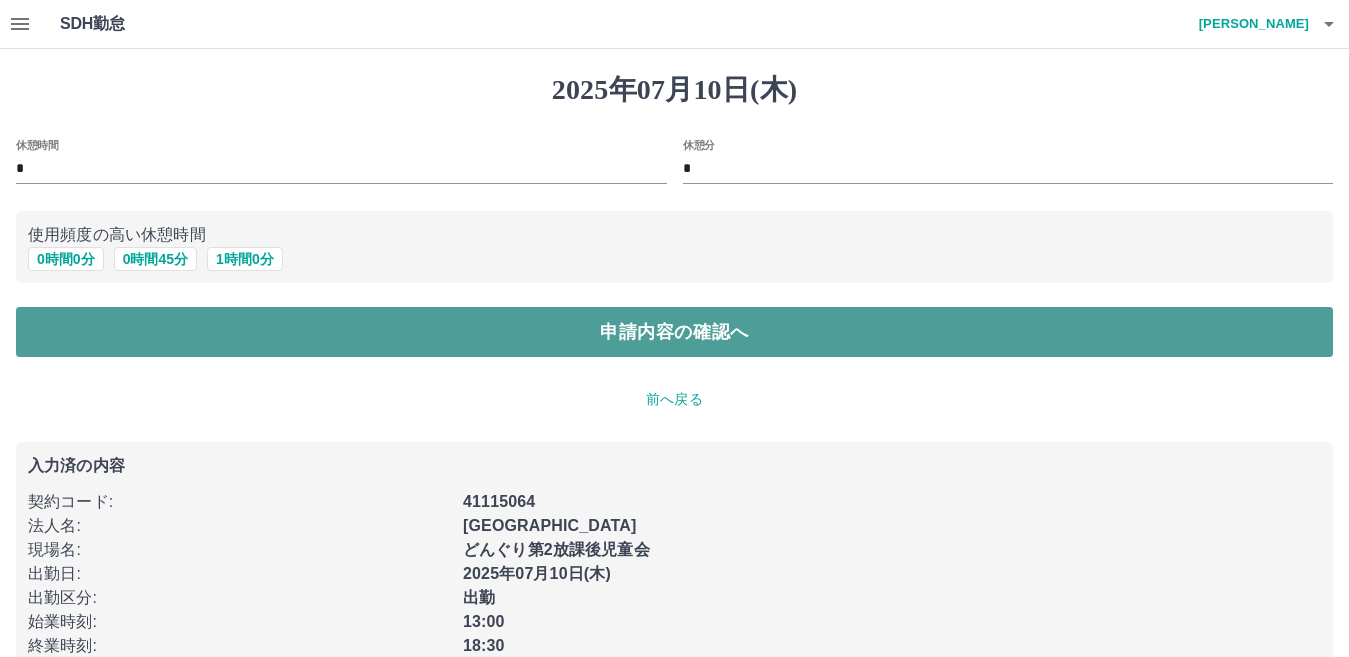 click on "申請内容の確認へ" at bounding box center (674, 332) 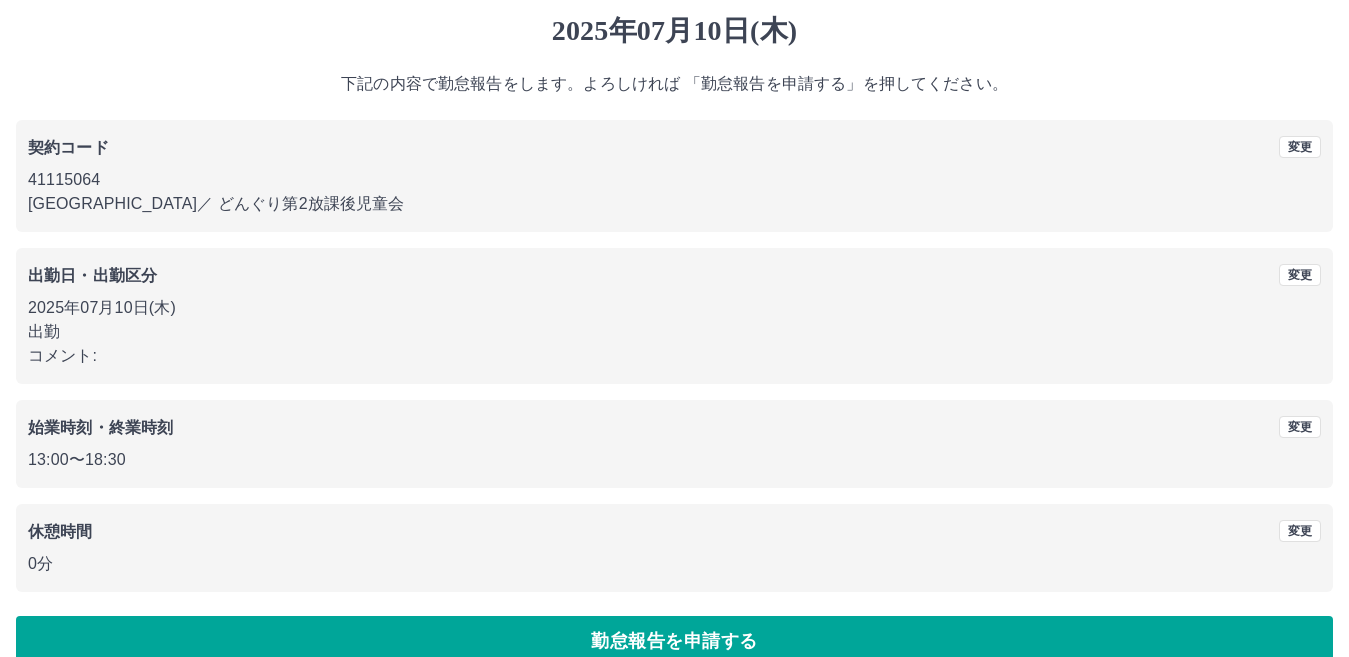 scroll, scrollTop: 92, scrollLeft: 0, axis: vertical 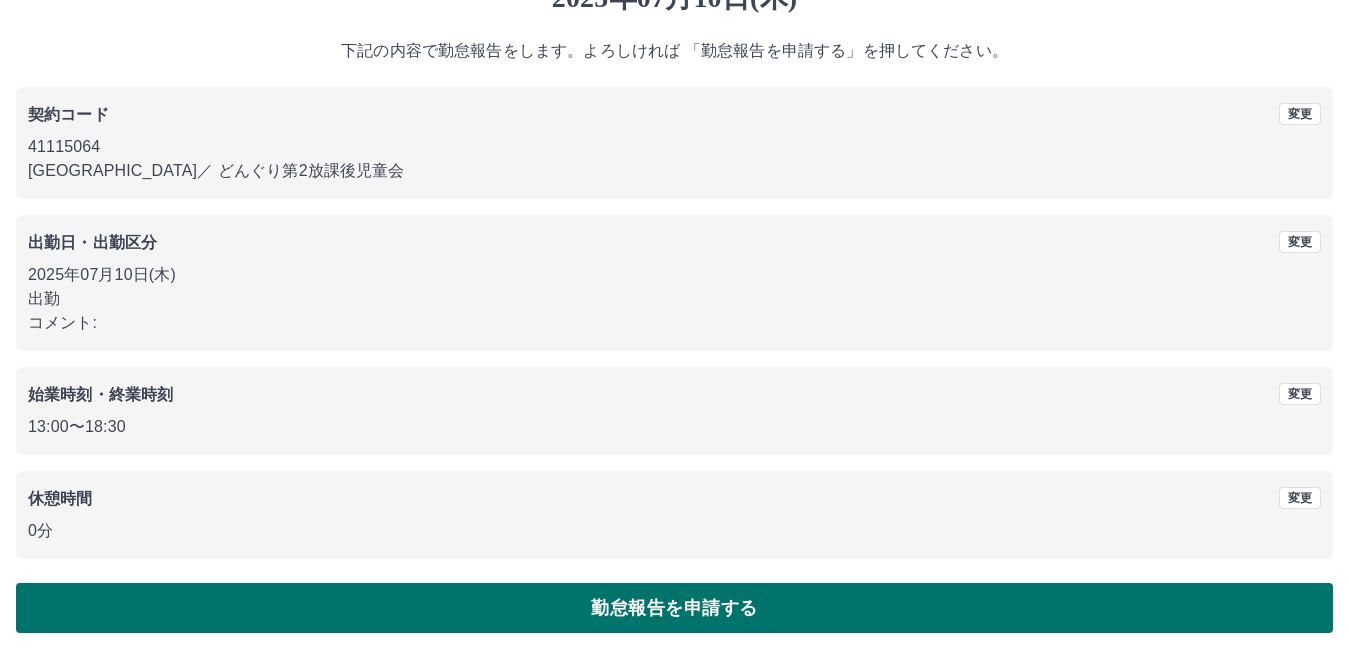 click on "勤怠報告を申請する" at bounding box center [674, 608] 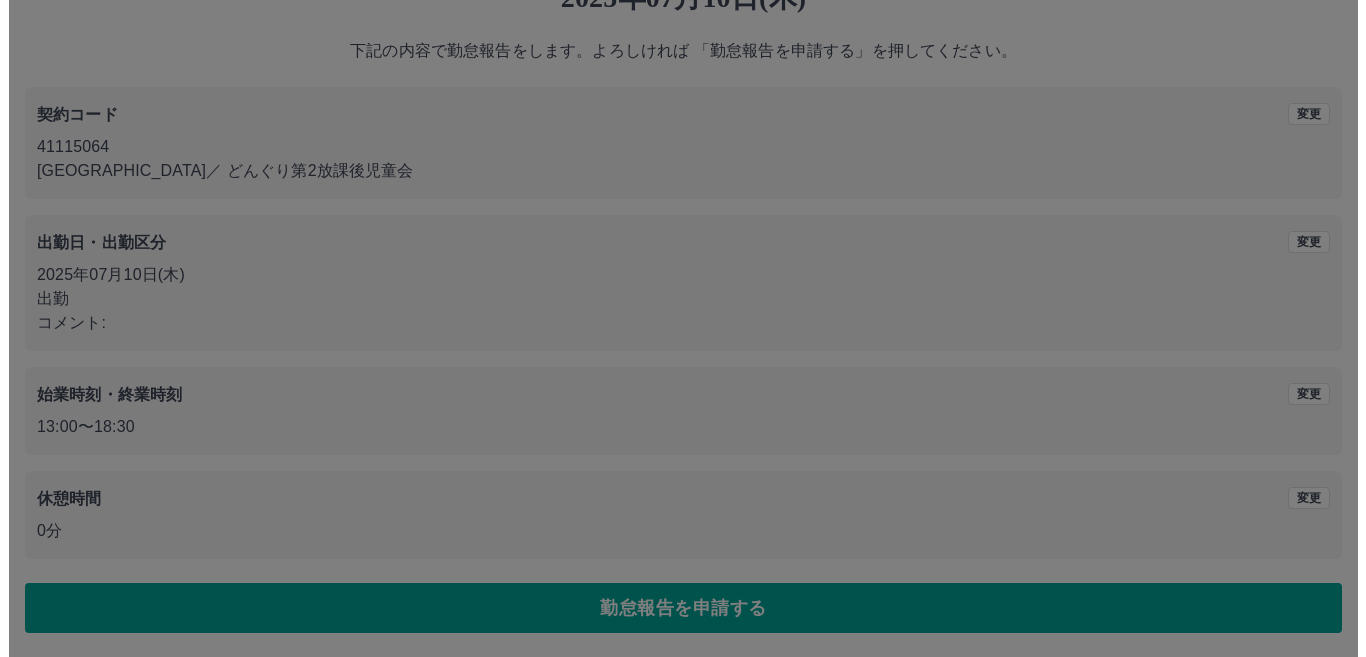 scroll, scrollTop: 0, scrollLeft: 0, axis: both 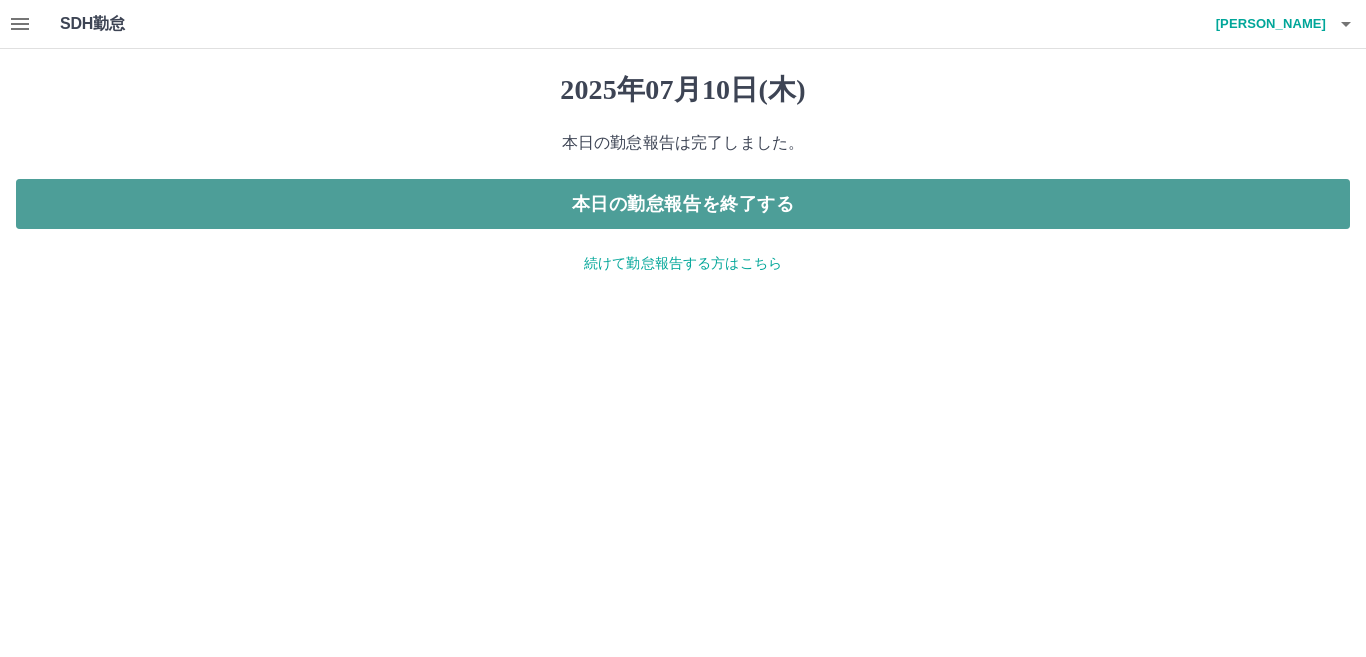 click on "本日の勤怠報告を終了する" at bounding box center (683, 204) 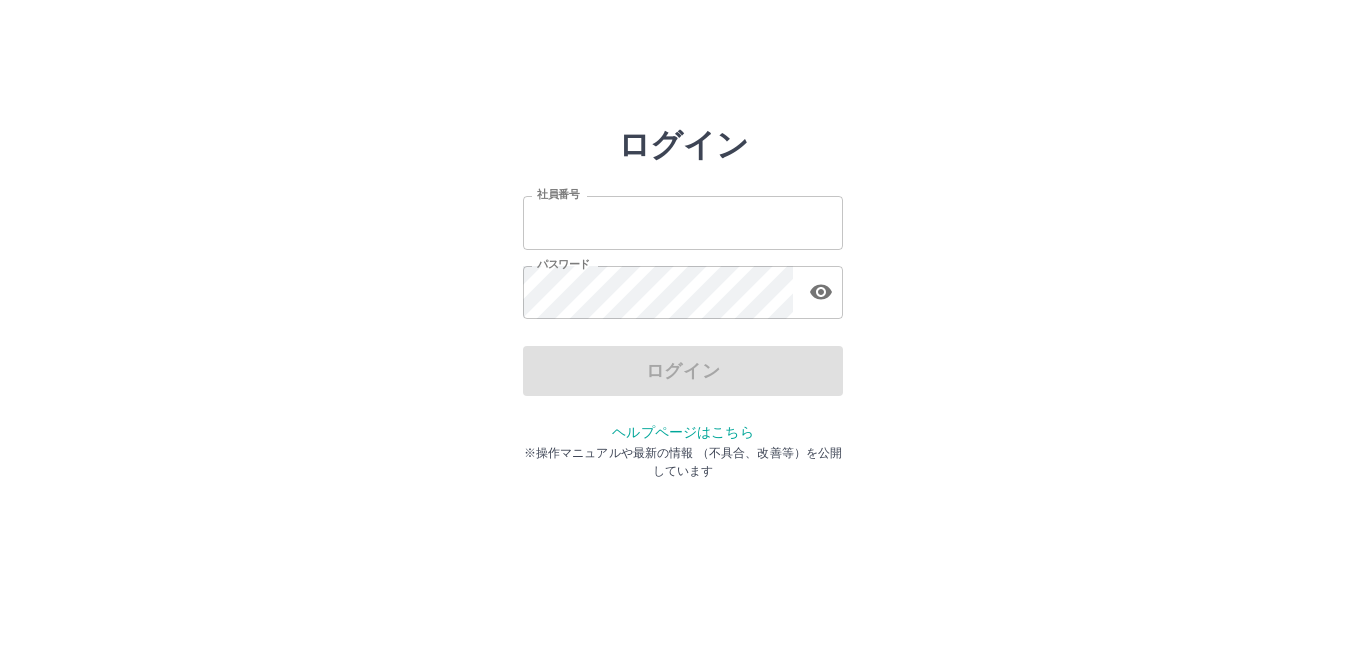 scroll, scrollTop: 0, scrollLeft: 0, axis: both 